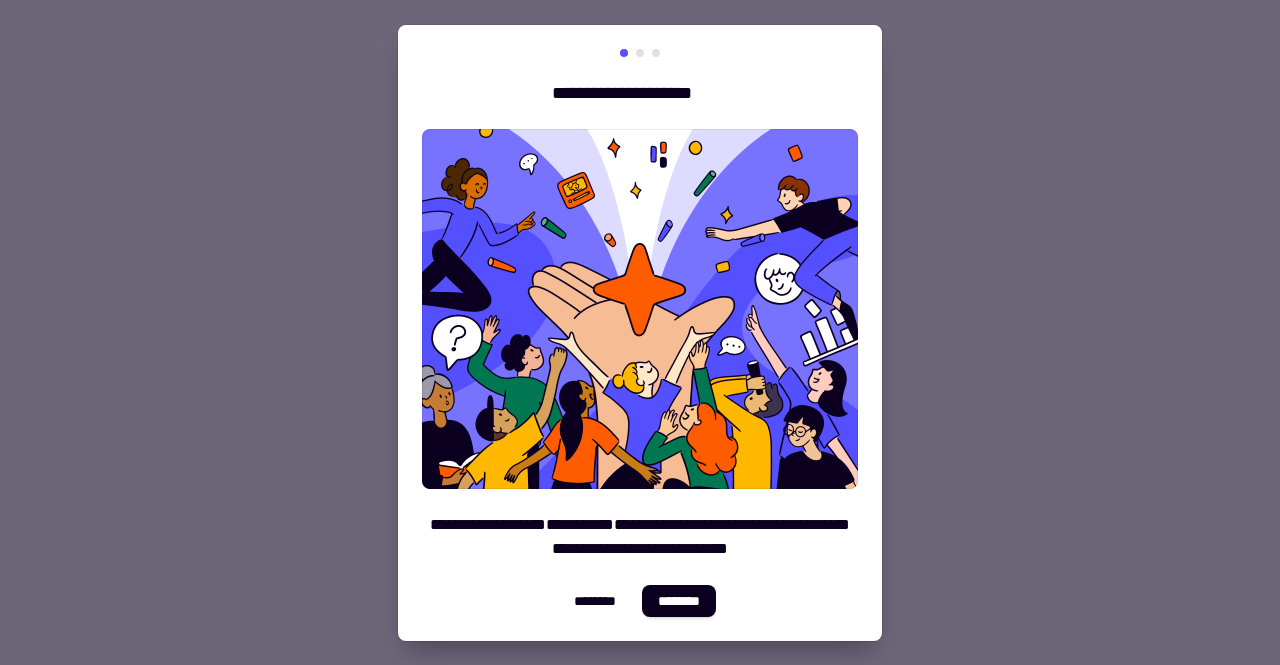 scroll, scrollTop: 0, scrollLeft: 0, axis: both 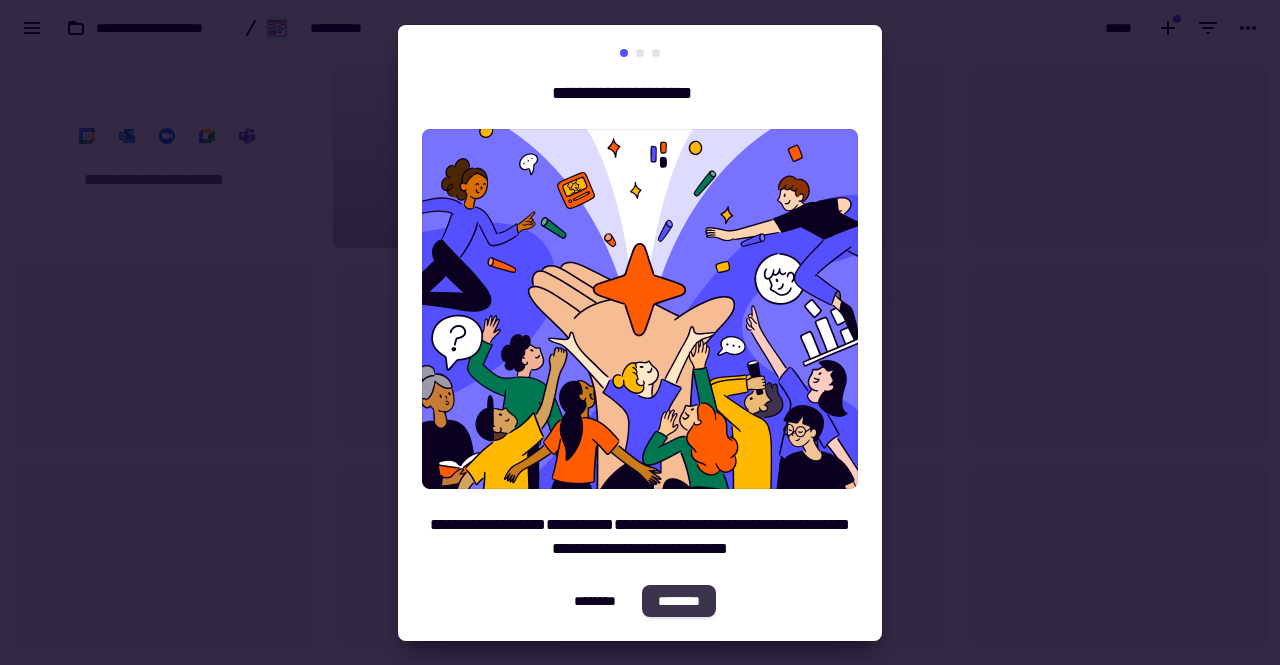 click on "********" 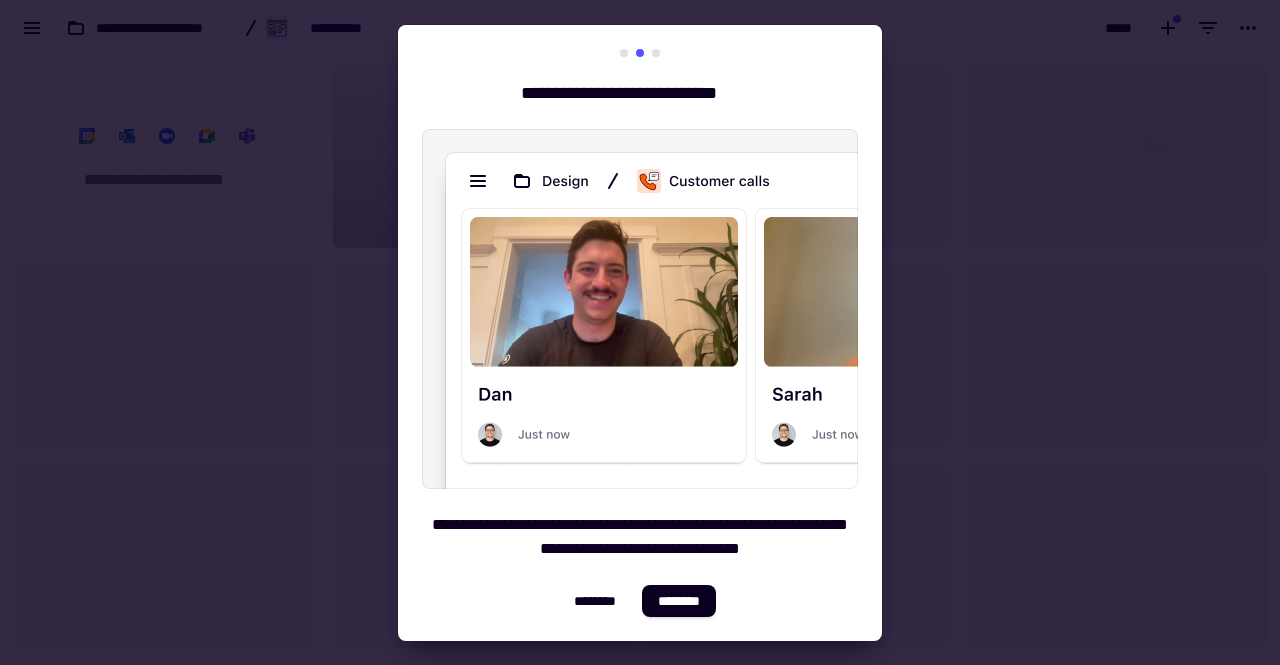 click on "********" 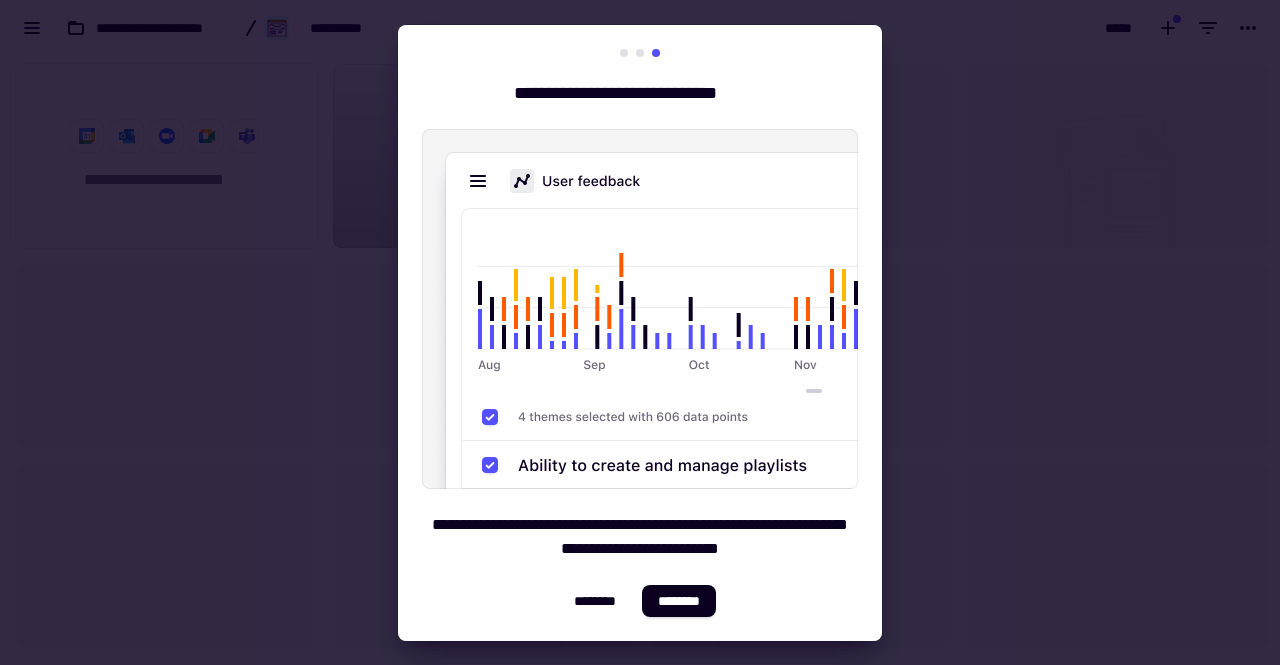 click on "********" 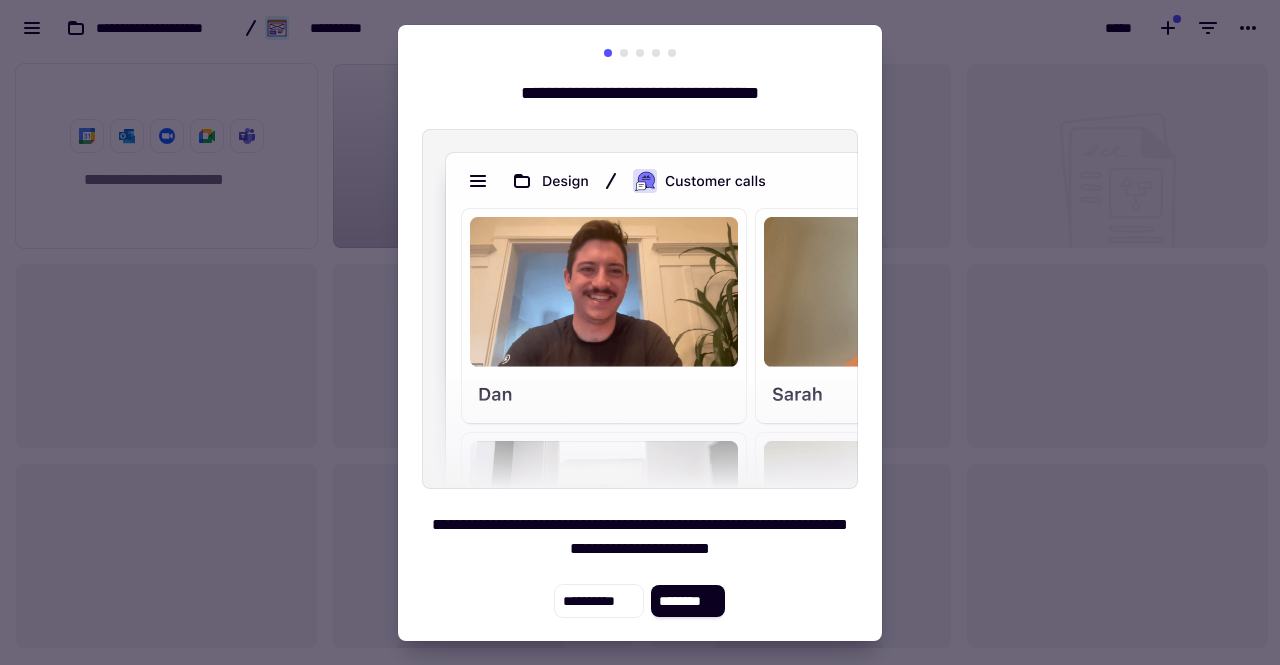 click on "********" 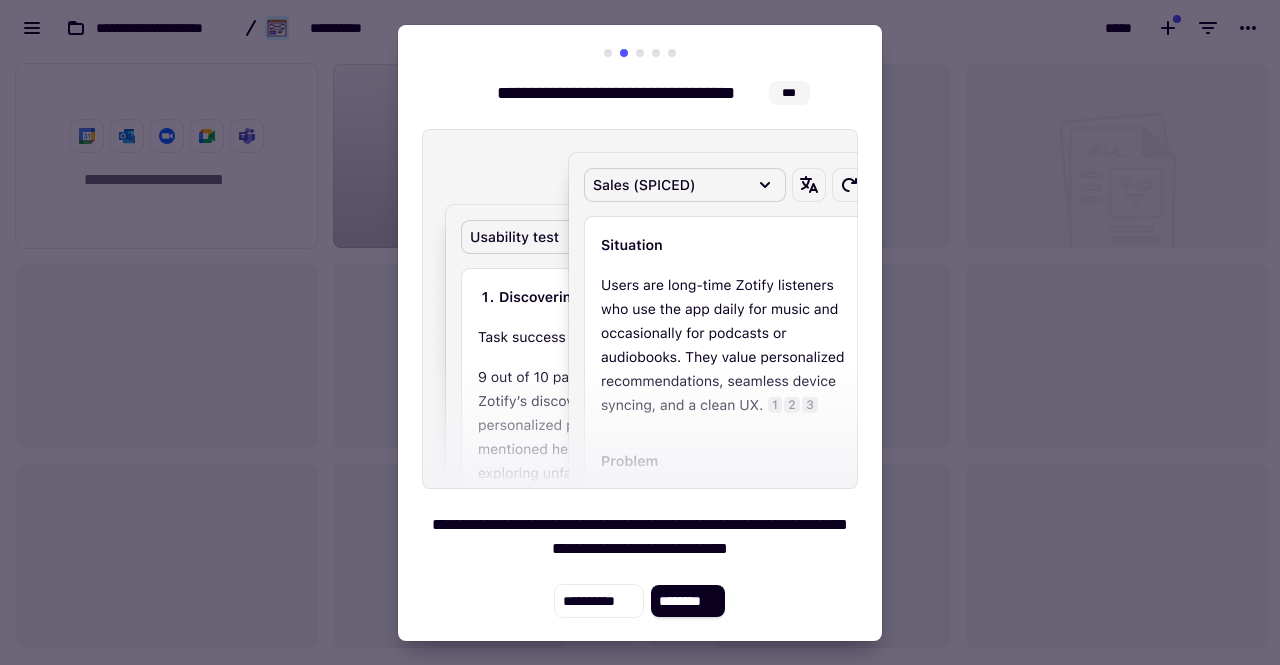 type 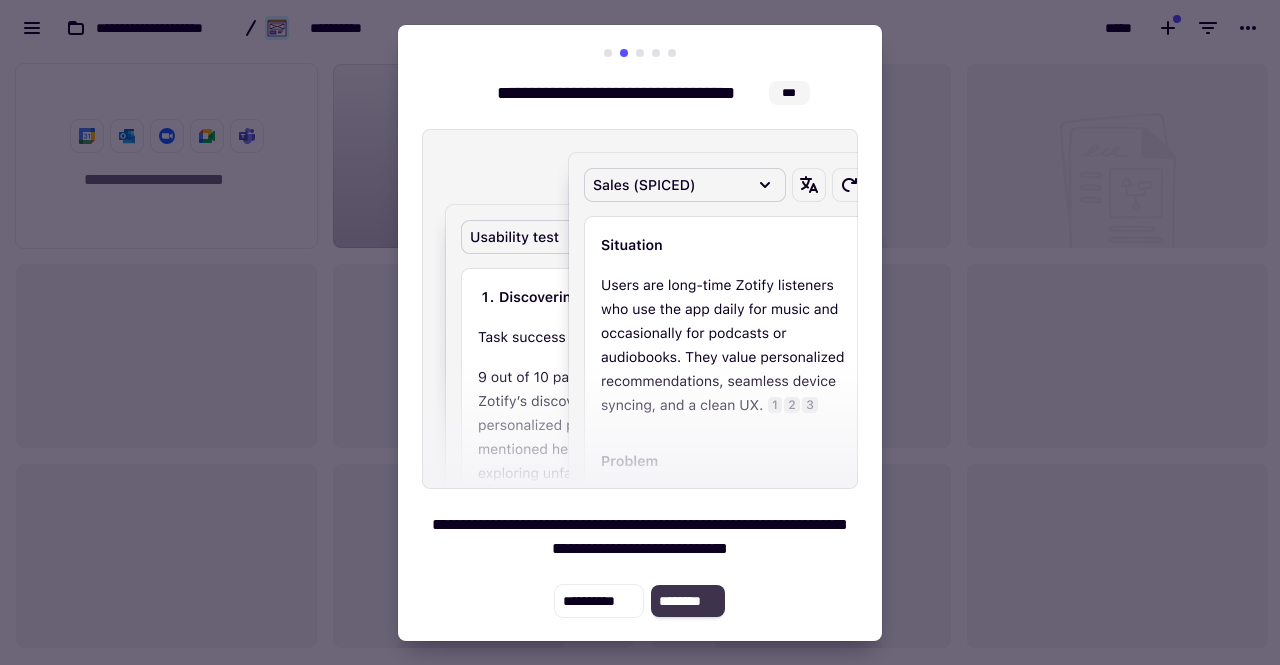 click on "********" 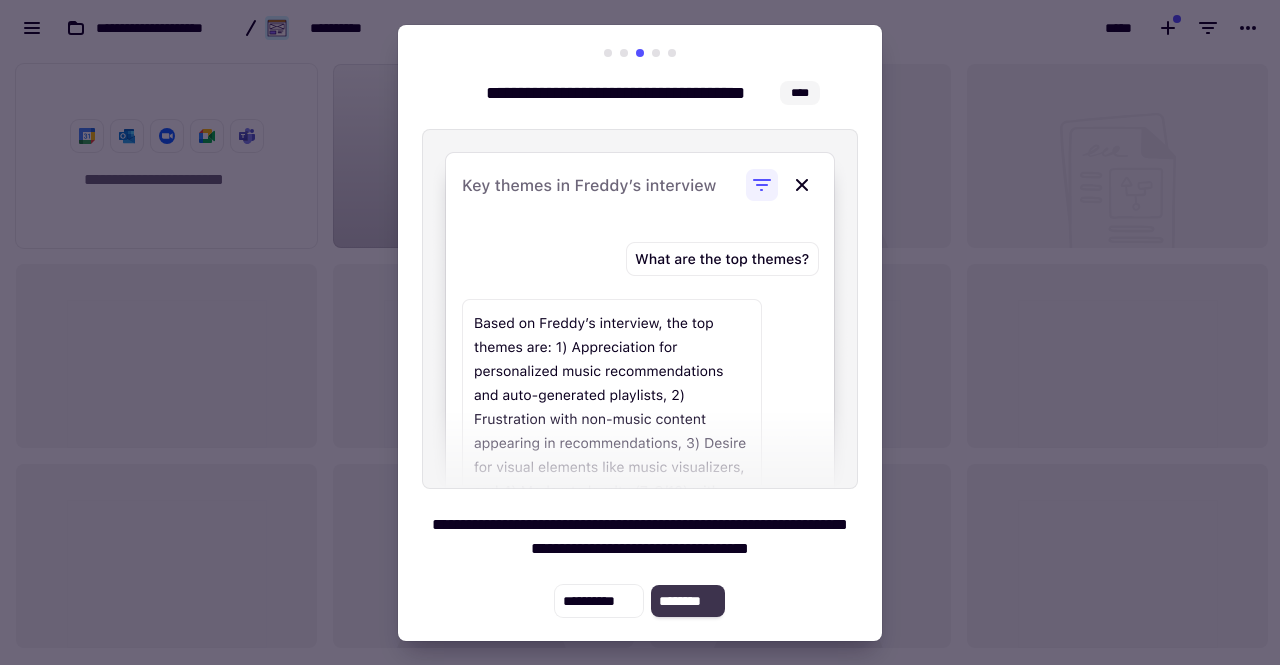 click on "********" 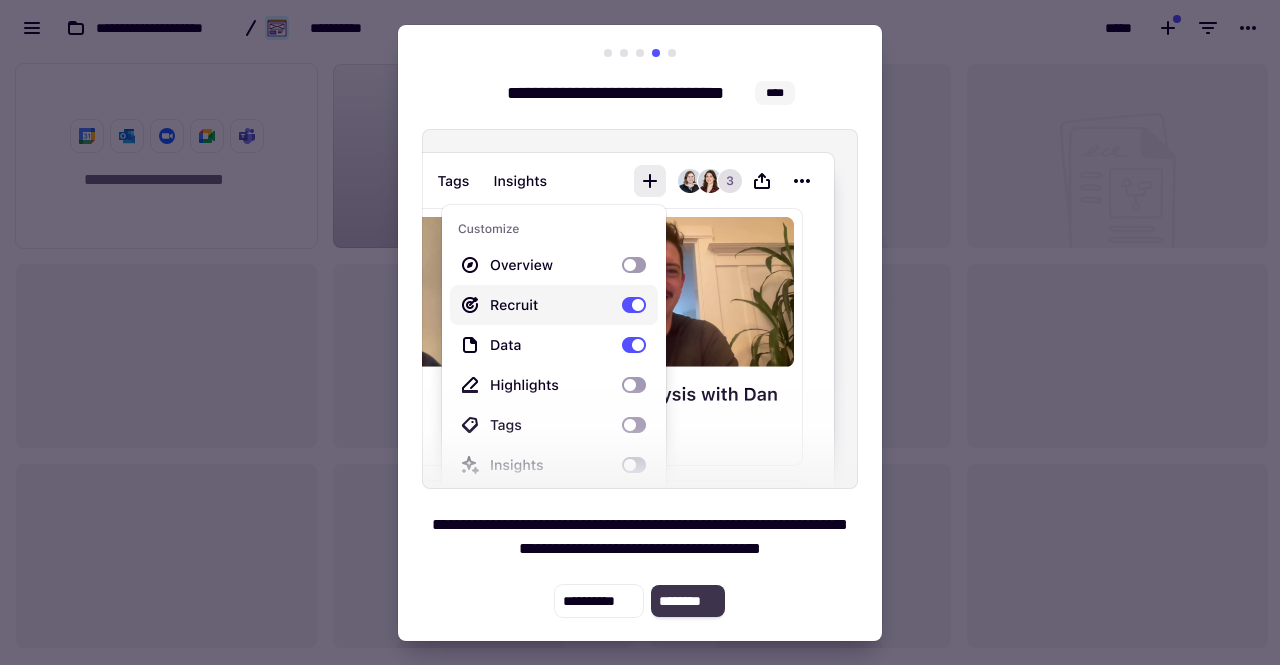 click on "********" 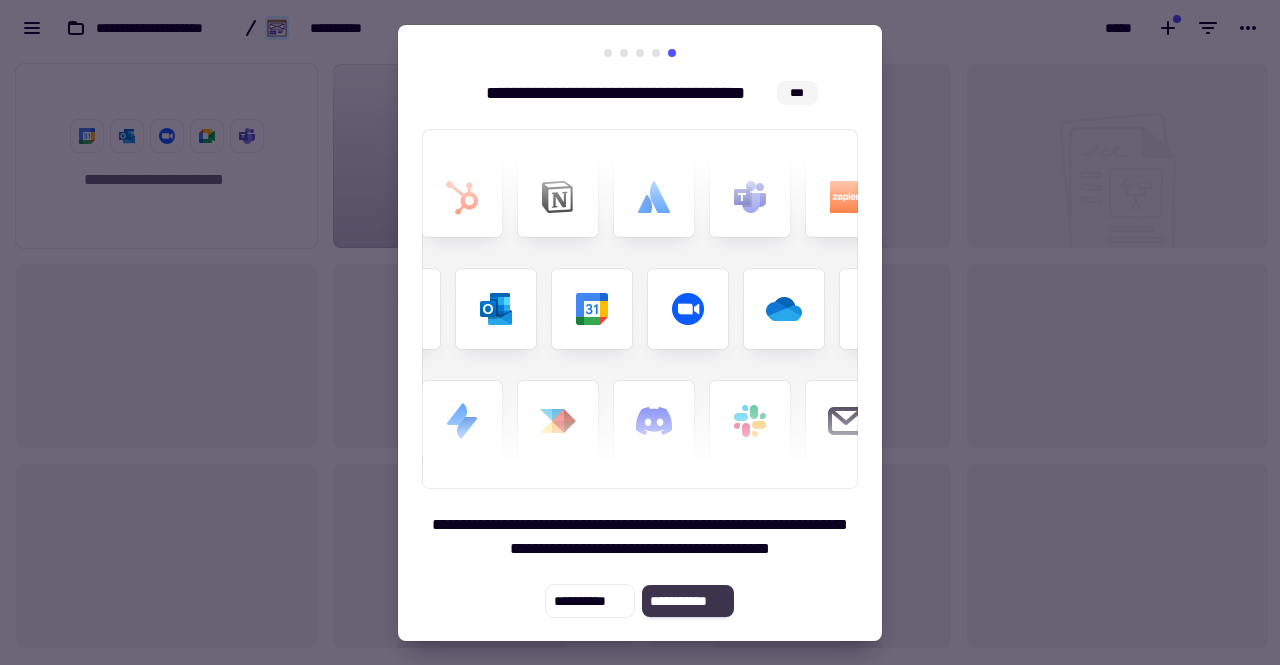 click on "**********" 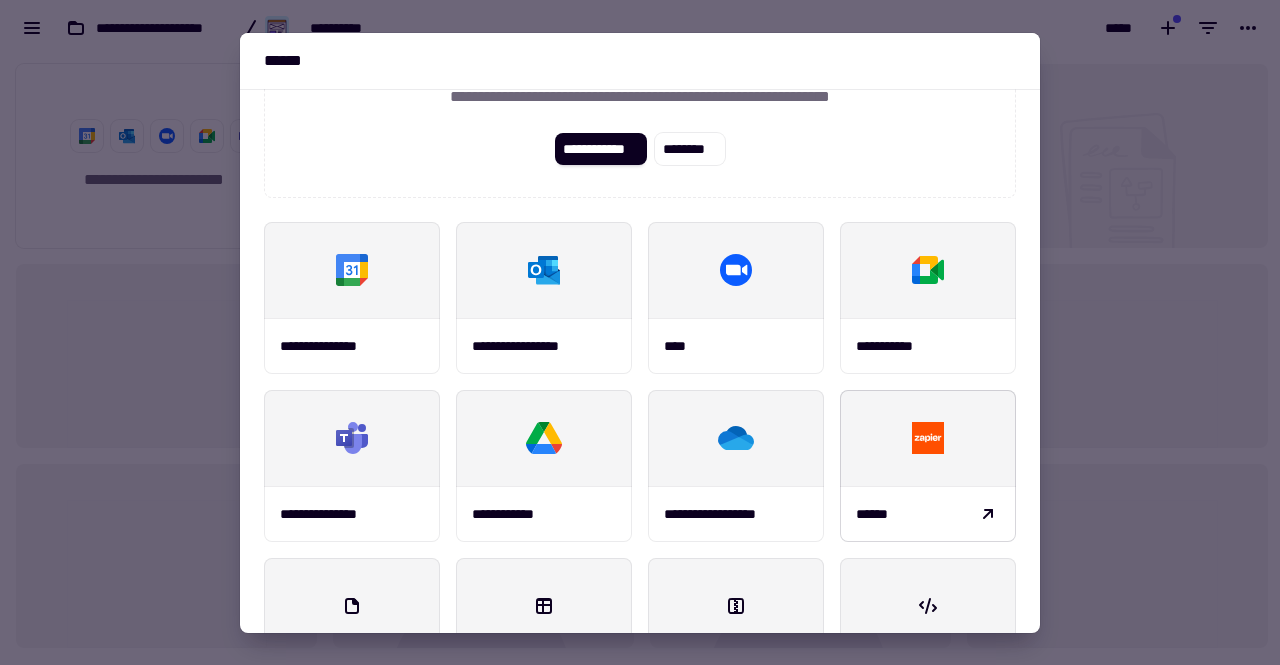 scroll, scrollTop: 135, scrollLeft: 0, axis: vertical 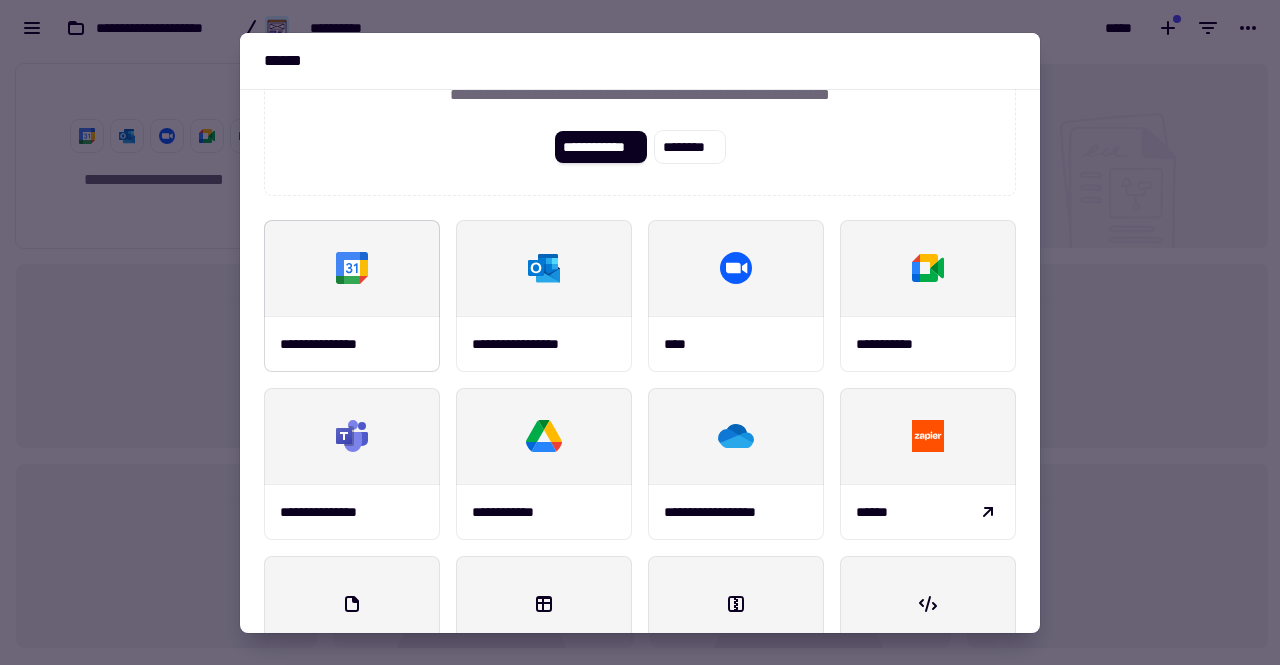 click at bounding box center (352, 268) 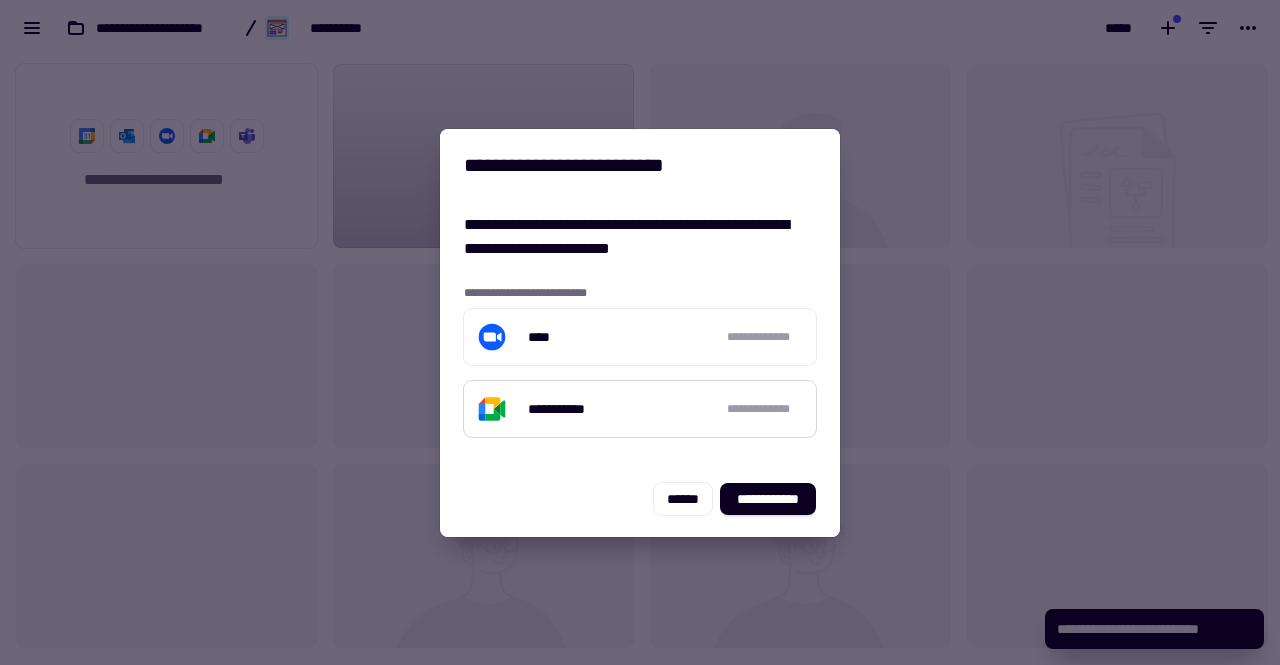 click on "**********" at bounding box center (640, 409) 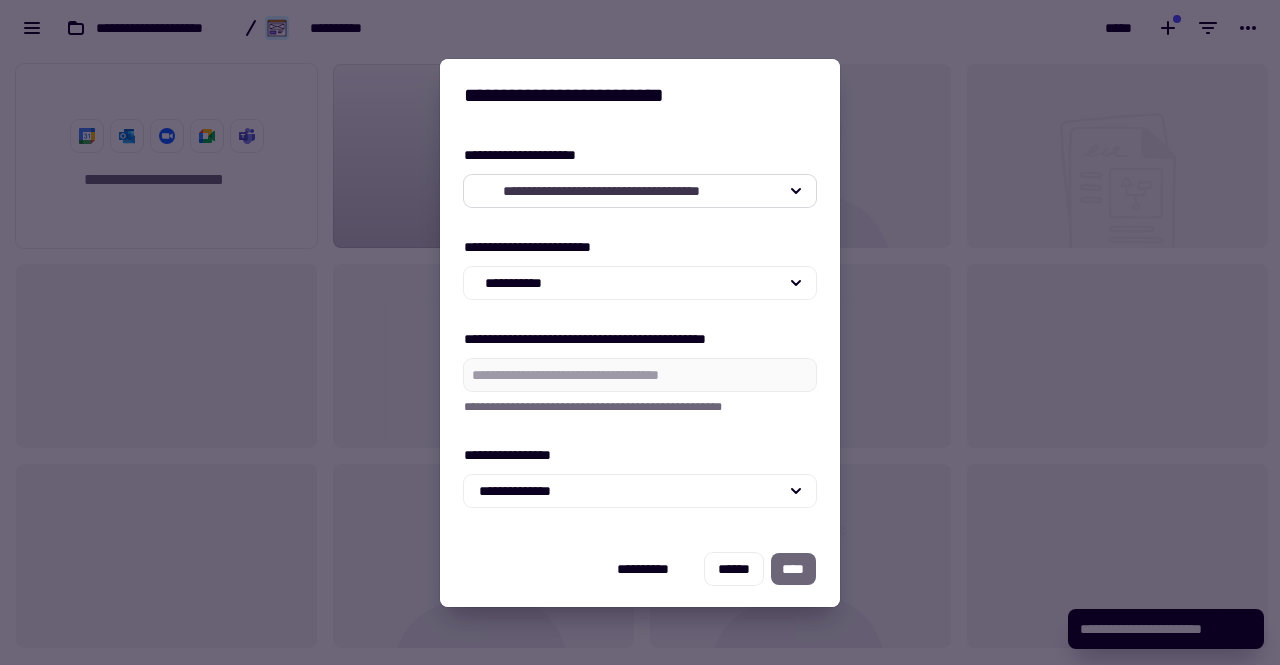 click on "**********" 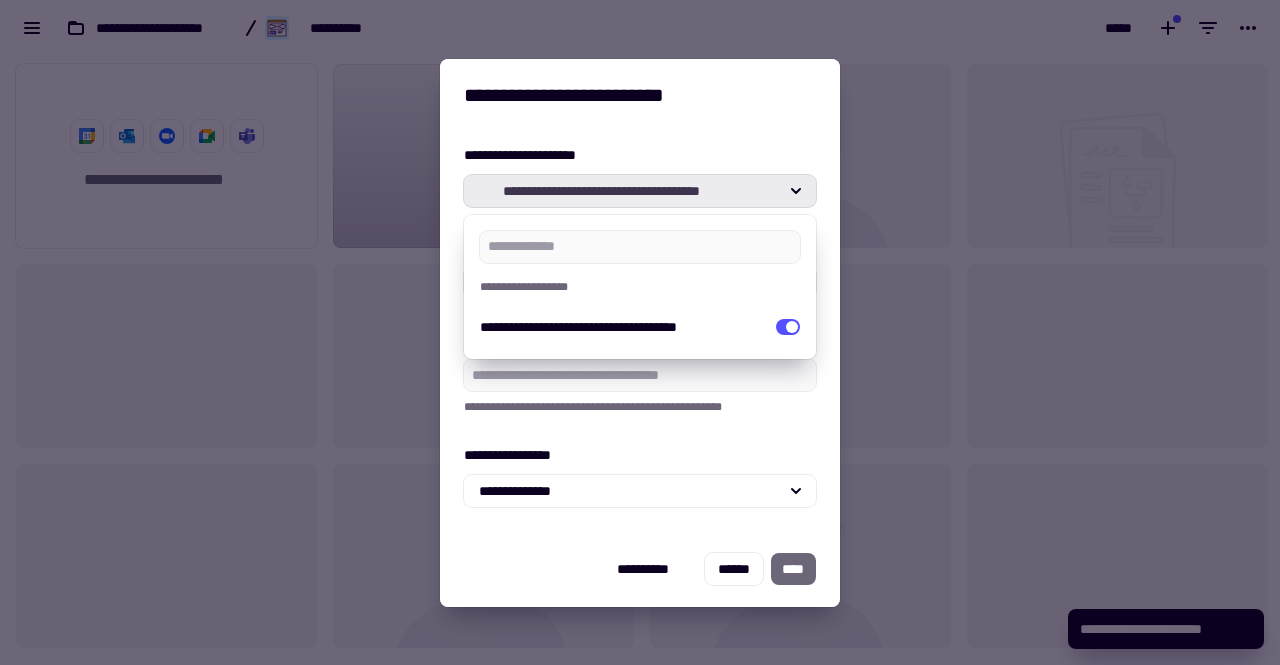 click on "**********" 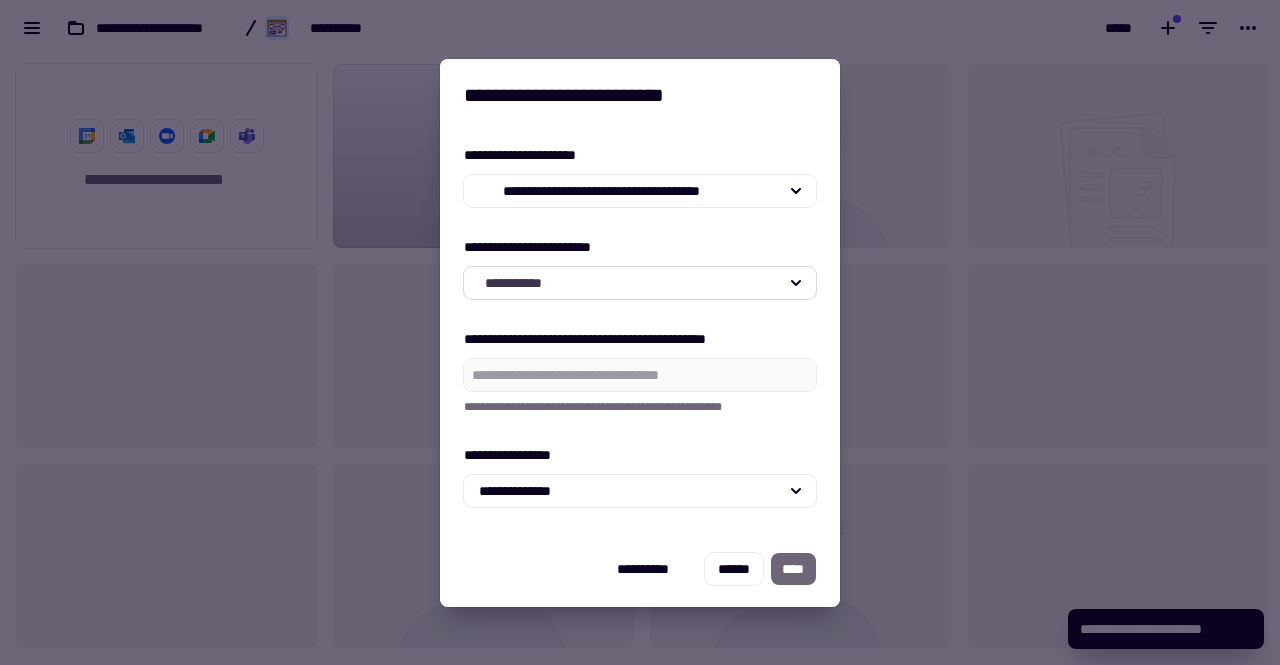 click on "**********" 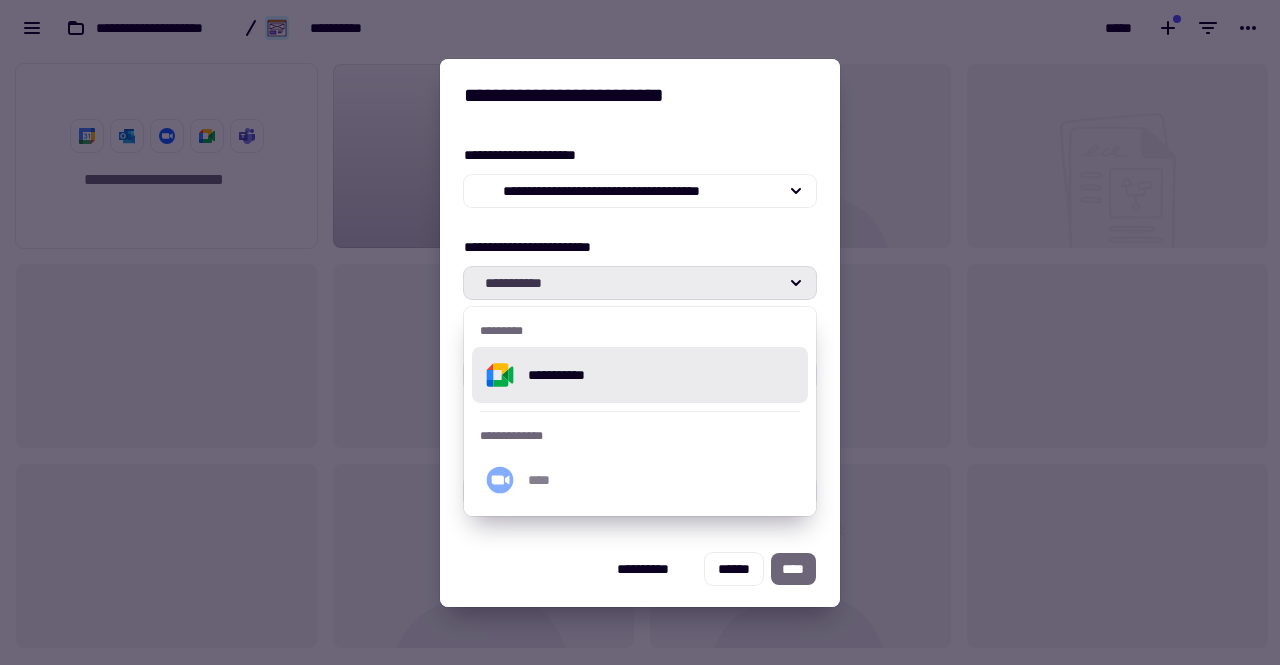click on "**********" 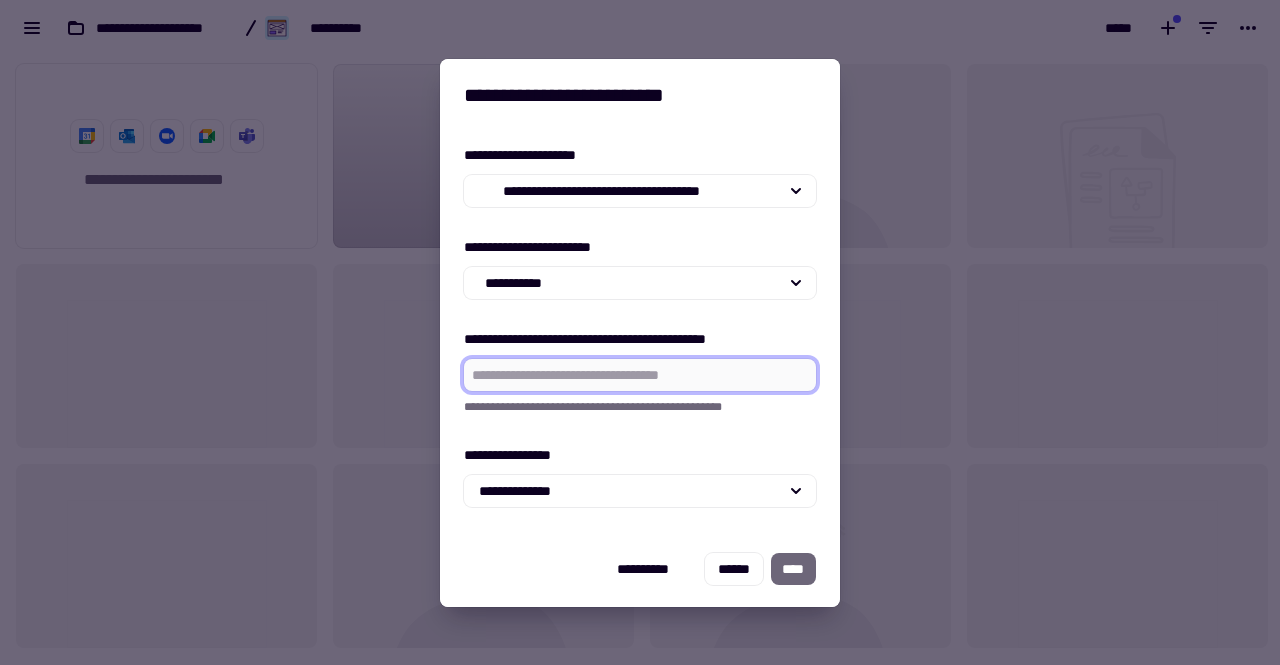 click on "**********" at bounding box center [640, 375] 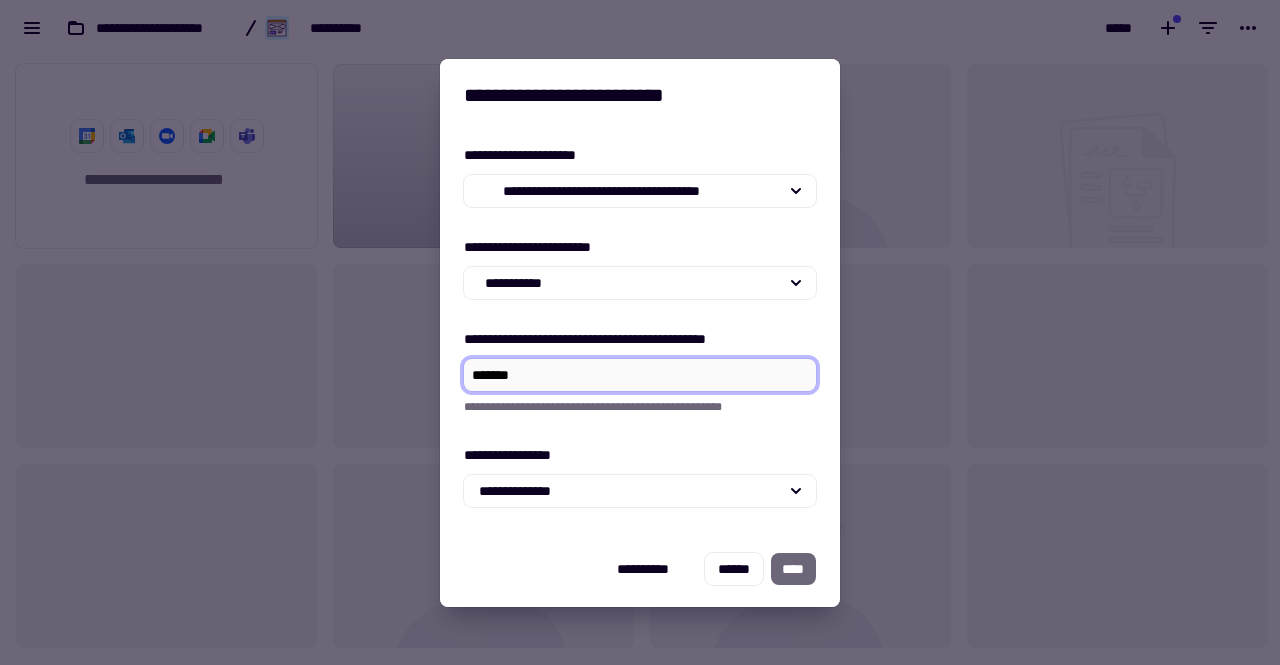 type on "******" 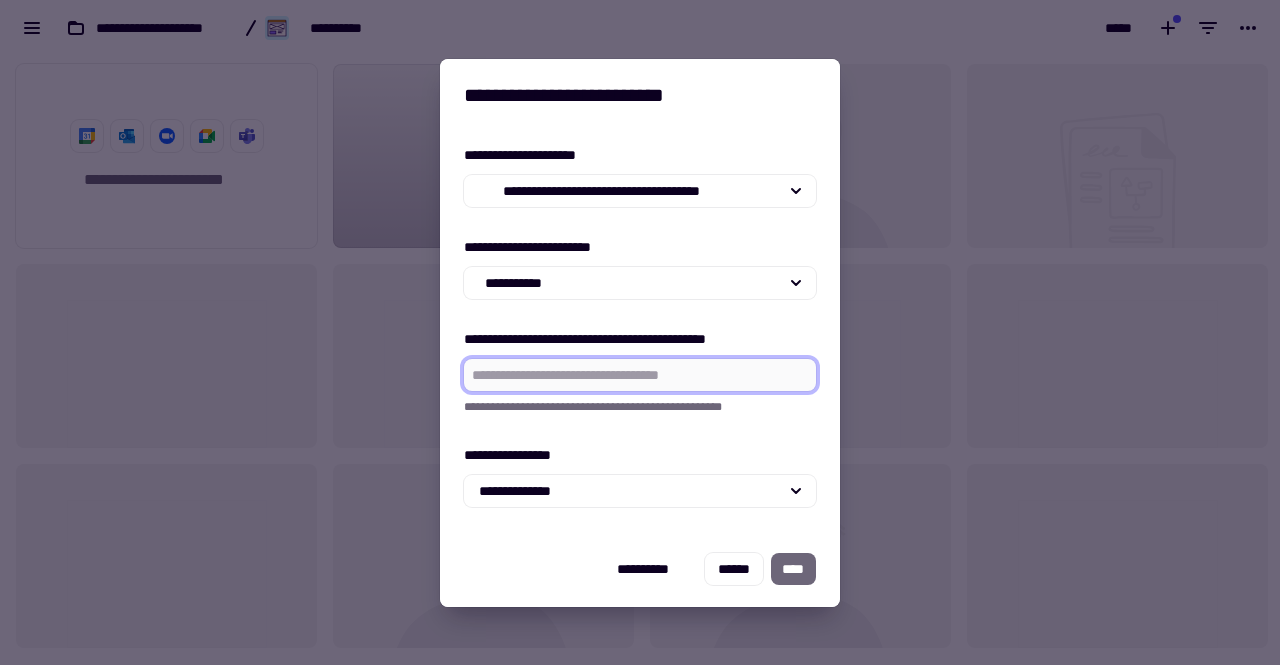 paste on "**********" 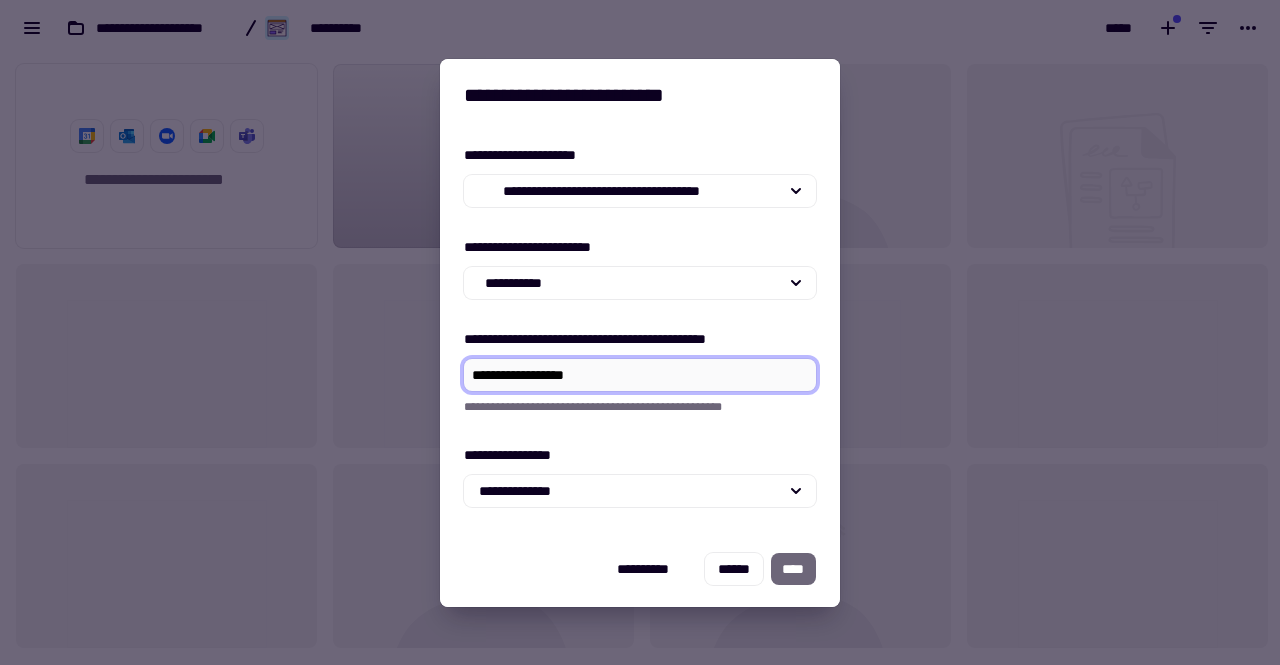 type on "**********" 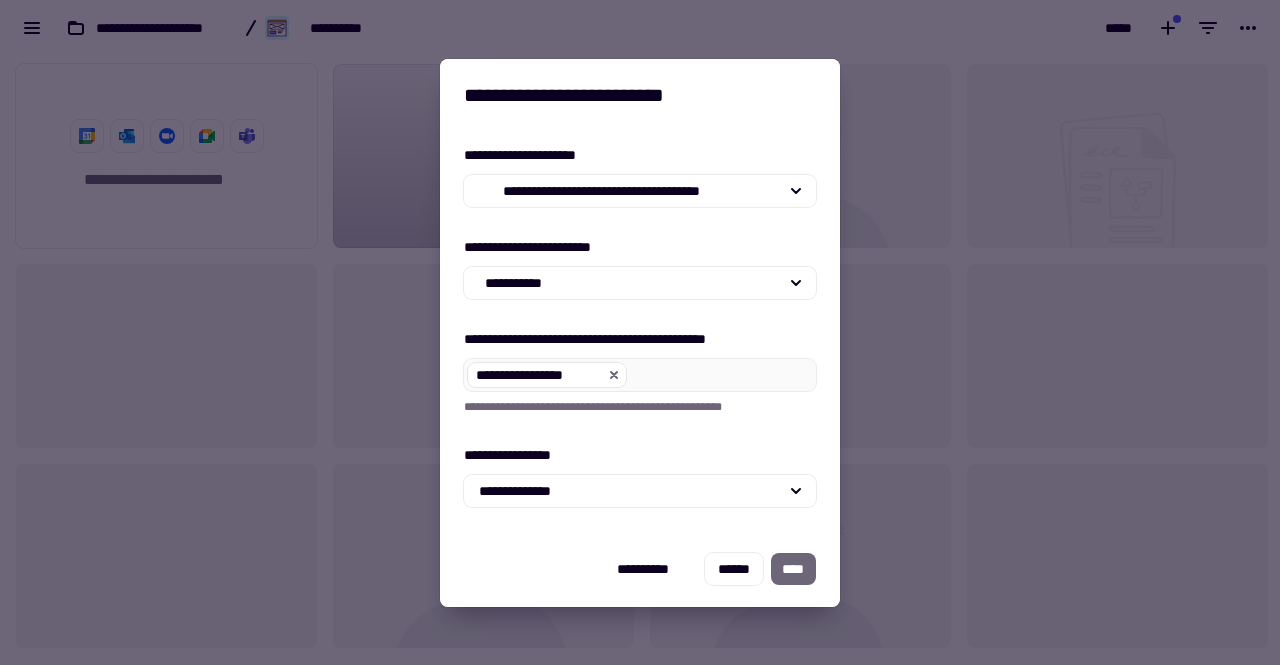 click on "[ADDRESS_LINE_1] [ADDRESS_LINE_2] [ADDRESS_LINE_3] [ADDRESS_LINE_4] [ADDRESS_LINE_5] [ADDRESS_LINE_6] [ADDRESS_LINE_7] [ADDRESS_LINE_8] [ADDRESS_LINE_9] [ADDRESS_LINE_10]" at bounding box center [640, 331] 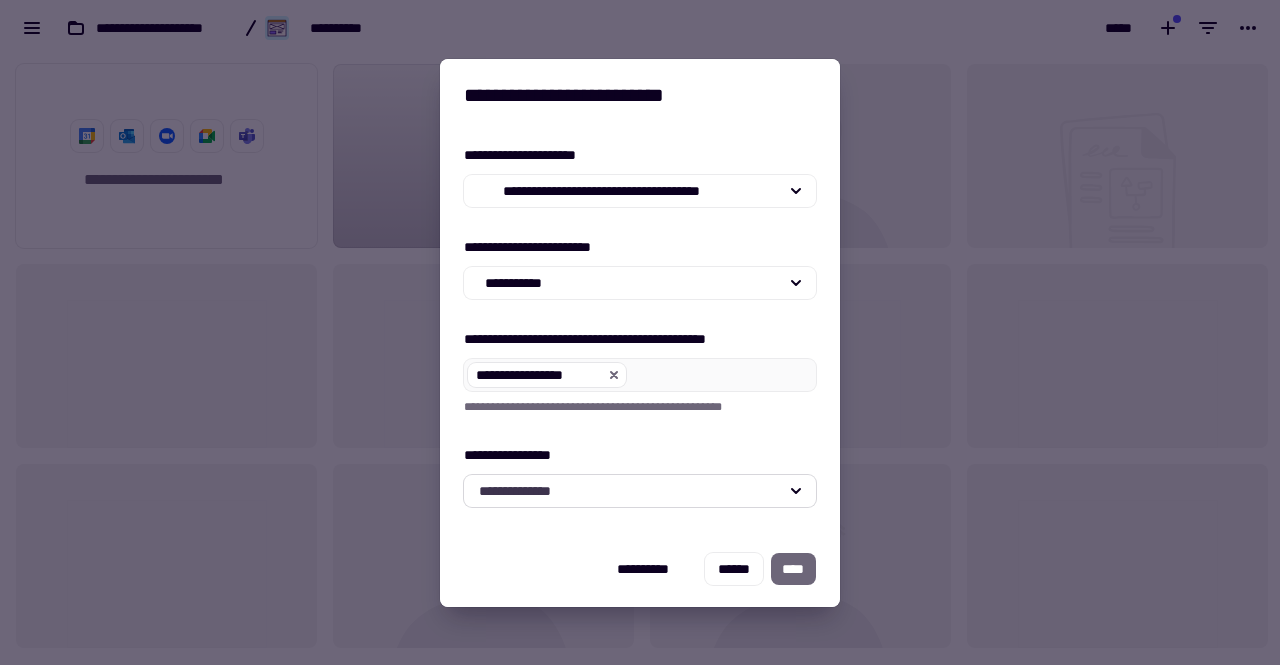 click on "**********" 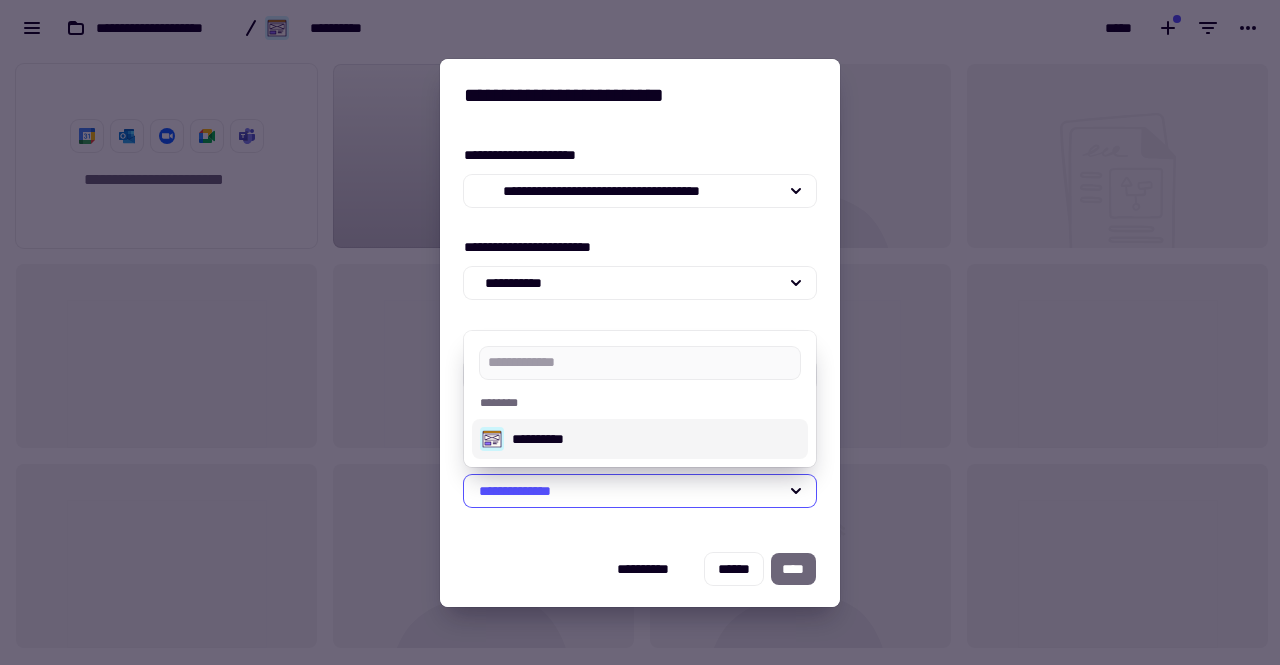click on "[ADDRESS_LINE_1] [ADDRESS_LINE_2] [ADDRESS_LINE_3] [ADDRESS_LINE_4] [ADDRESS_LINE_5] [ADDRESS_LINE_6] [ADDRESS_LINE_7] [ADDRESS_LINE_8] [ADDRESS_LINE_9] [ADDRESS_LINE_10]" at bounding box center (640, 331) 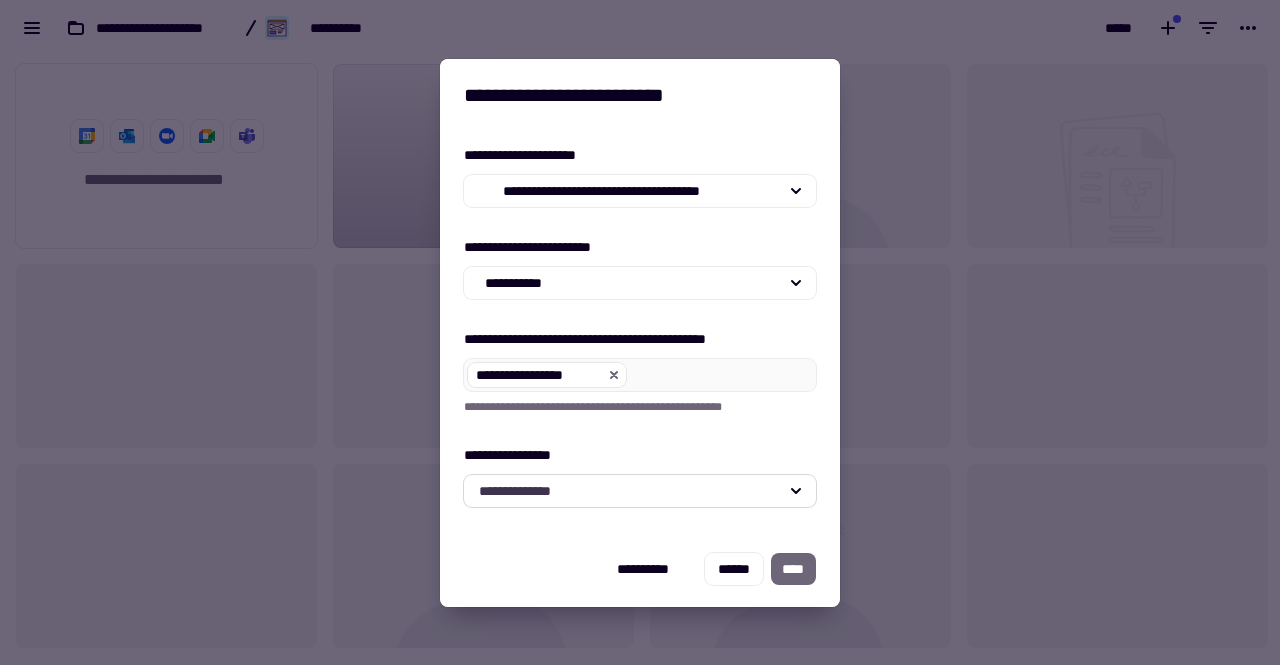 click on "**********" 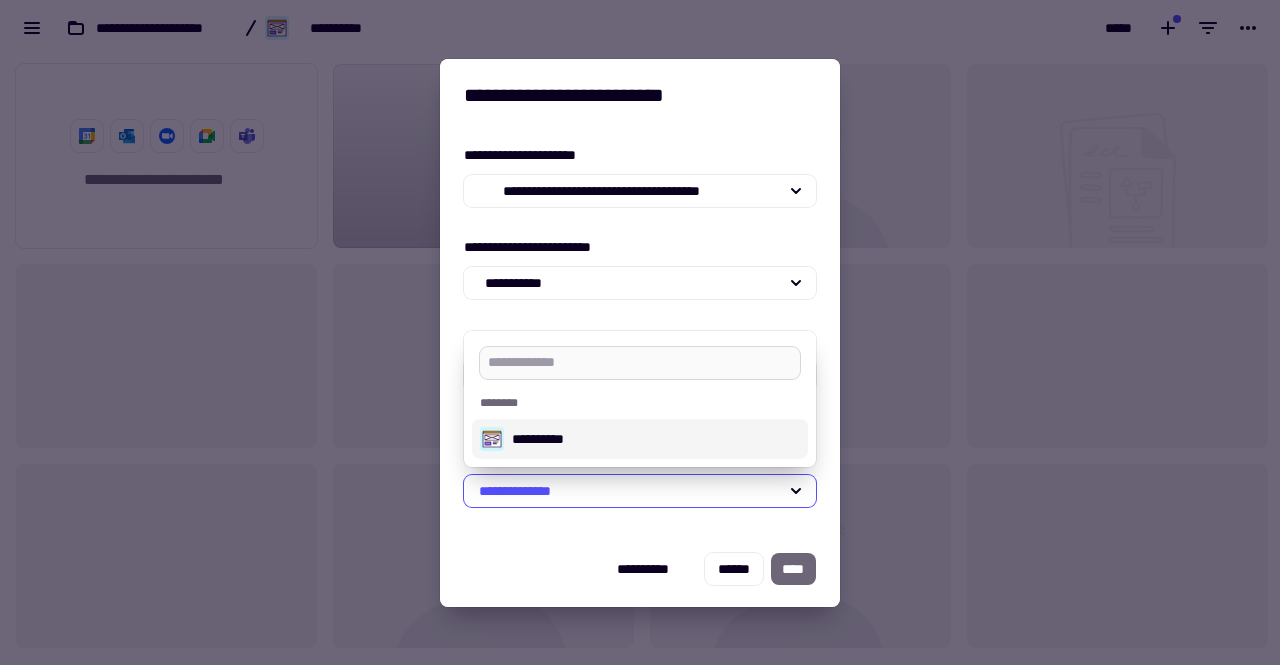 click at bounding box center [640, 363] 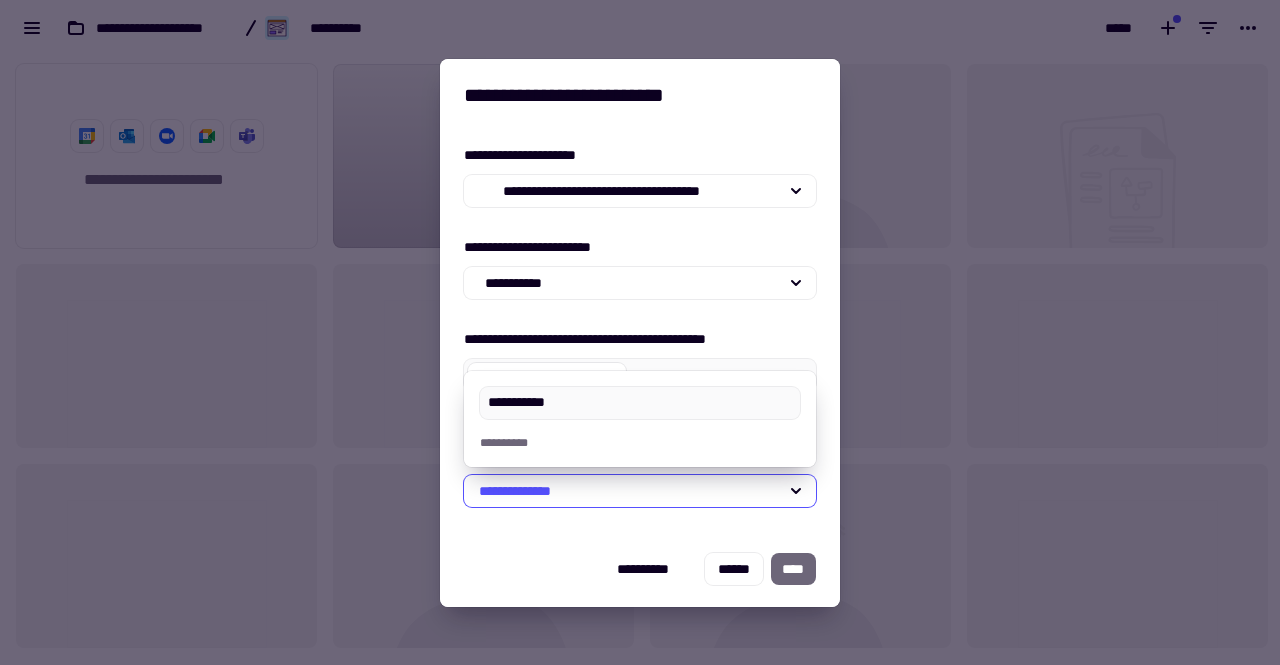type on "**********" 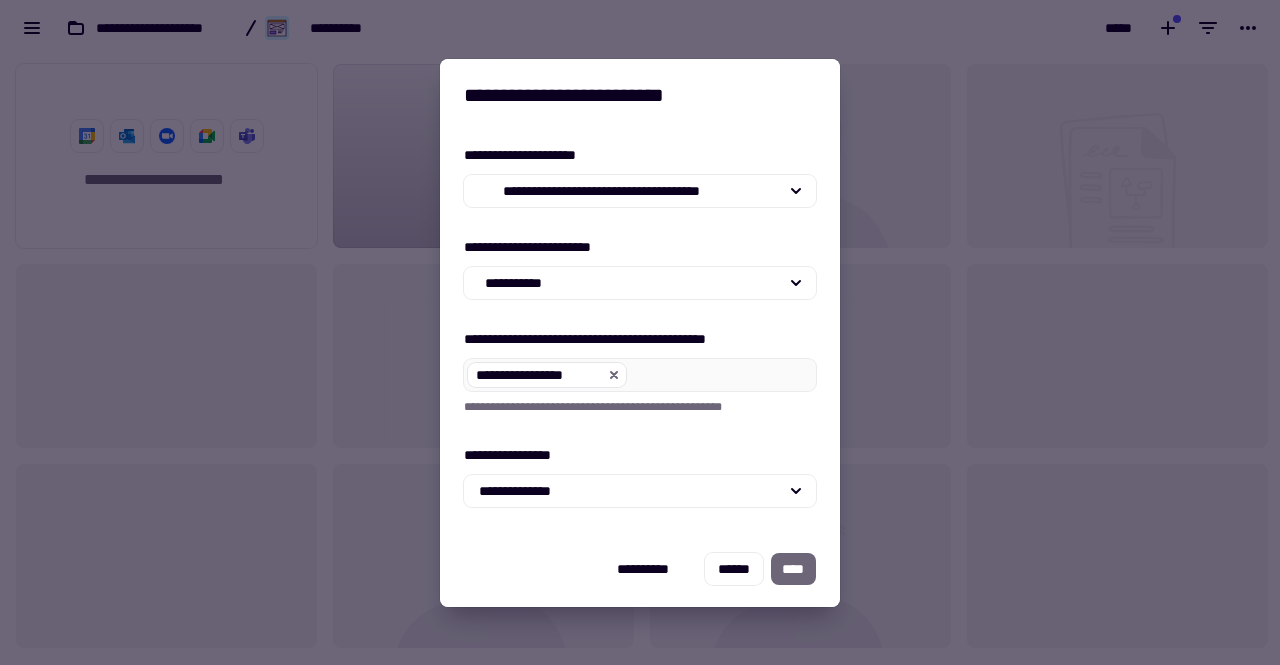 click on "****" 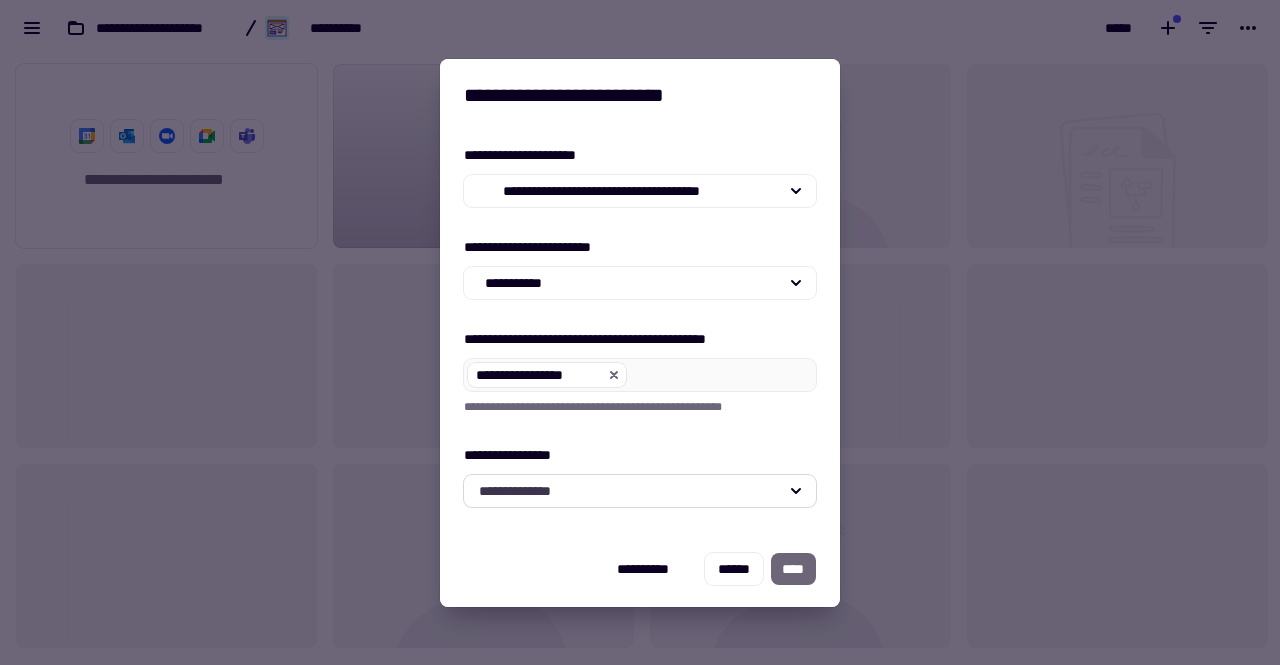 click on "**********" 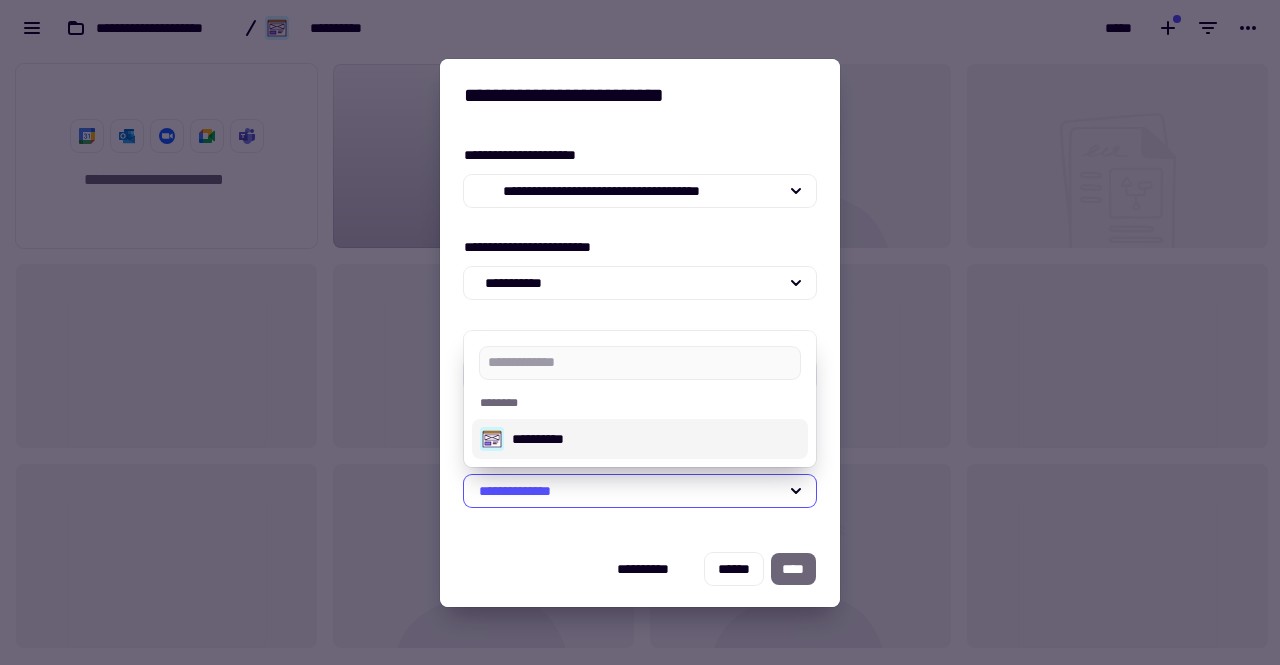 click on "**********" at bounding box center [656, 439] 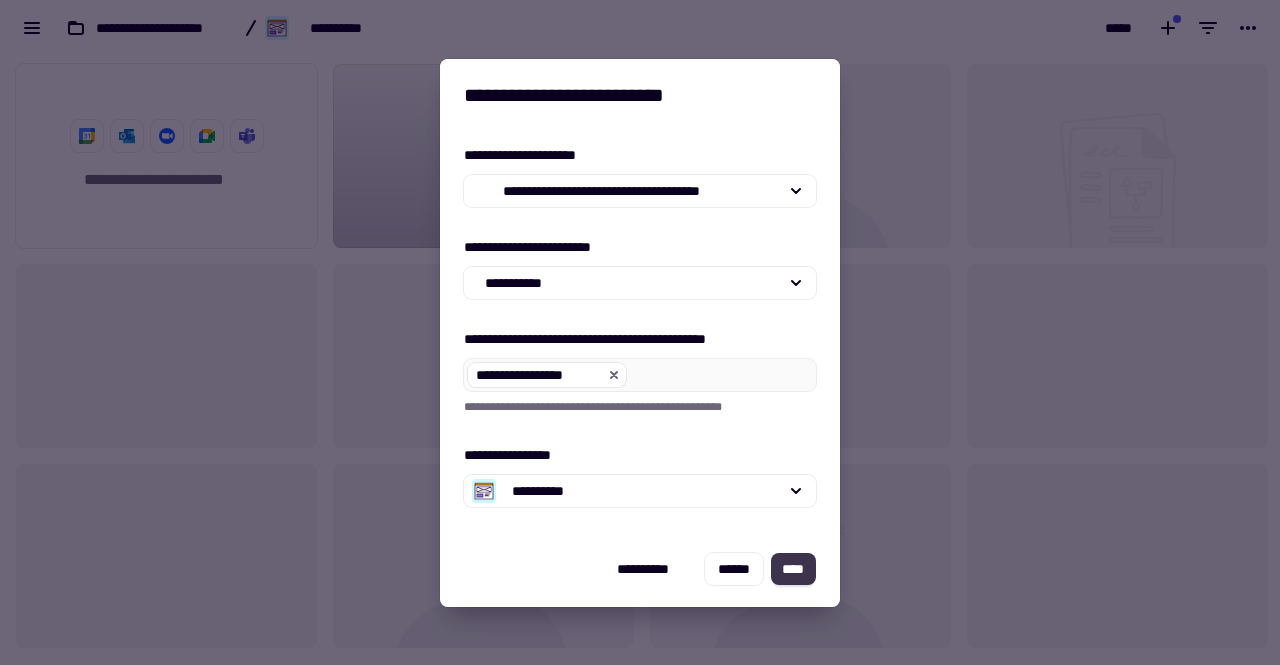 click on "****" 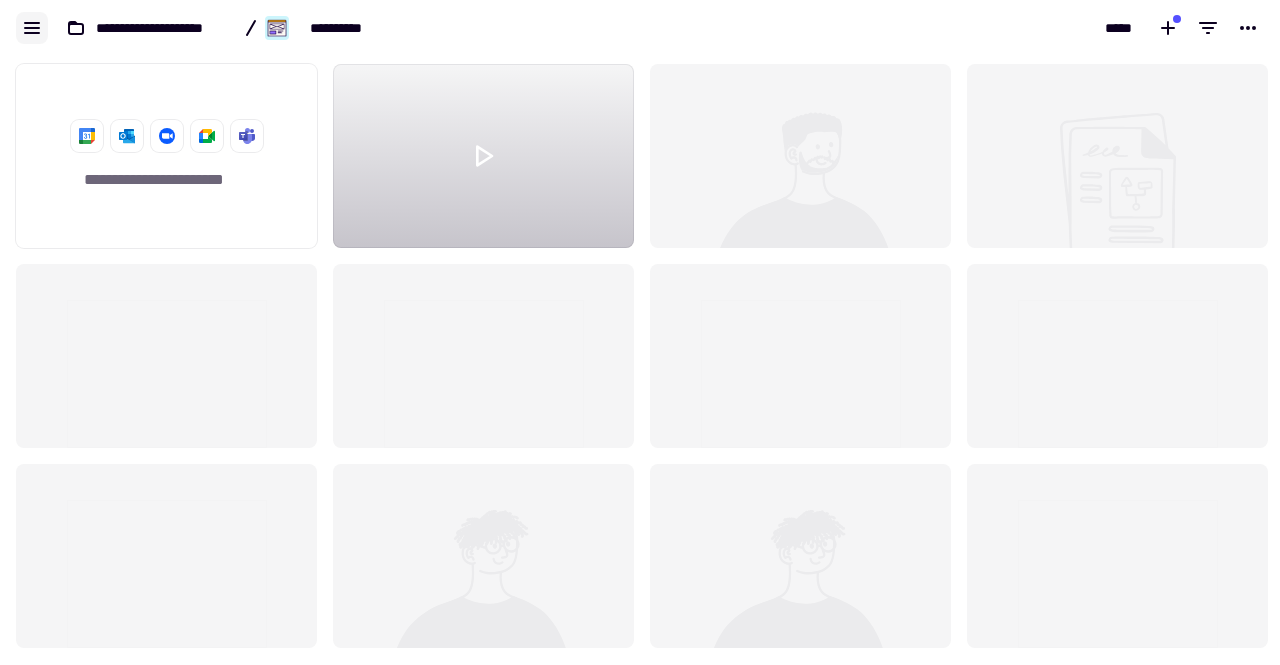 click 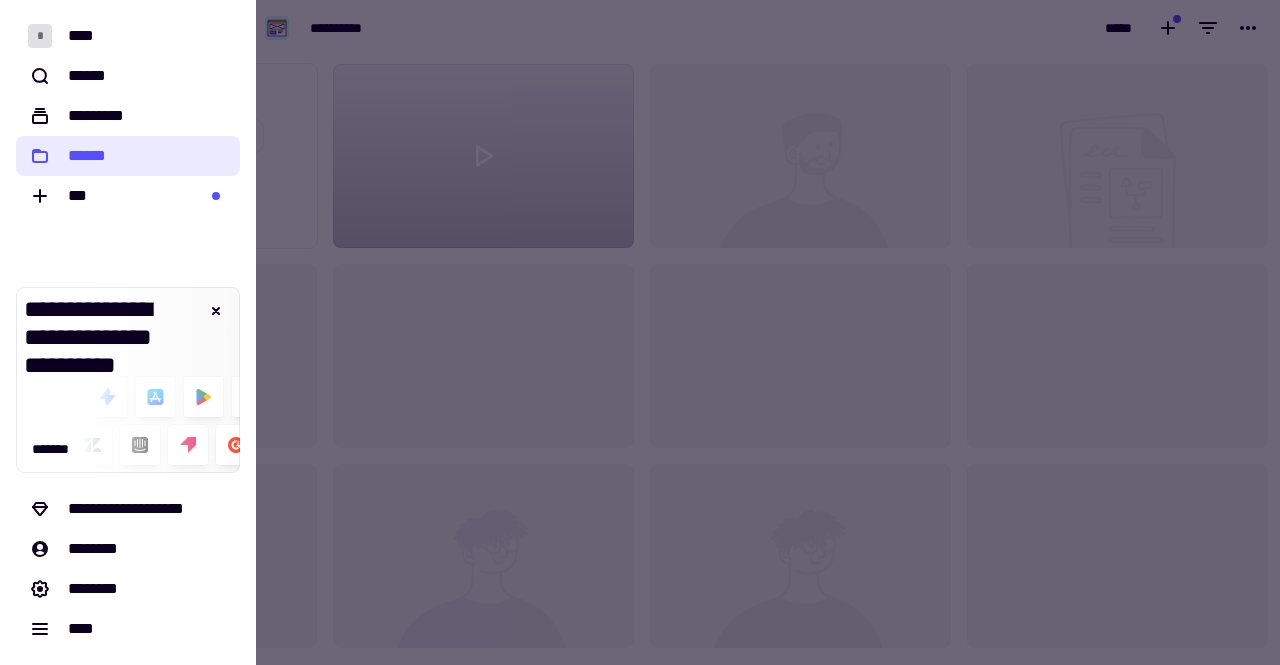 click on "******" 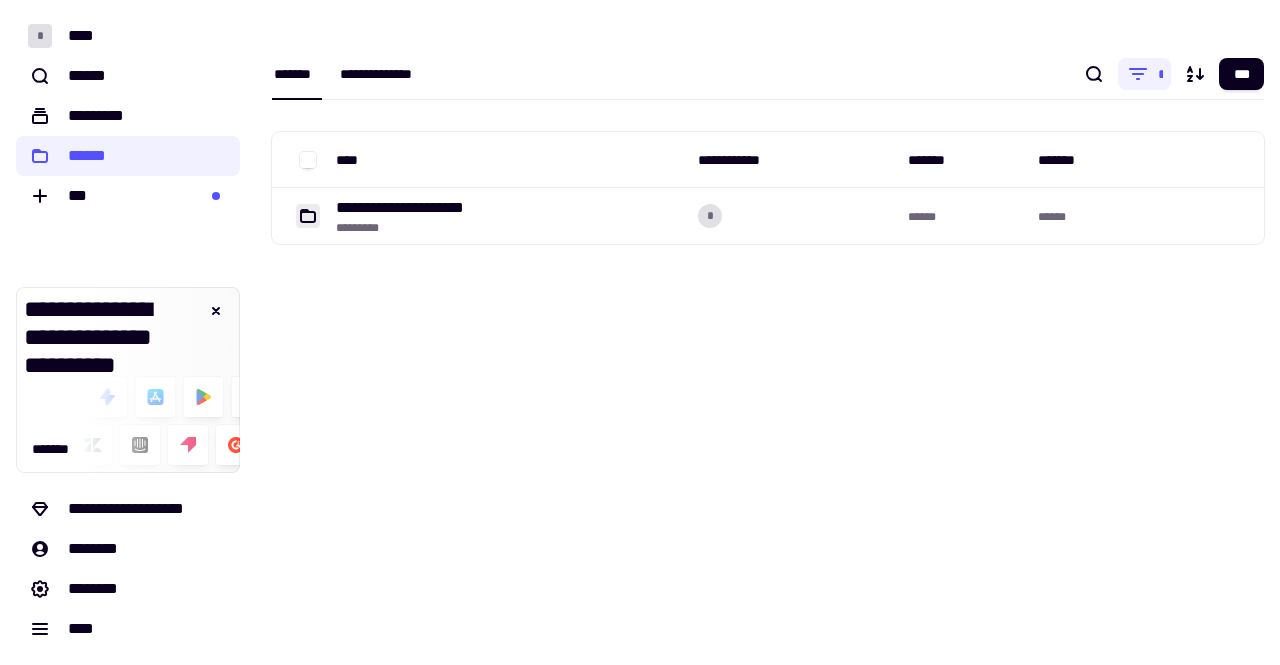 click on "**********" at bounding box center [388, 74] 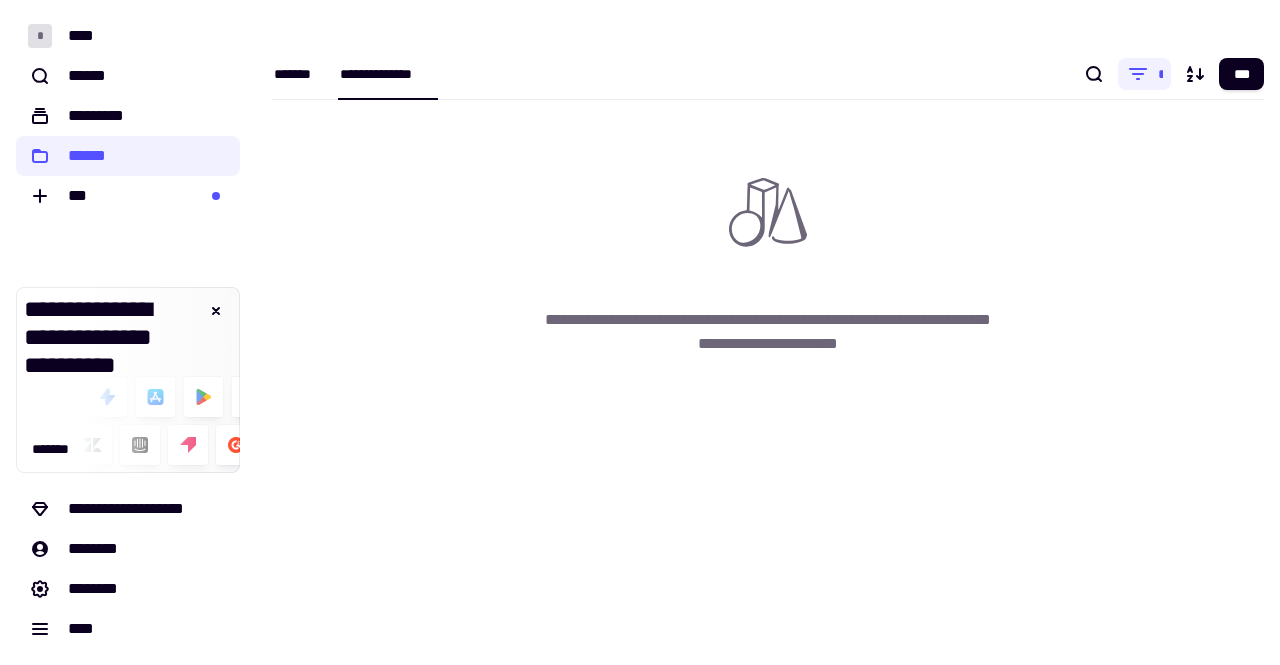 click on "*******" at bounding box center [297, 74] 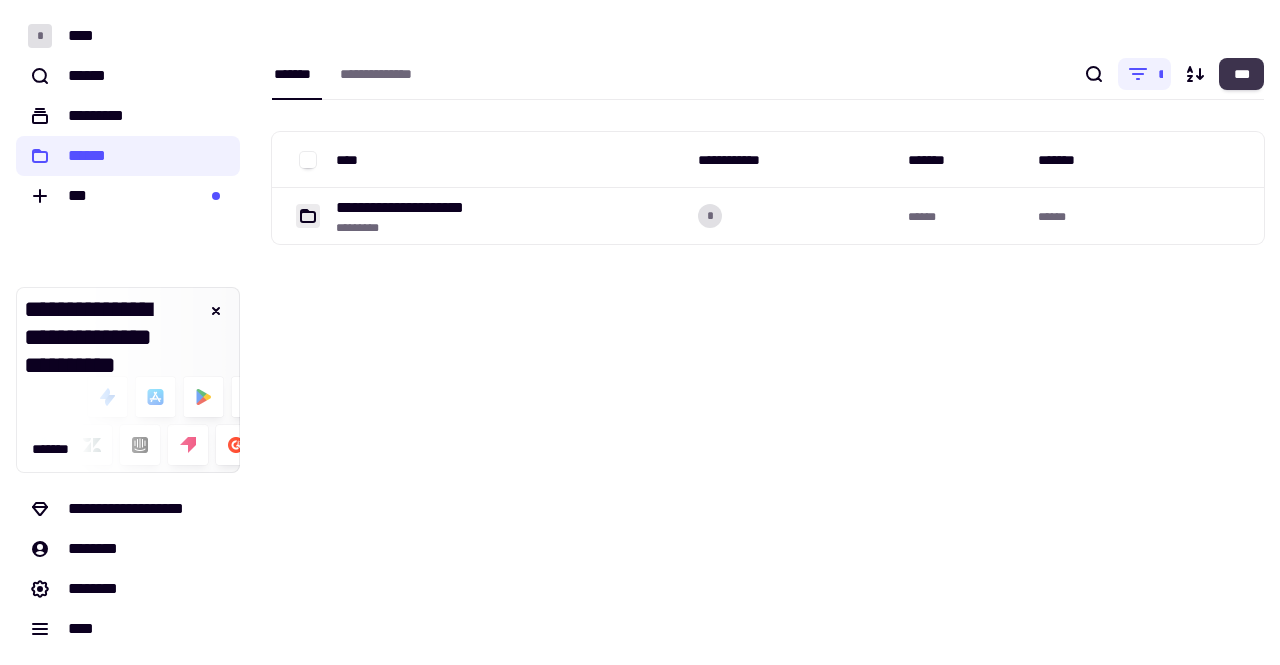 click on "***" 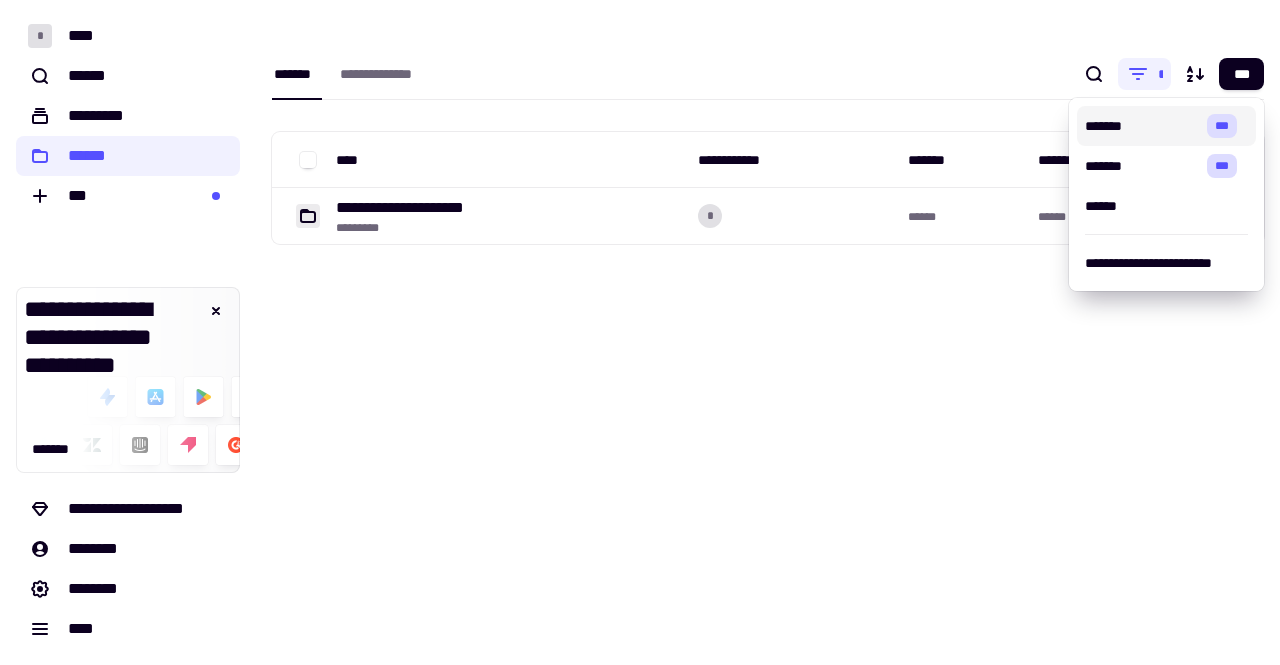 click on "*******" at bounding box center [1142, 126] 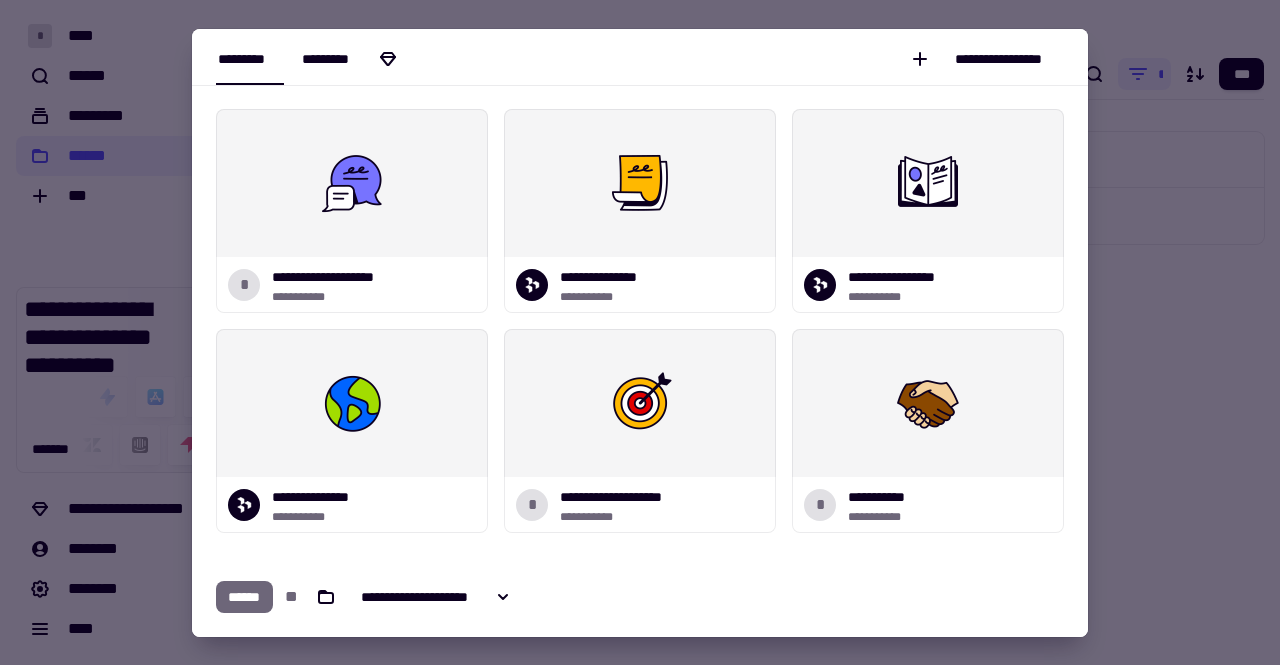 click on "*********" at bounding box center (337, 59) 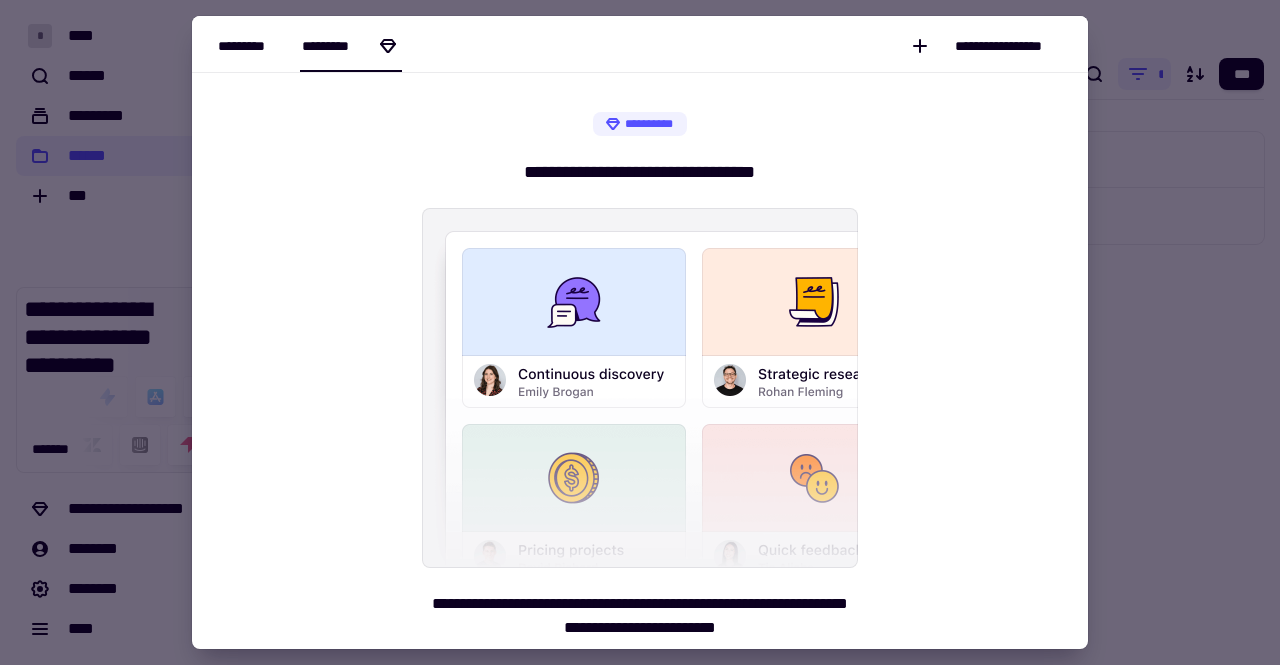click on "*********" at bounding box center [250, 46] 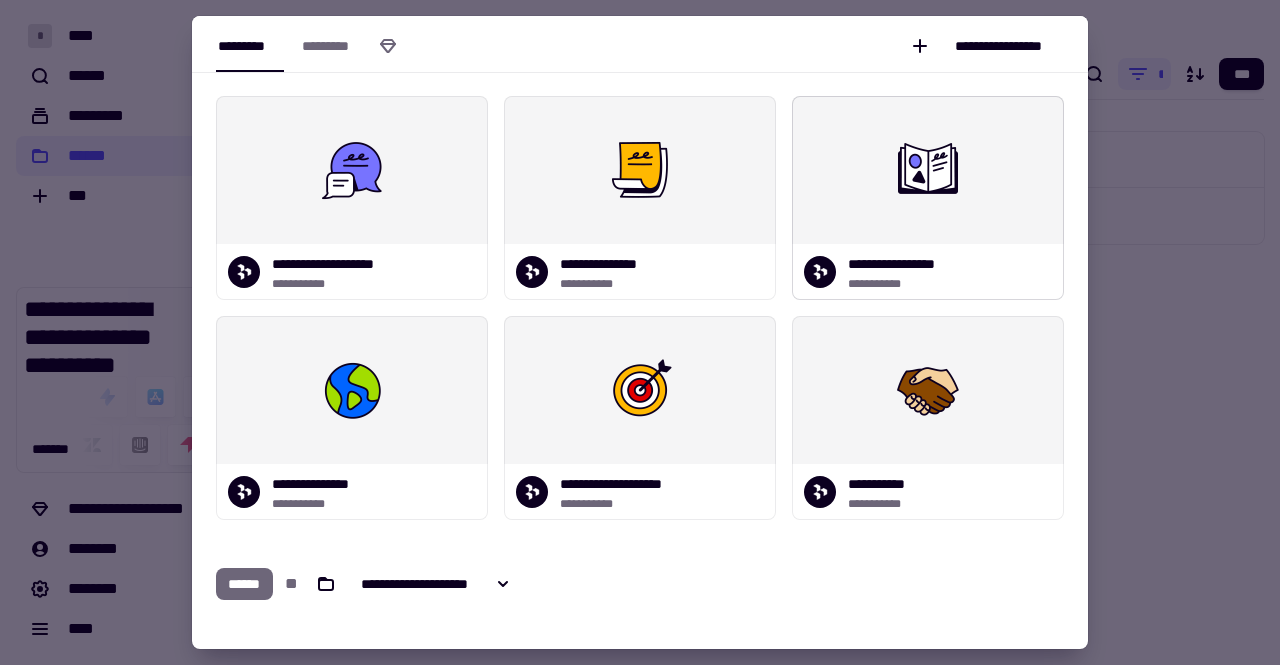 scroll, scrollTop: 0, scrollLeft: 0, axis: both 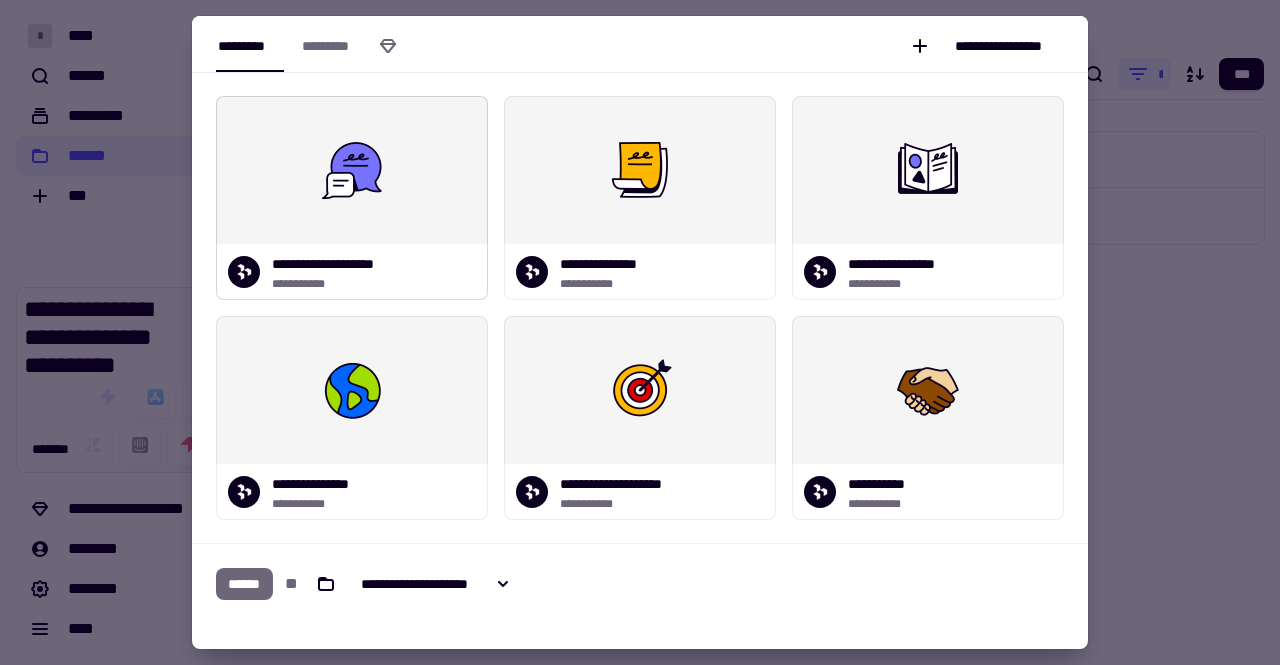 click at bounding box center [352, 170] 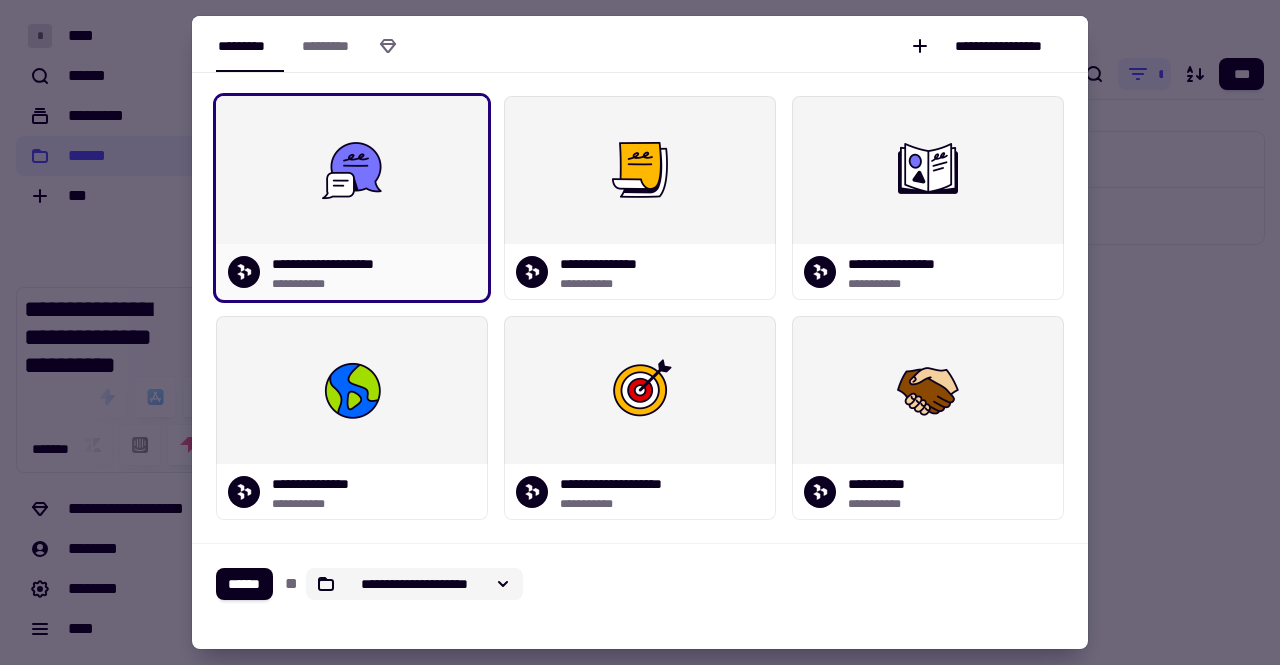 click on "**********" 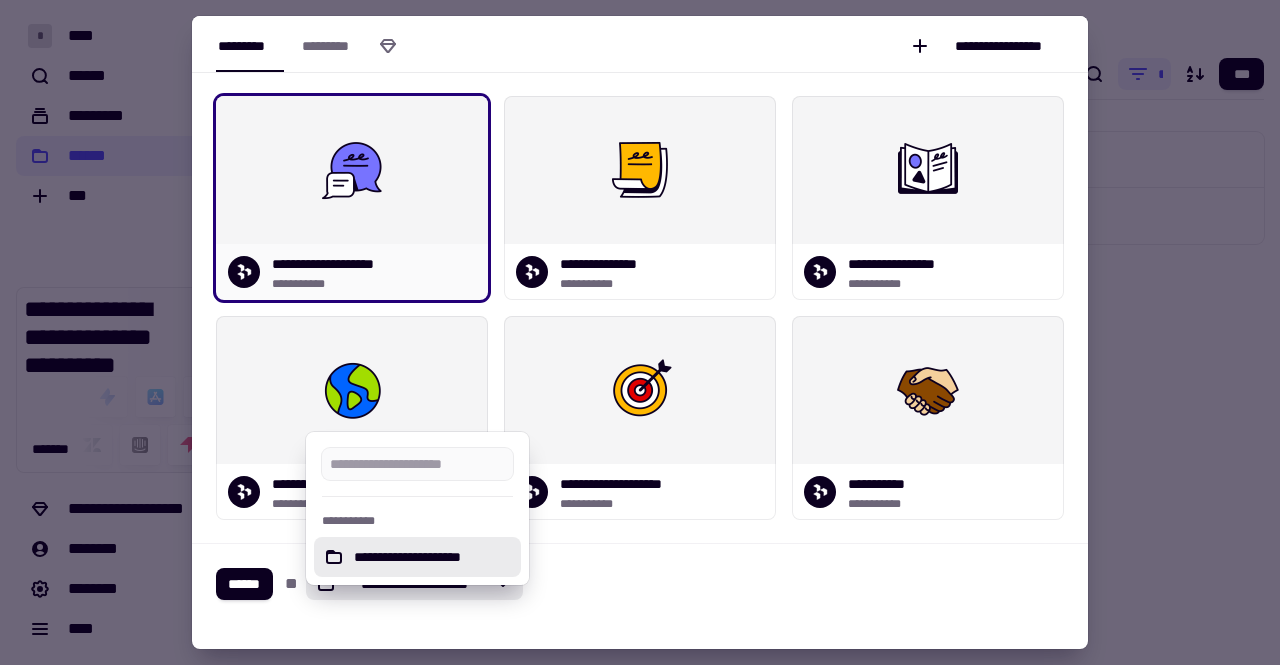 click at bounding box center (640, 332) 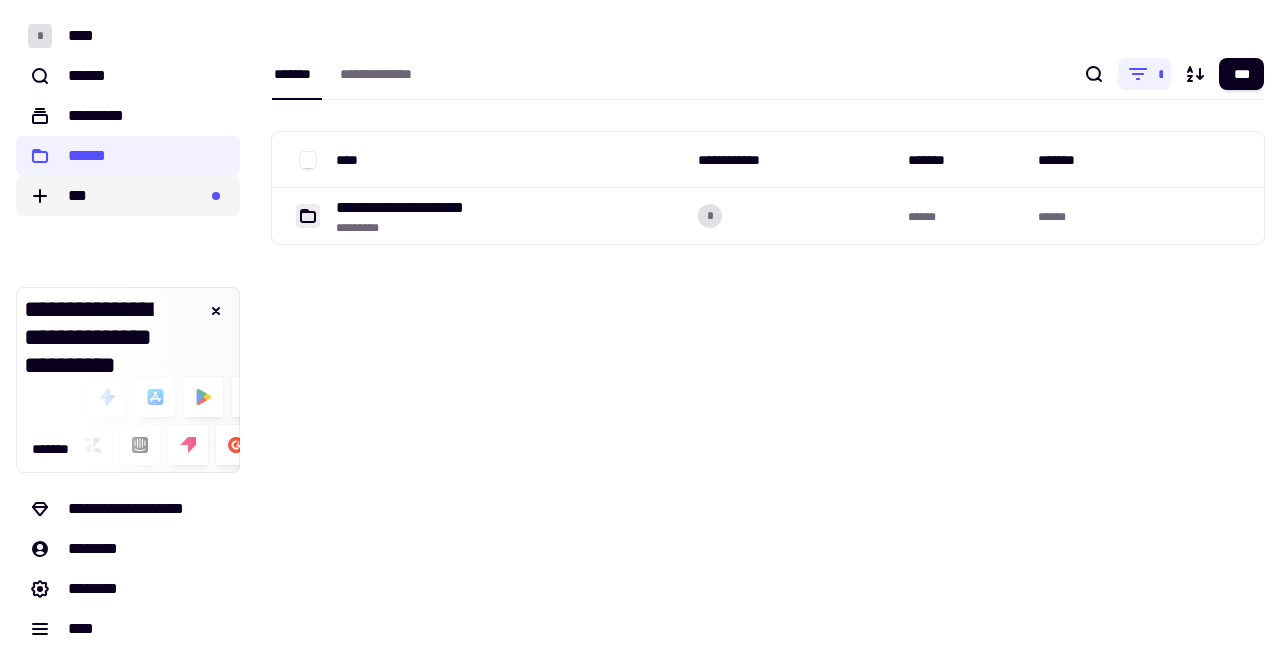 click on "***" 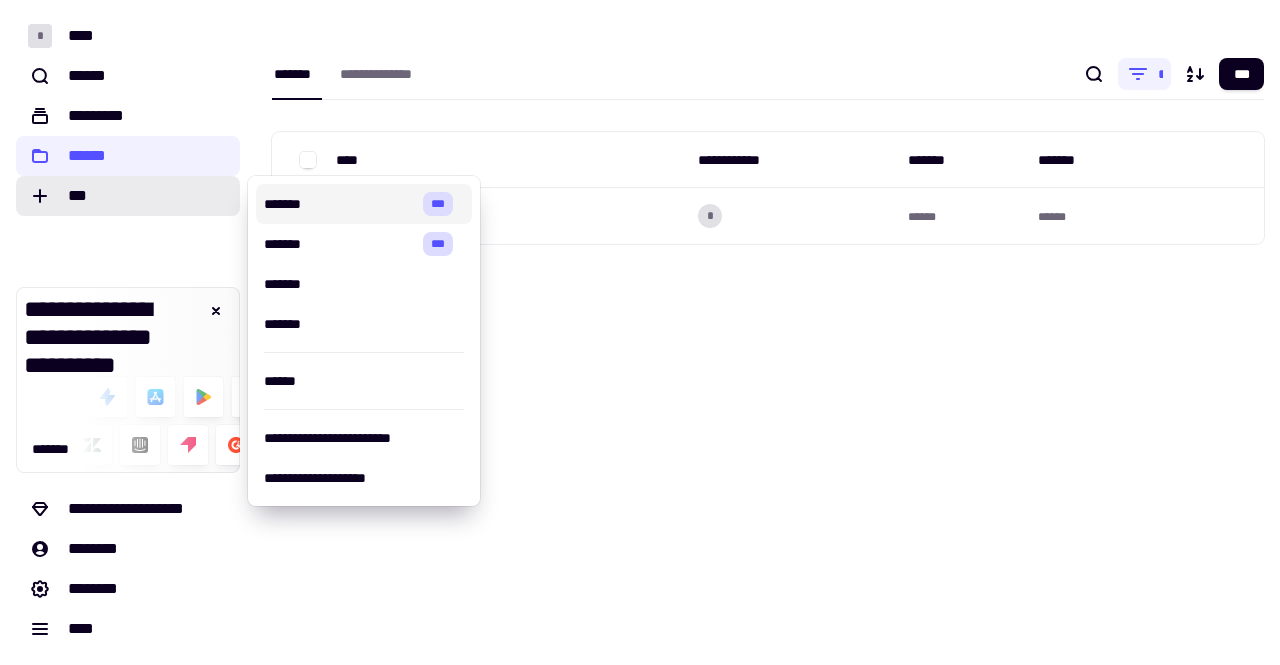 click on "*******" at bounding box center (339, 204) 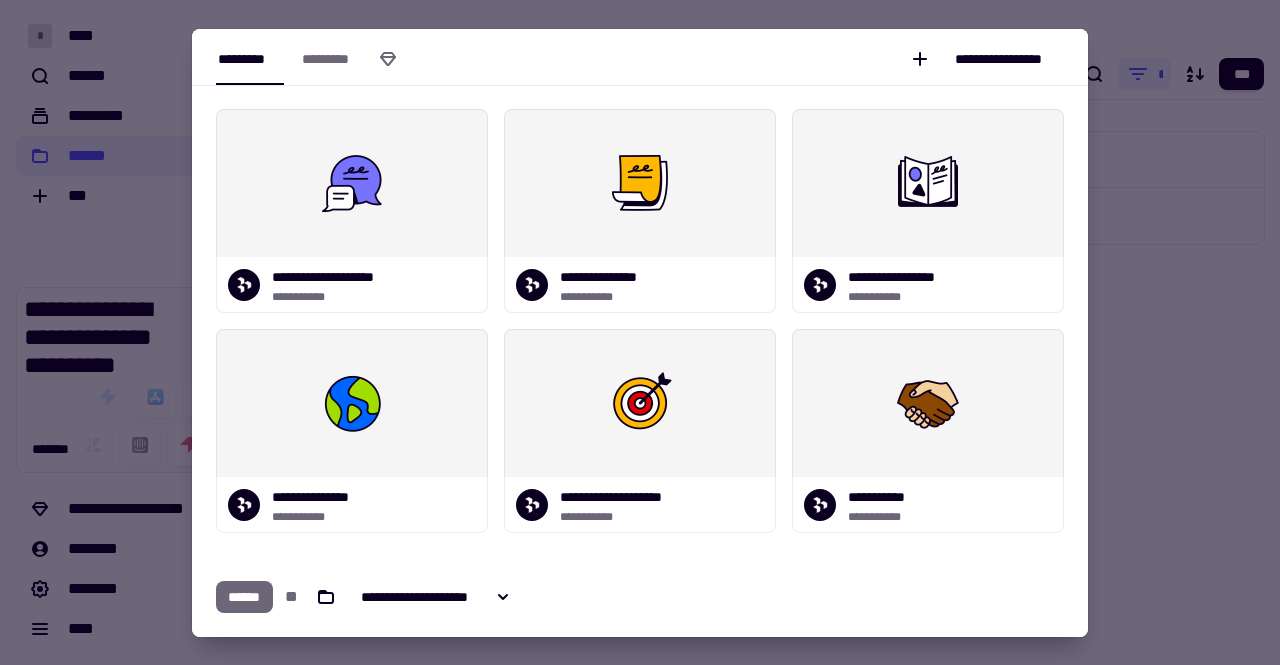 click at bounding box center [640, 332] 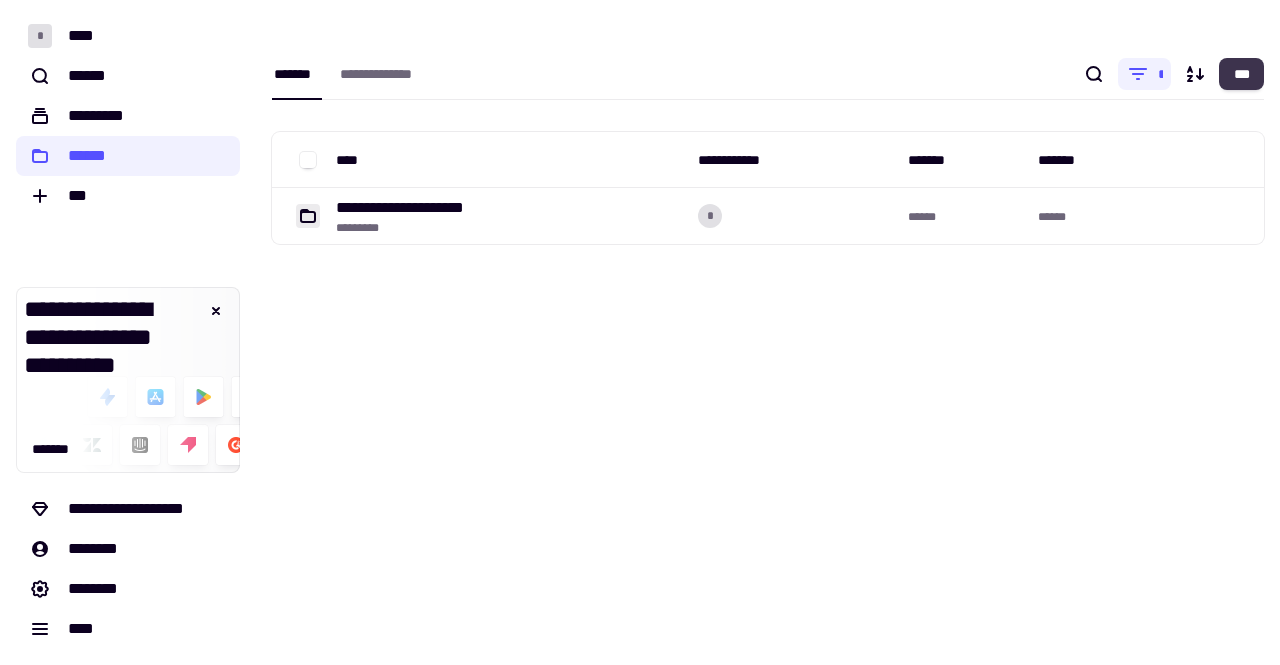 click on "***" 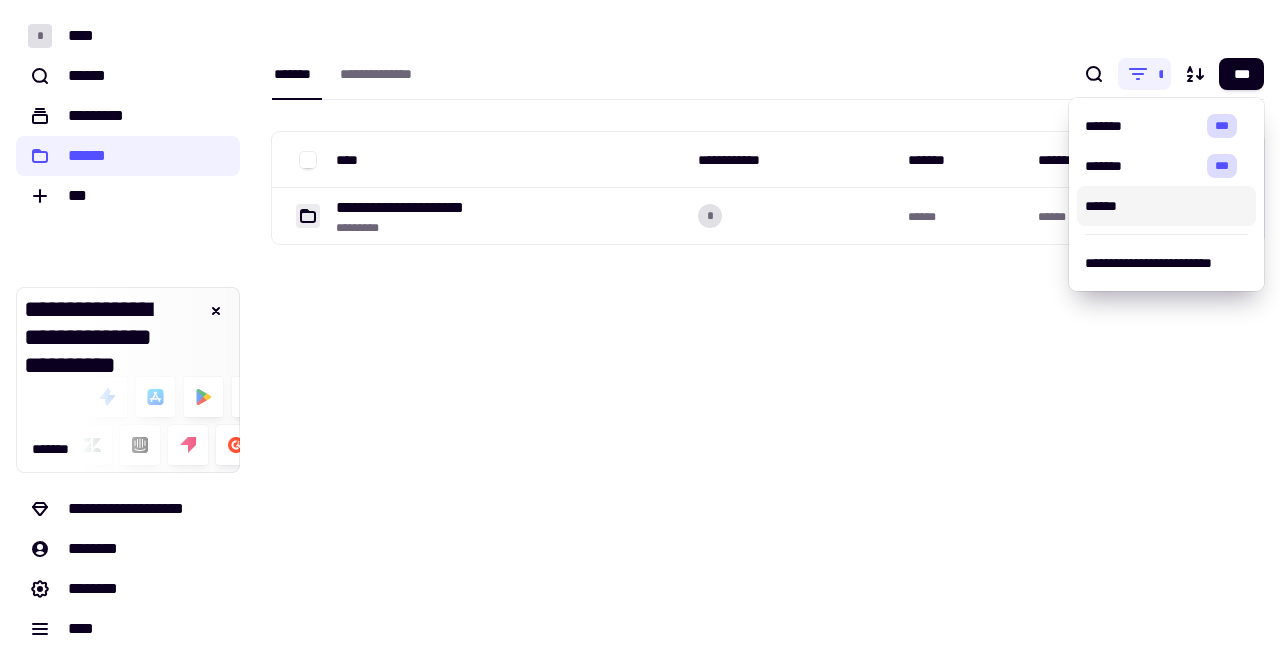 click on "******" at bounding box center (1166, 206) 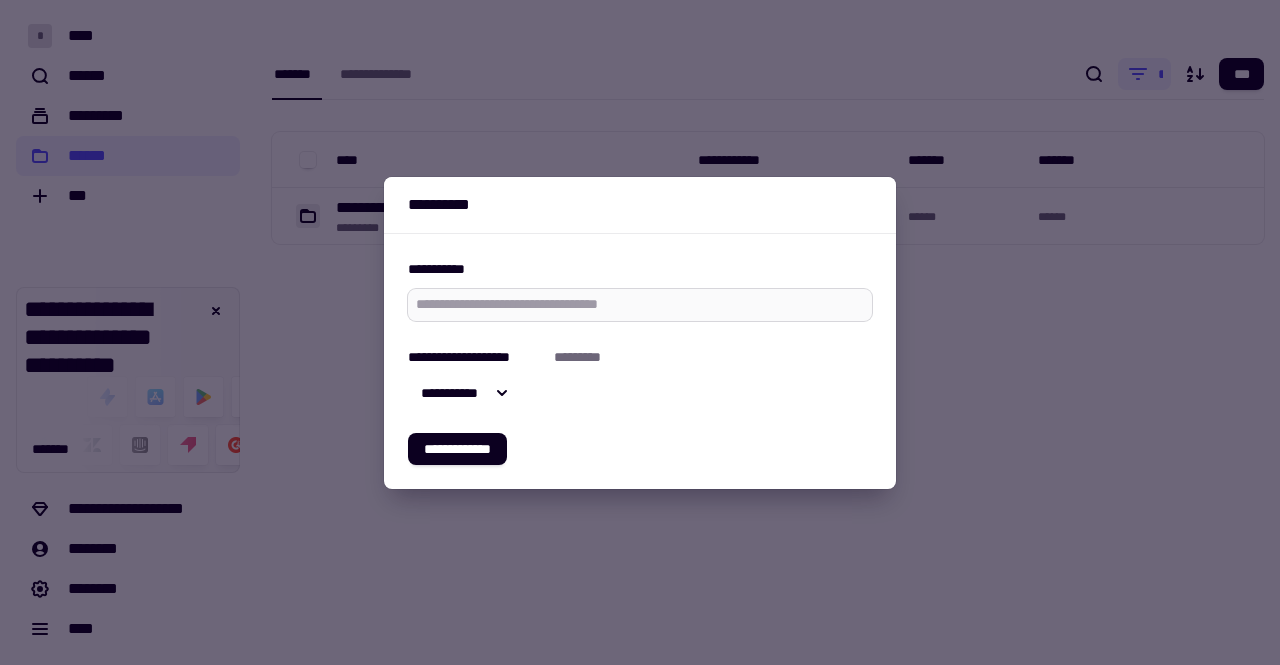 click at bounding box center [640, 305] 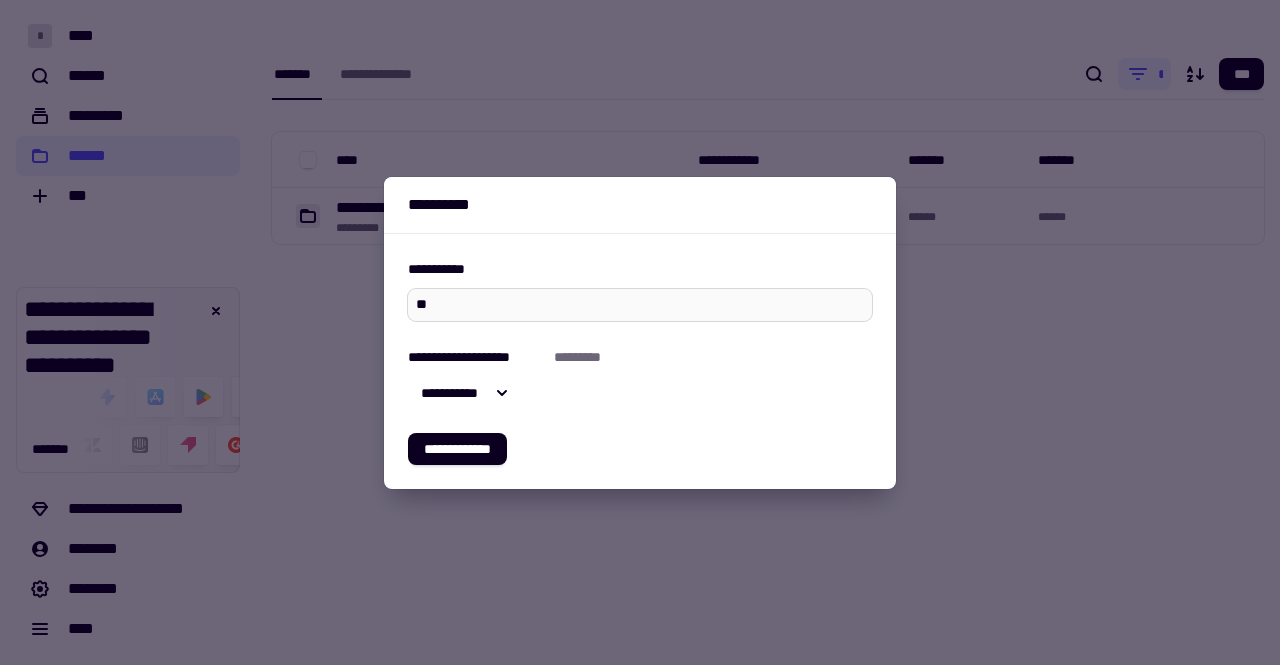 type on "*" 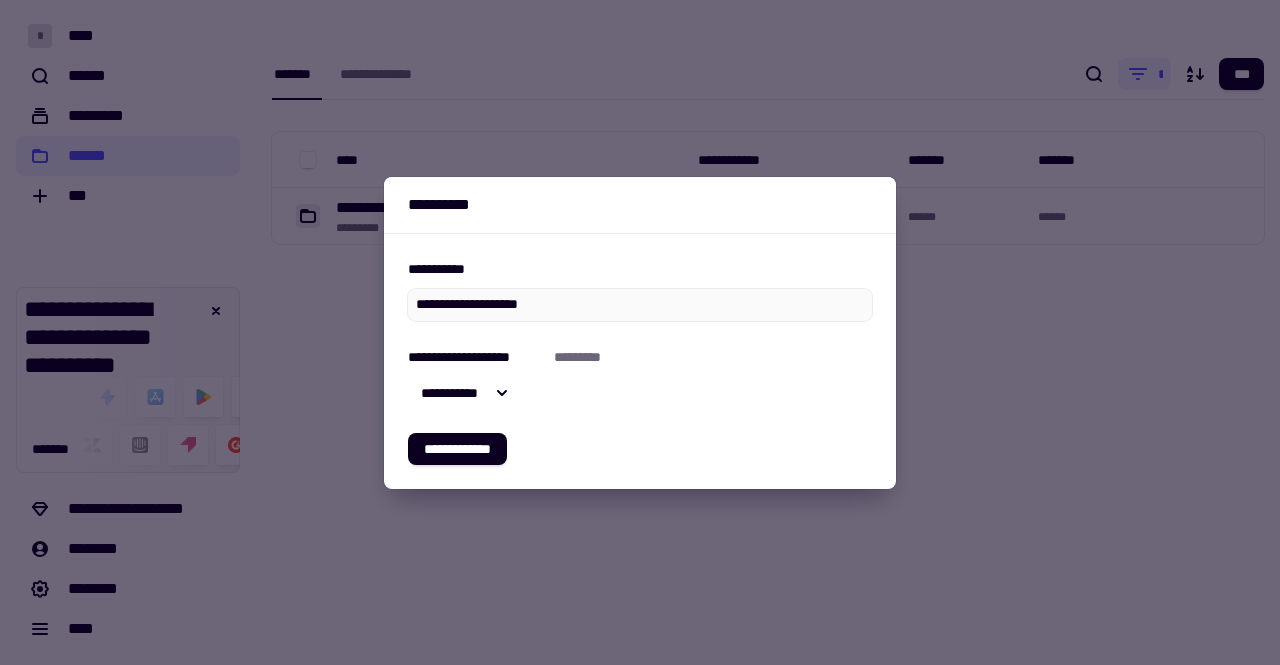 type on "**********" 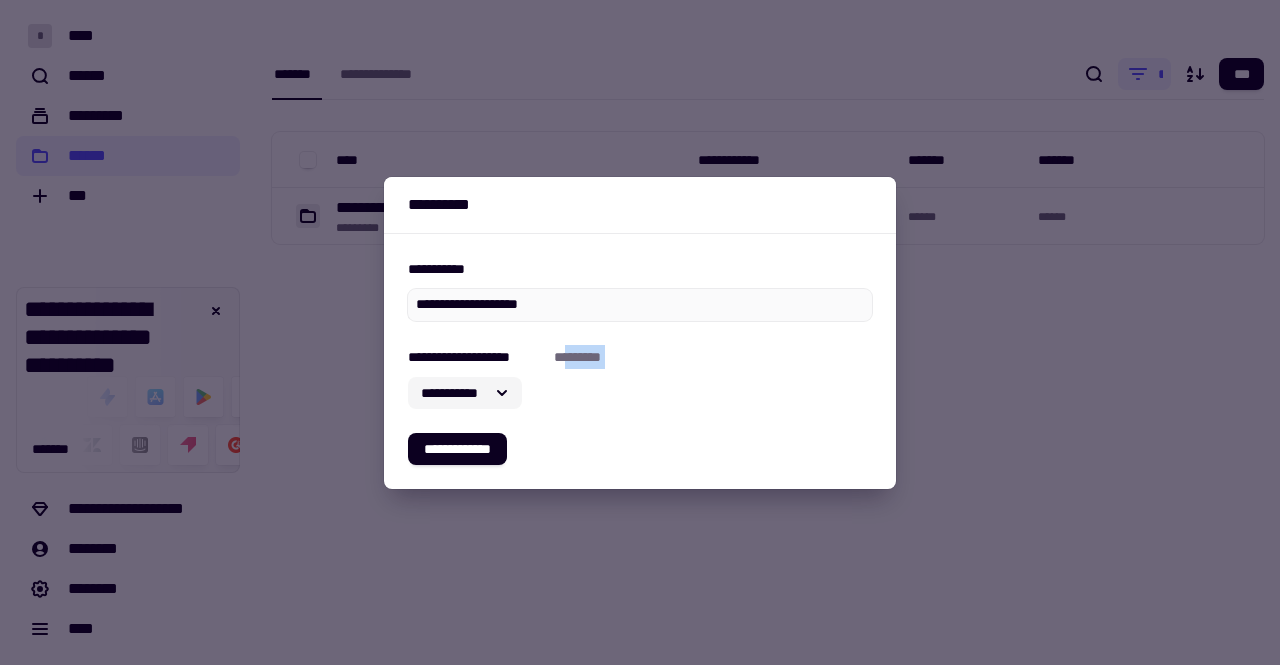 drag, startPoint x: 568, startPoint y: 366, endPoint x: 494, endPoint y: 395, distance: 79.47956 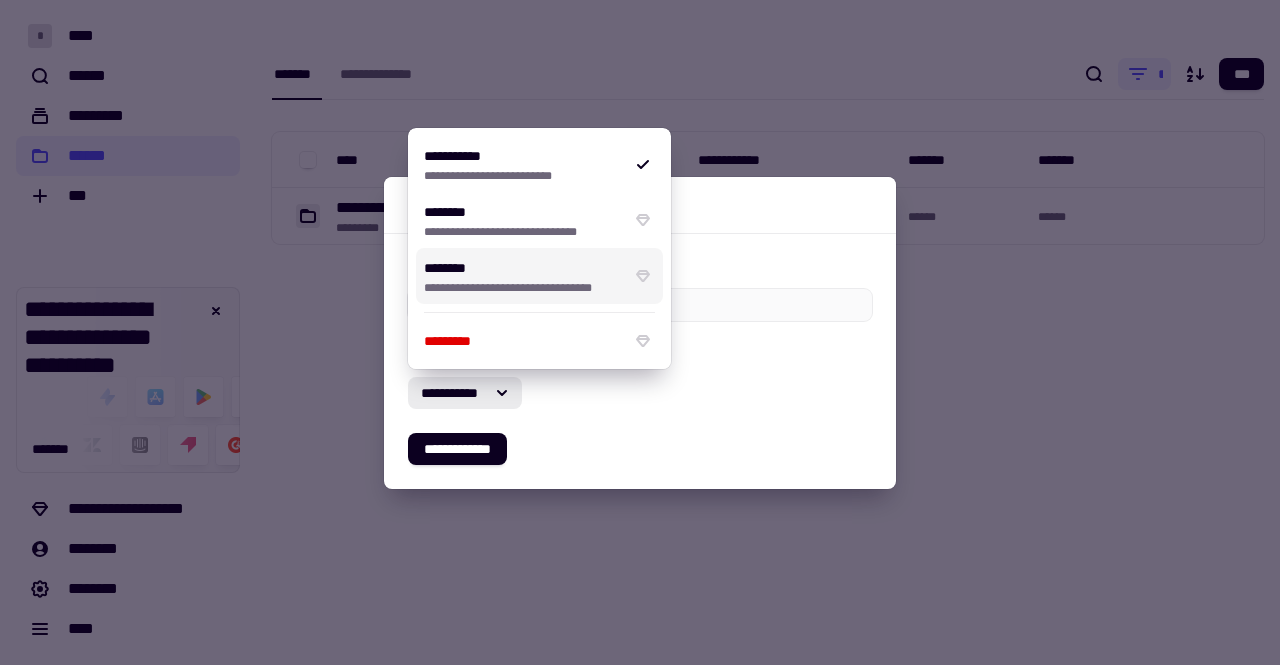 click on "[FIRST] [LAST] [LAST] [FIRST] [LAST] [LAST] [LAST]" at bounding box center (640, 361) 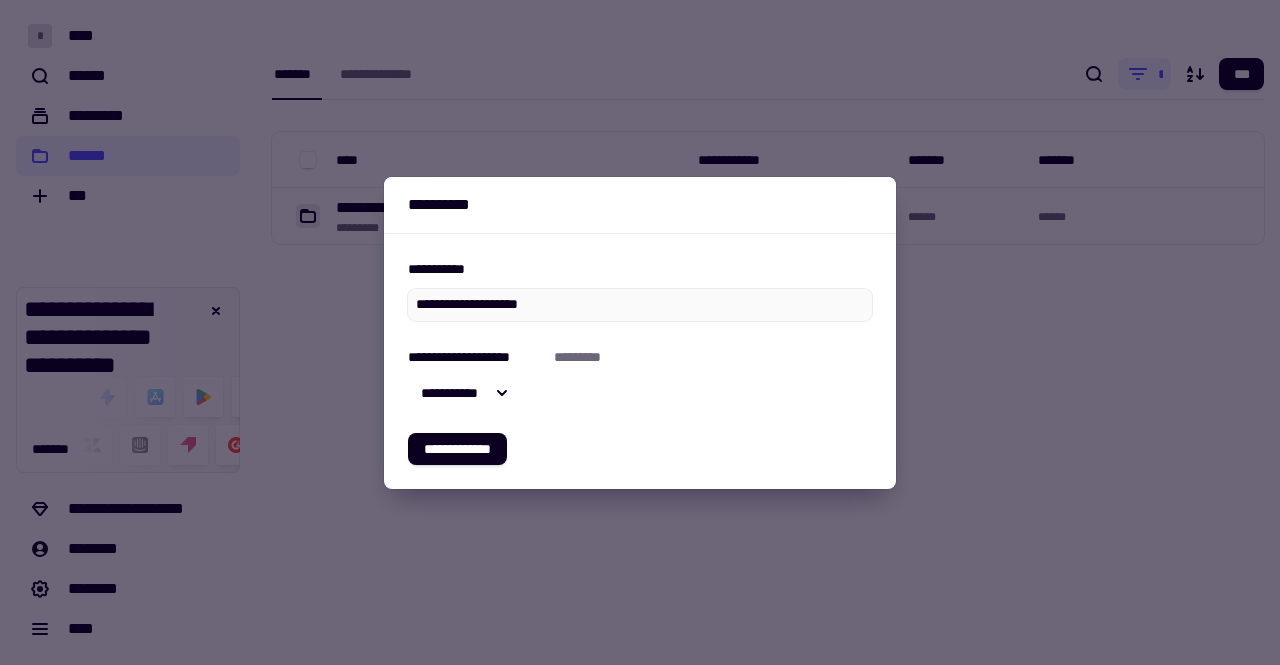 click on "[FIRST] [LAST]" at bounding box center (589, 357) 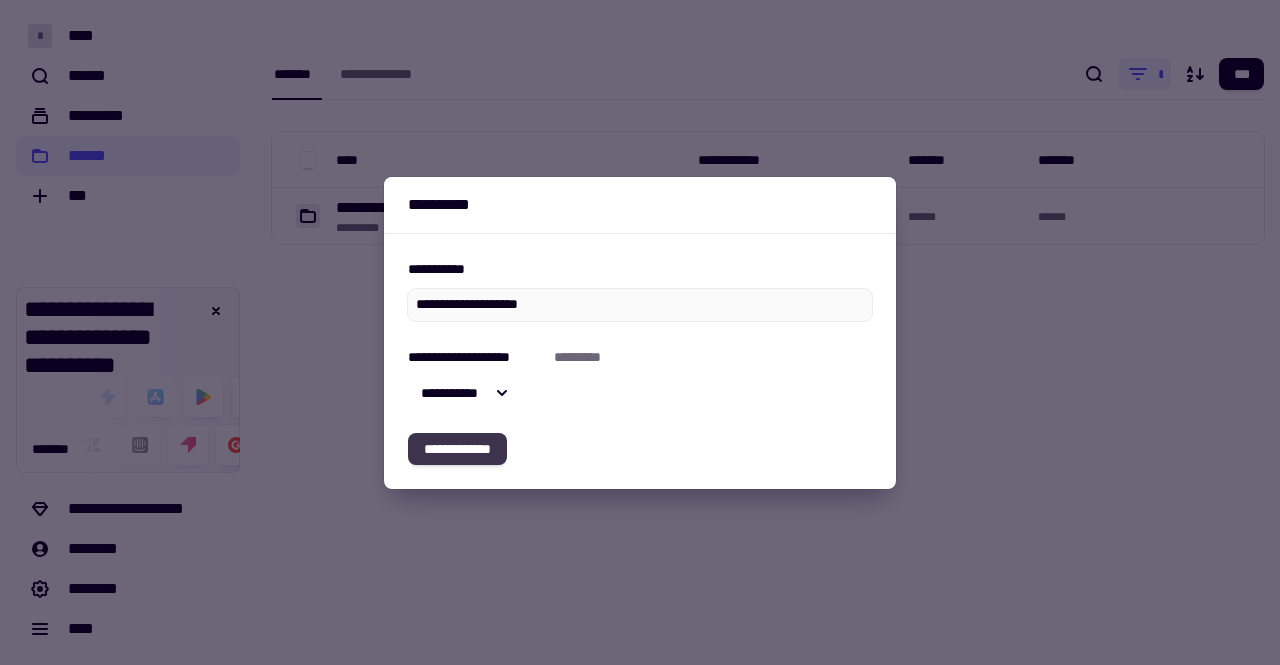 click on "**********" 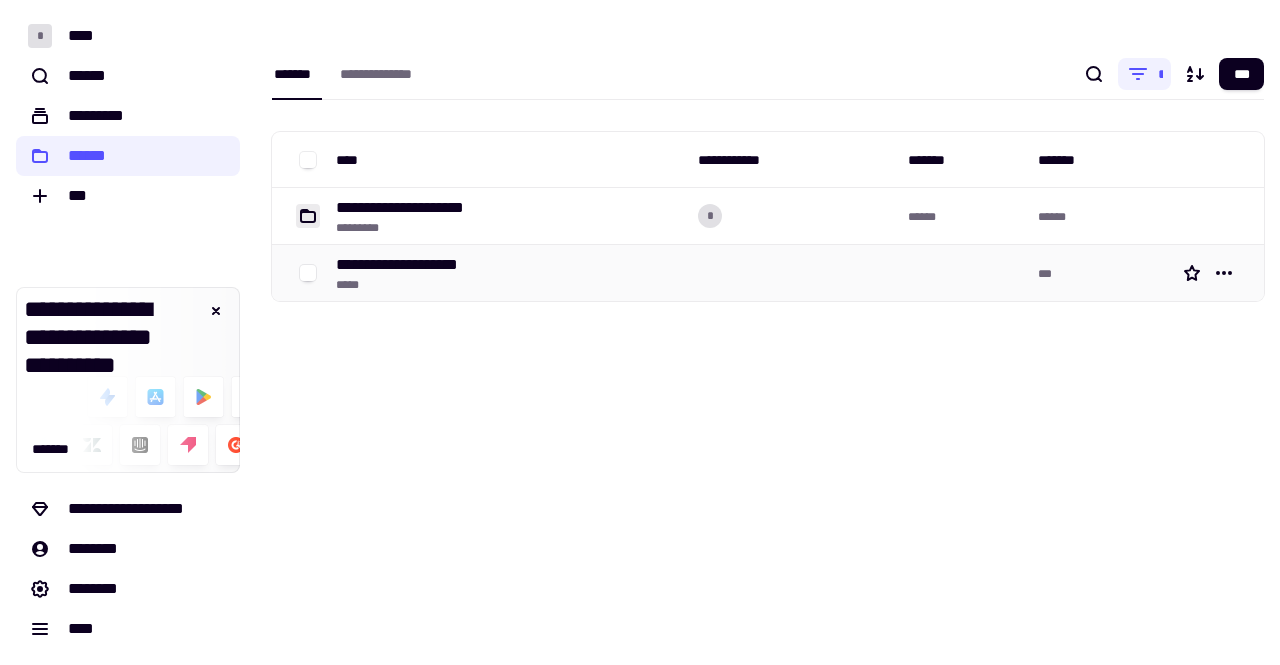 click on "*****" at bounding box center (410, 285) 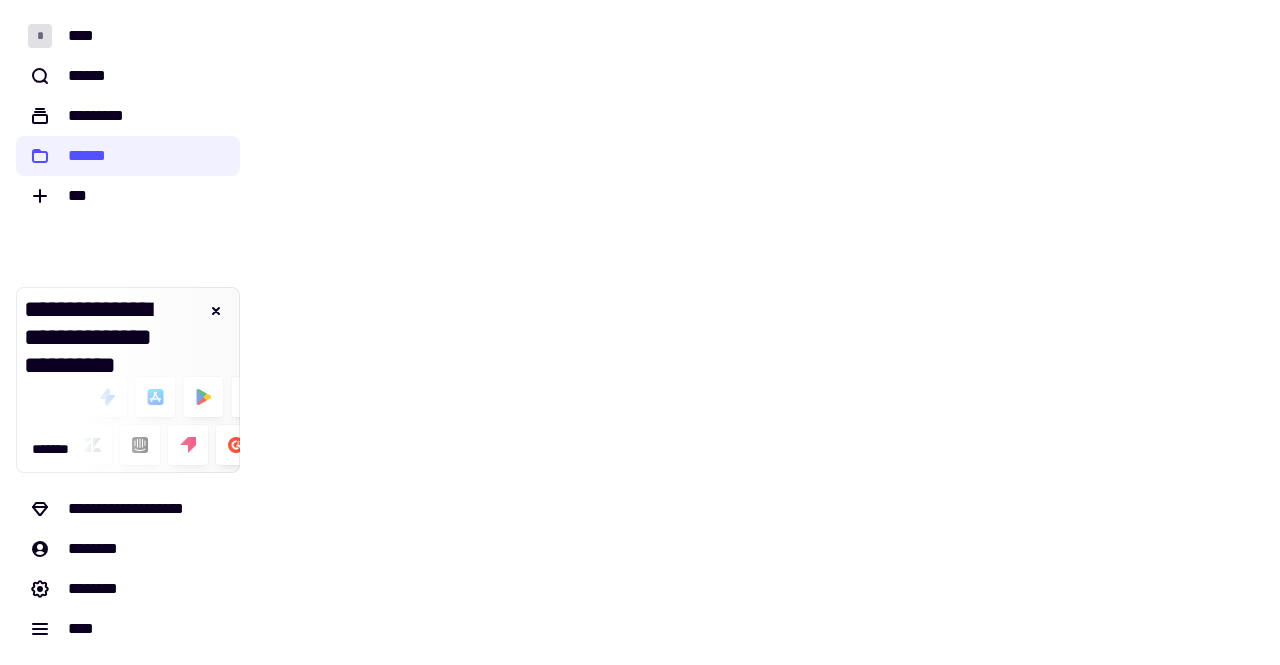 click at bounding box center [768, 332] 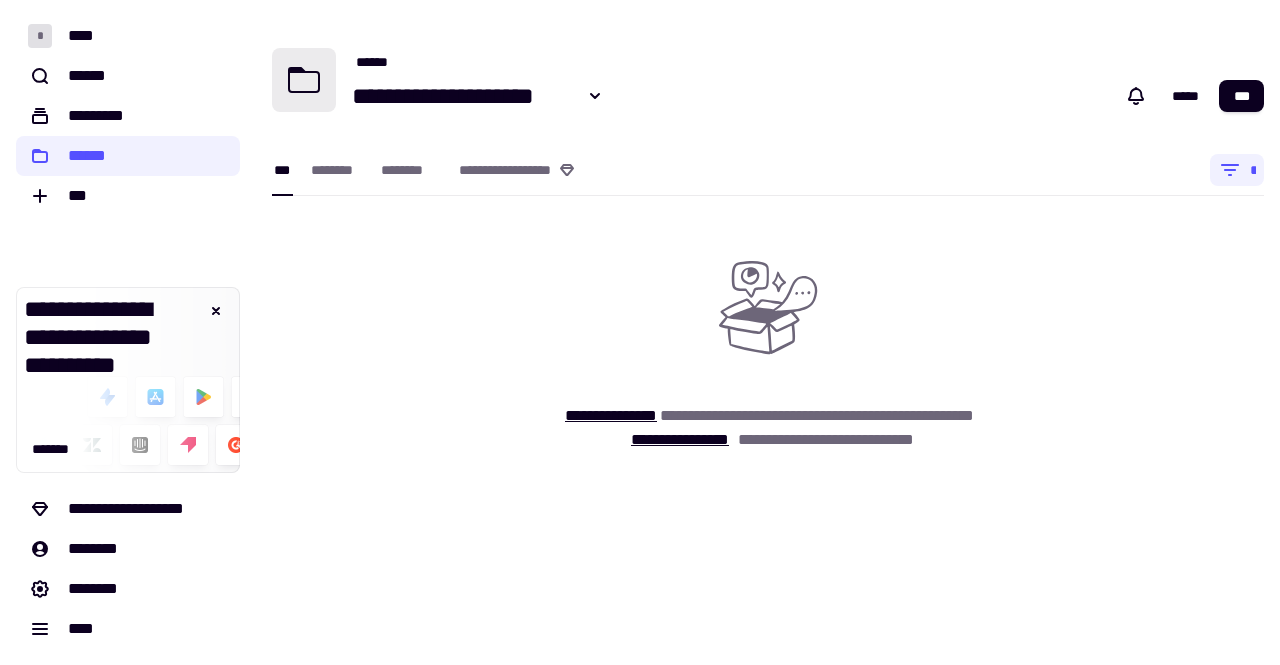 click on "[FIRST] [LAST] [LAST] [LAST]" at bounding box center (768, 348) 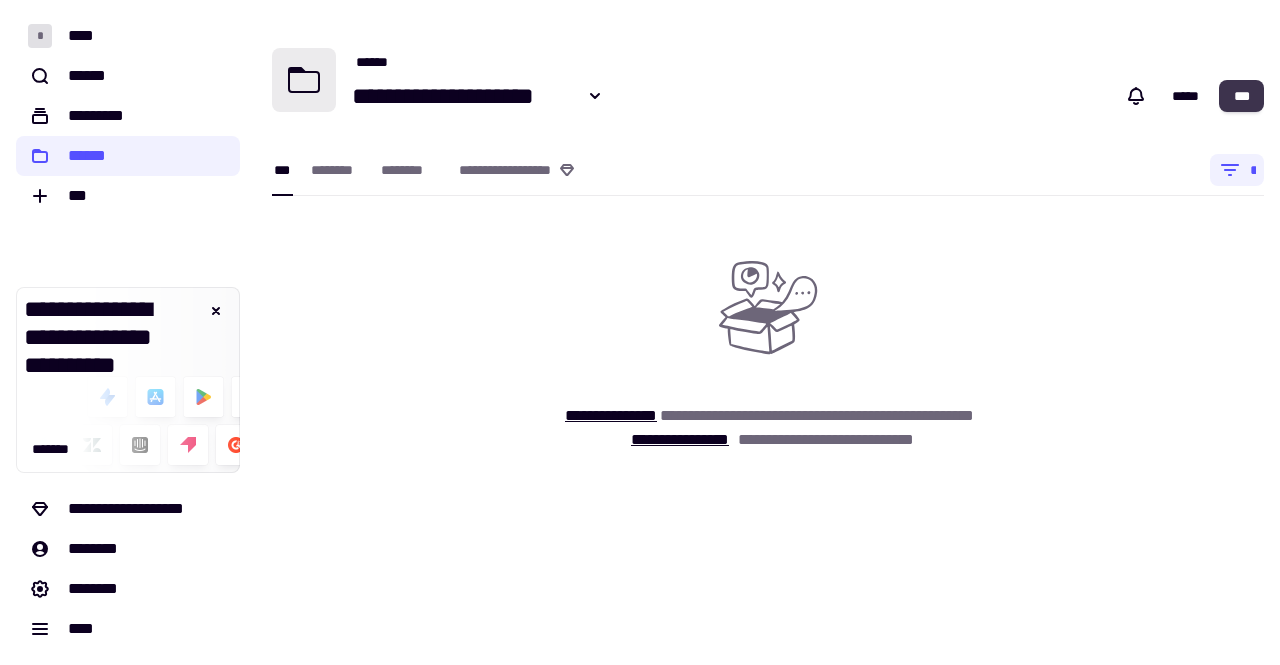 click on "***" 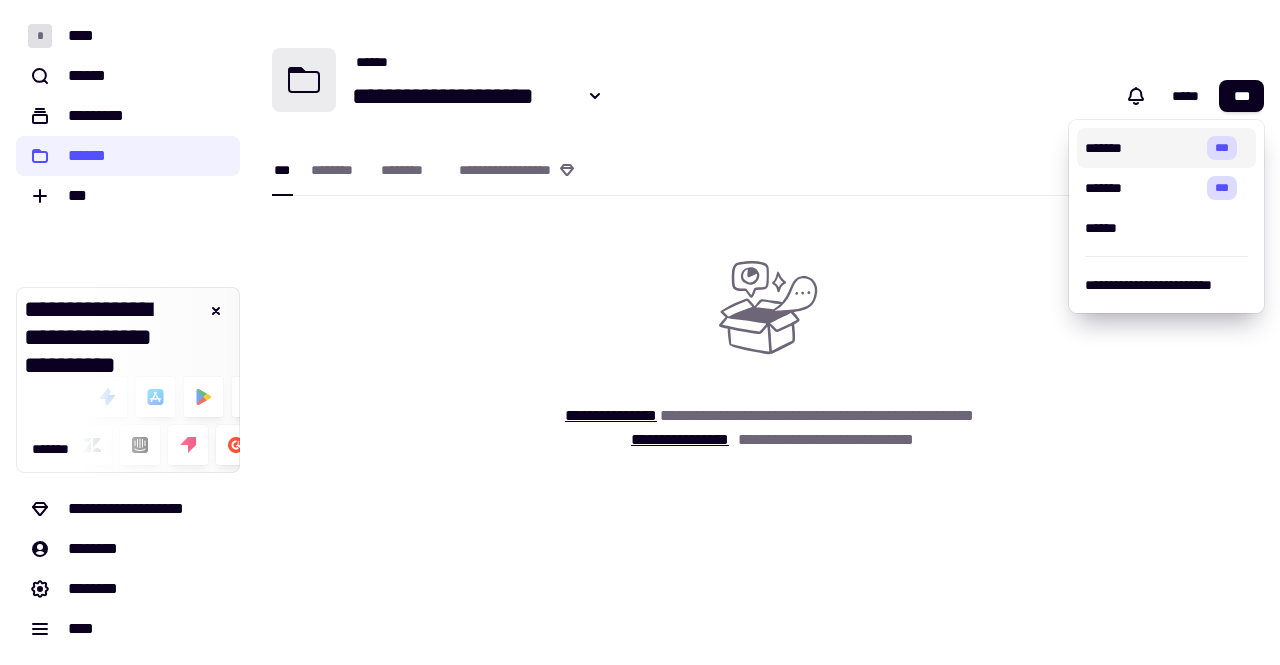 click on "******* ***" at bounding box center [1166, 148] 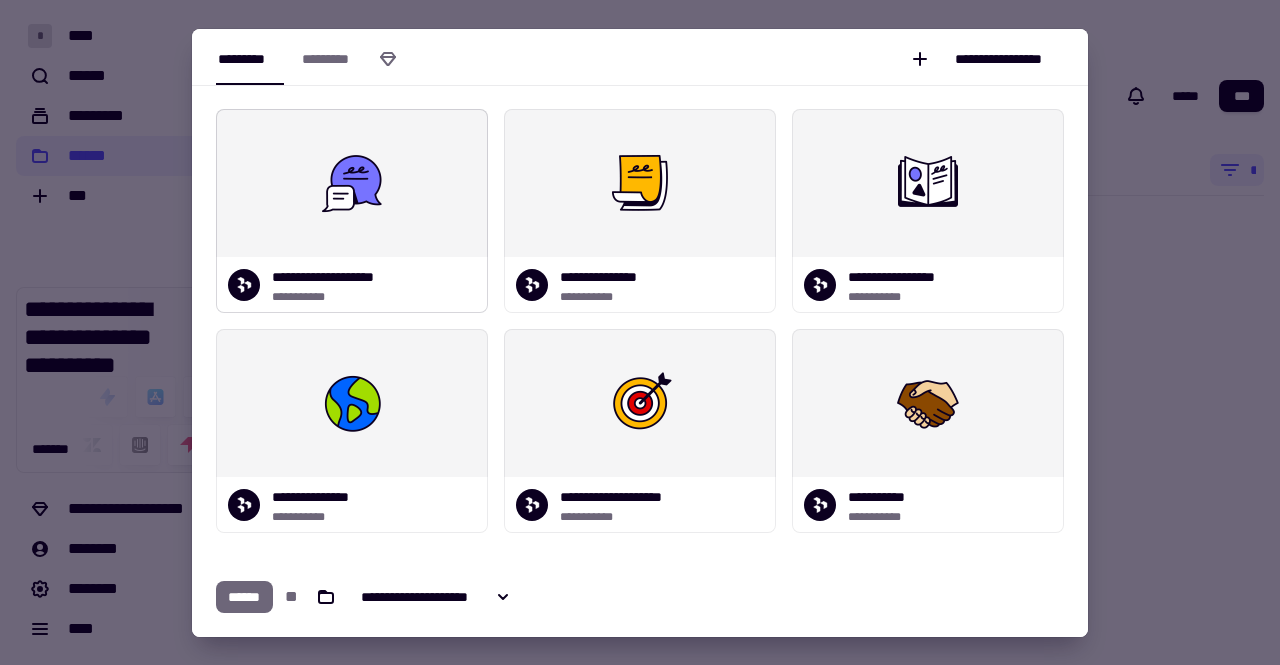 click at bounding box center (352, 183) 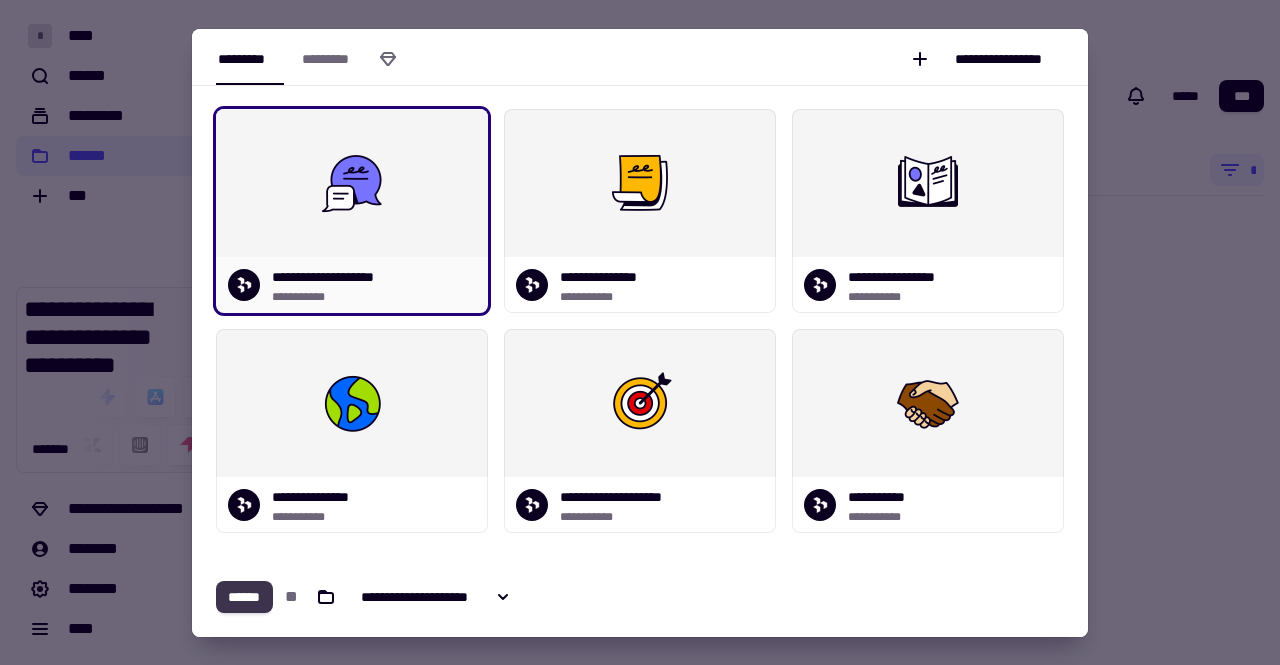 click on "******" 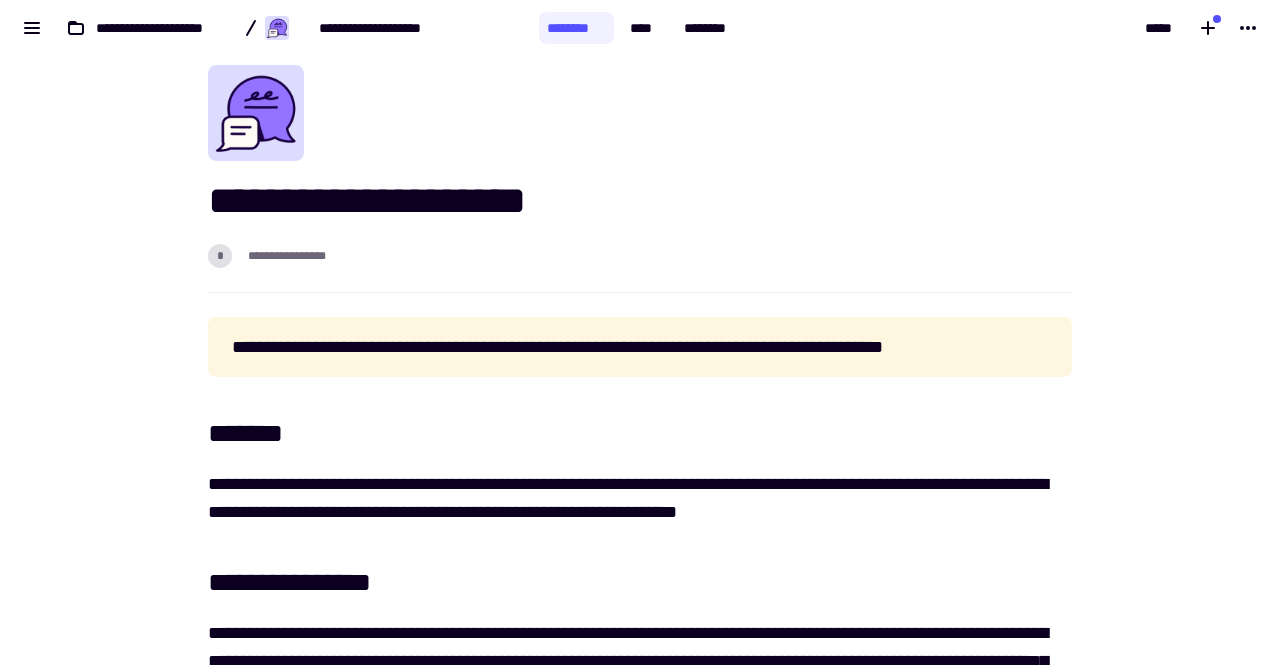 scroll, scrollTop: 0, scrollLeft: 0, axis: both 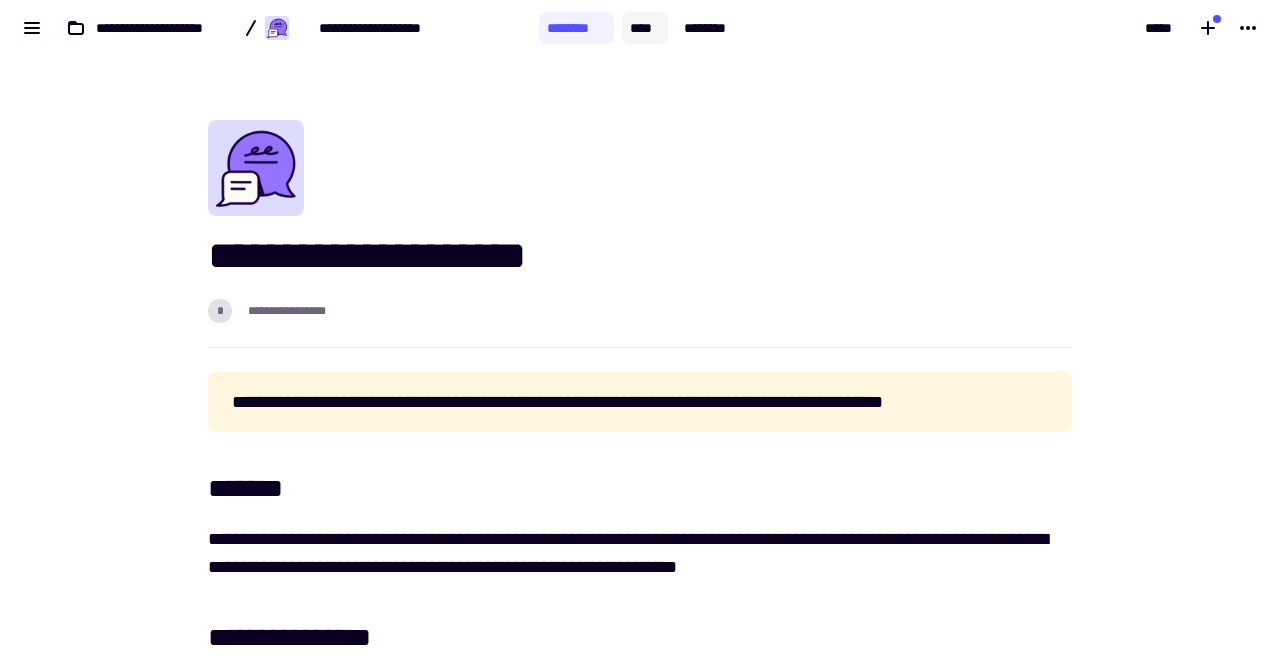 click on "****" 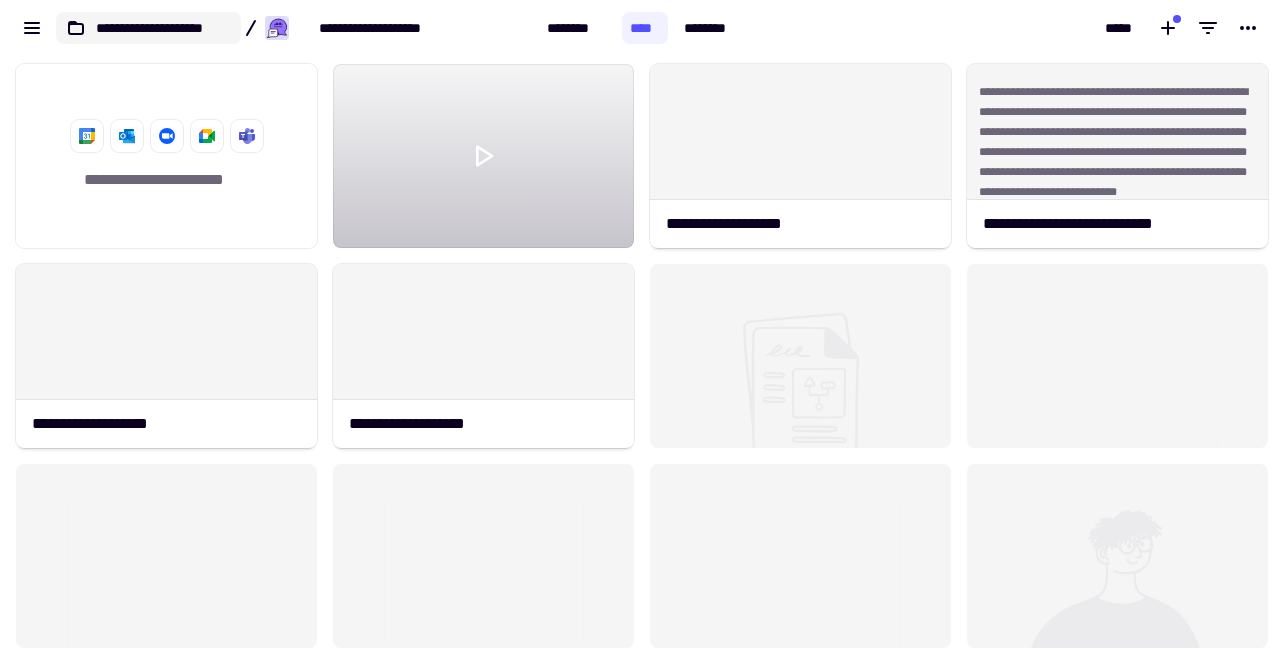 scroll, scrollTop: 16, scrollLeft: 16, axis: both 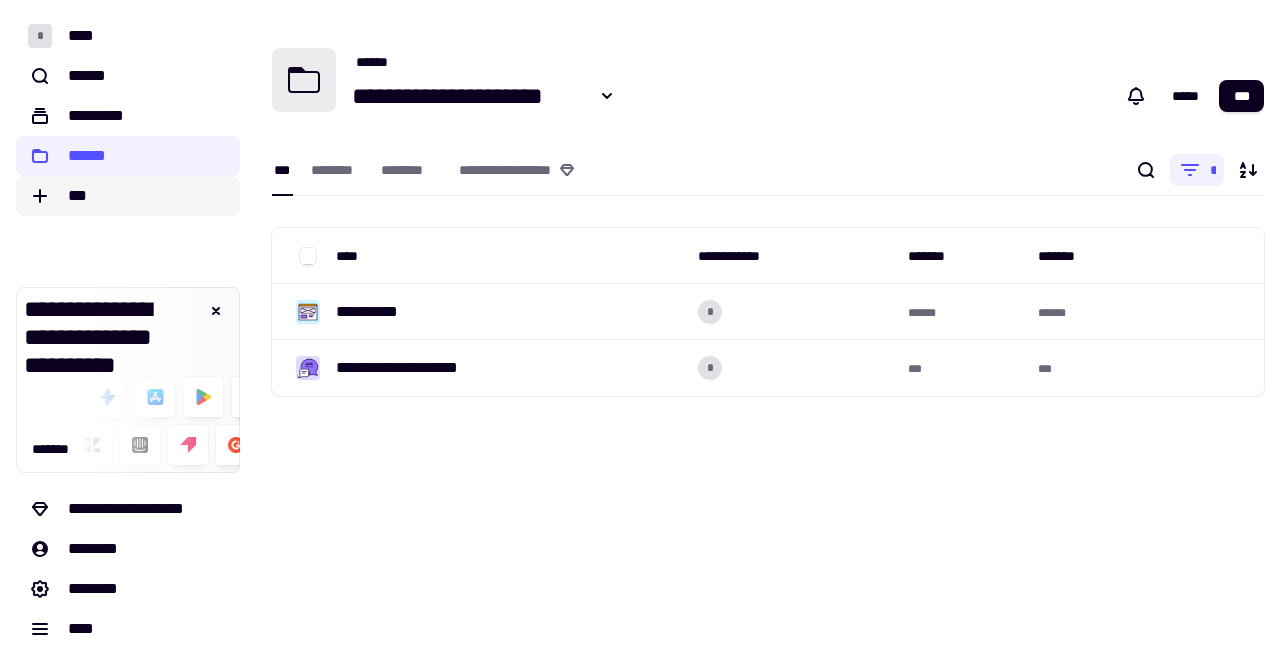 click on "***" 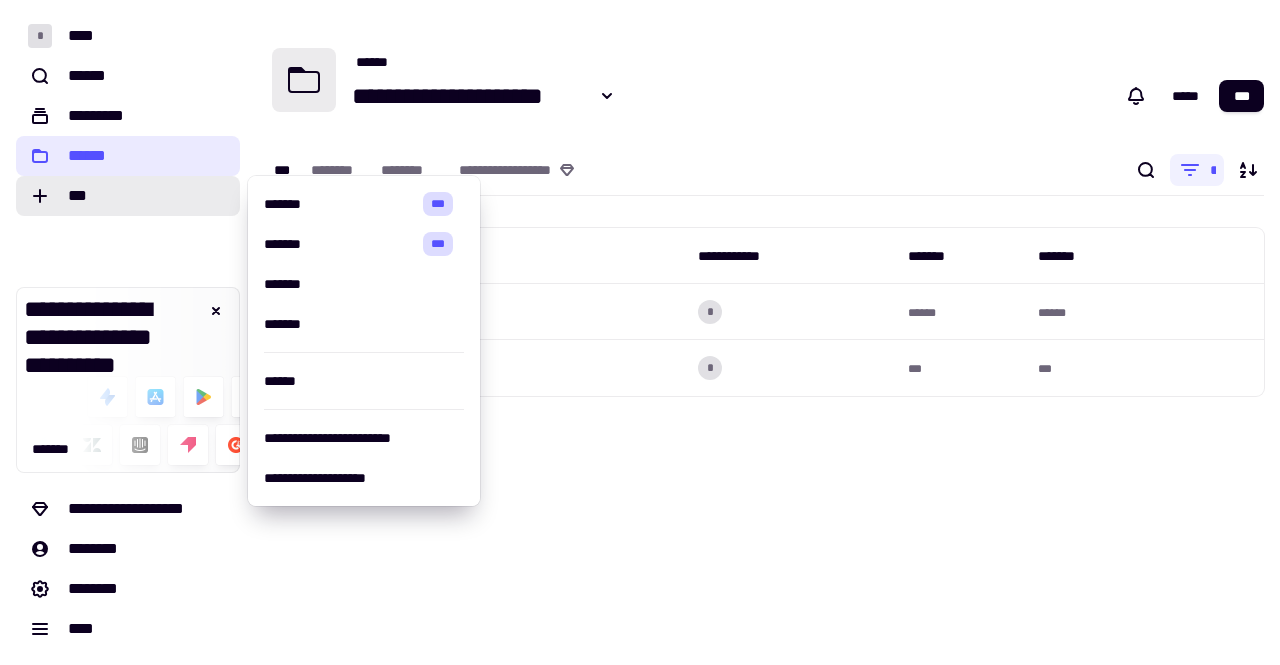 click on "******" 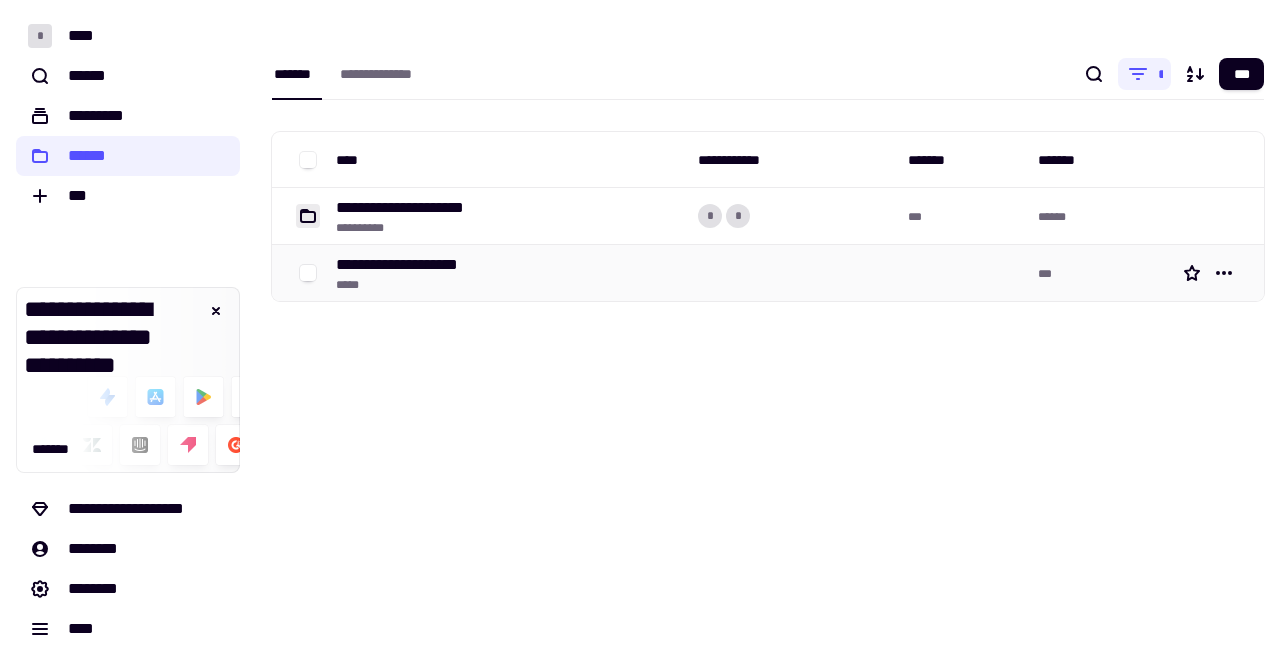 click on "**********" at bounding box center [410, 265] 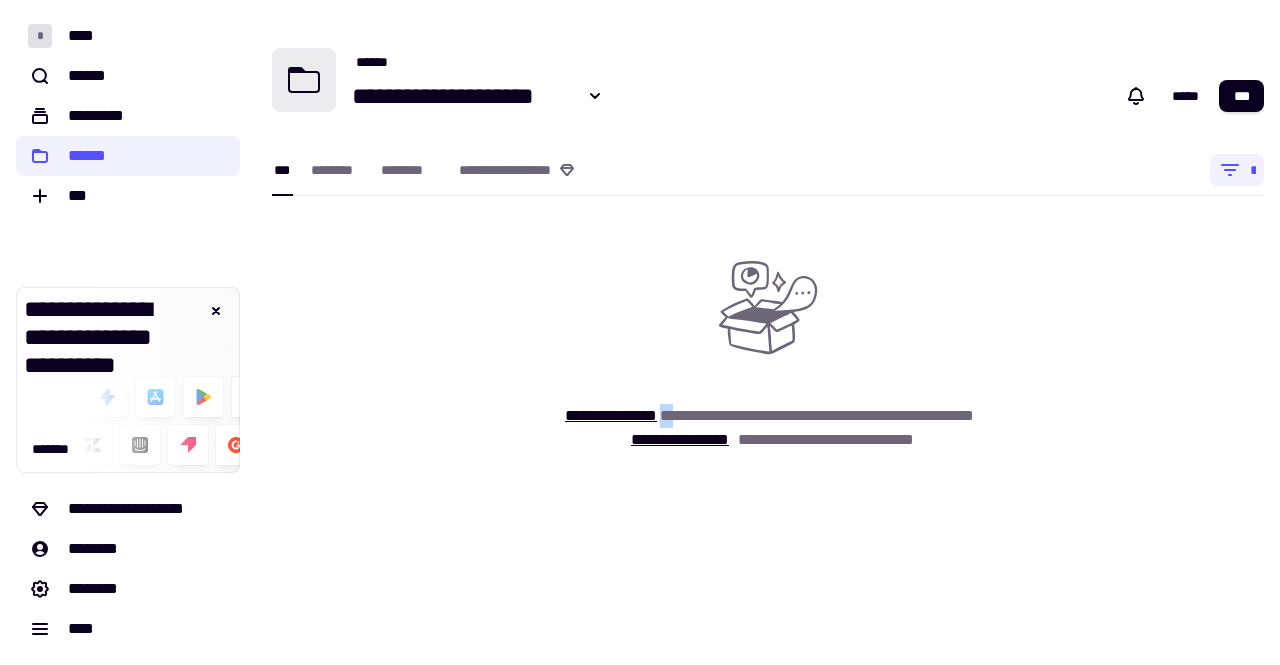 click on "[FIRST] [LAST] [LAST] [LAST]" at bounding box center (768, 348) 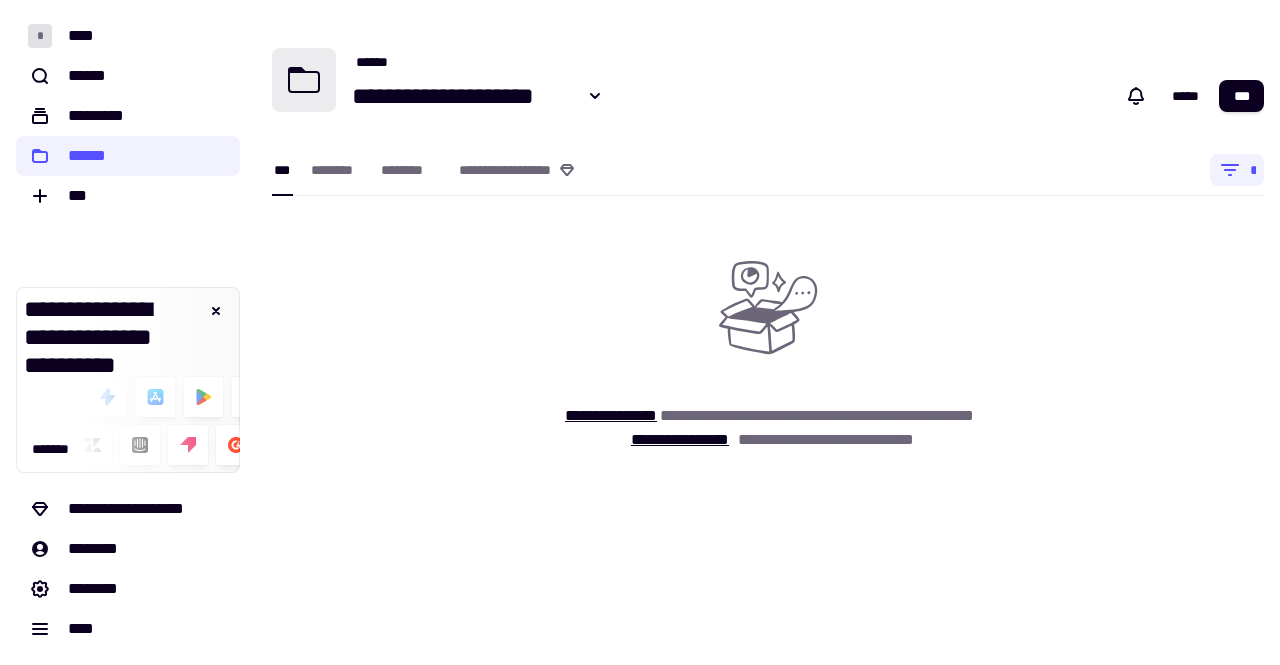 click on "[FIRST] [LAST] [LAST] [LAST]" at bounding box center [768, 348] 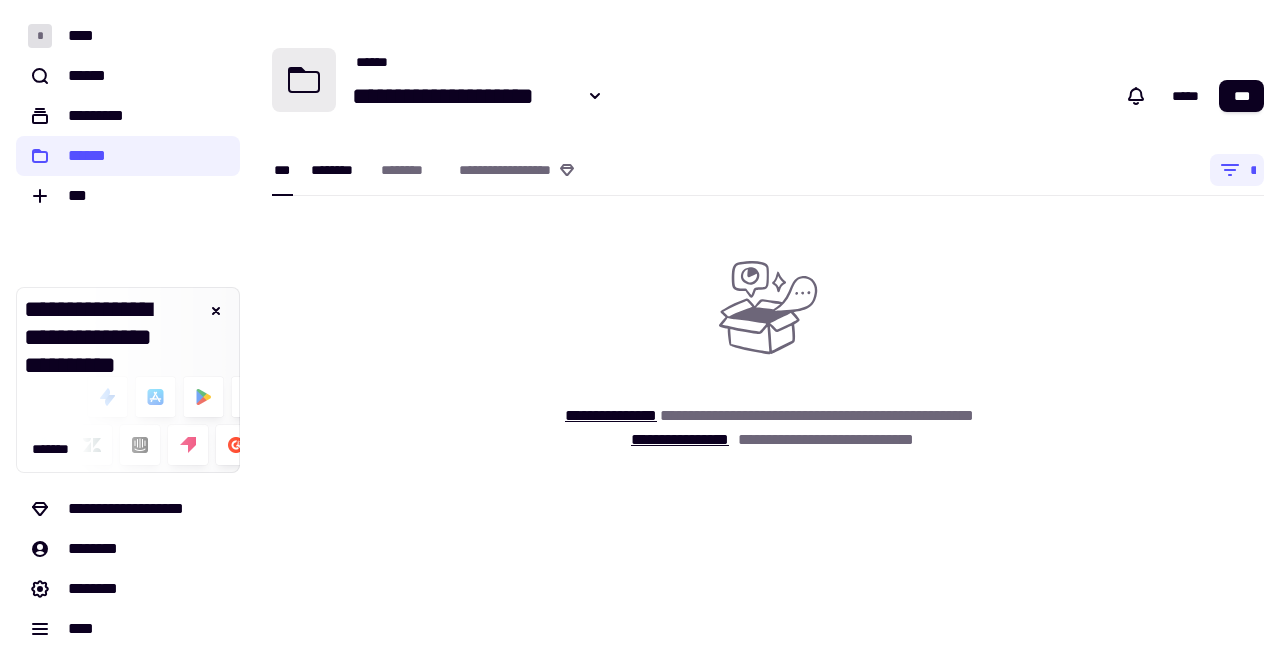 click on "********" at bounding box center (336, 170) 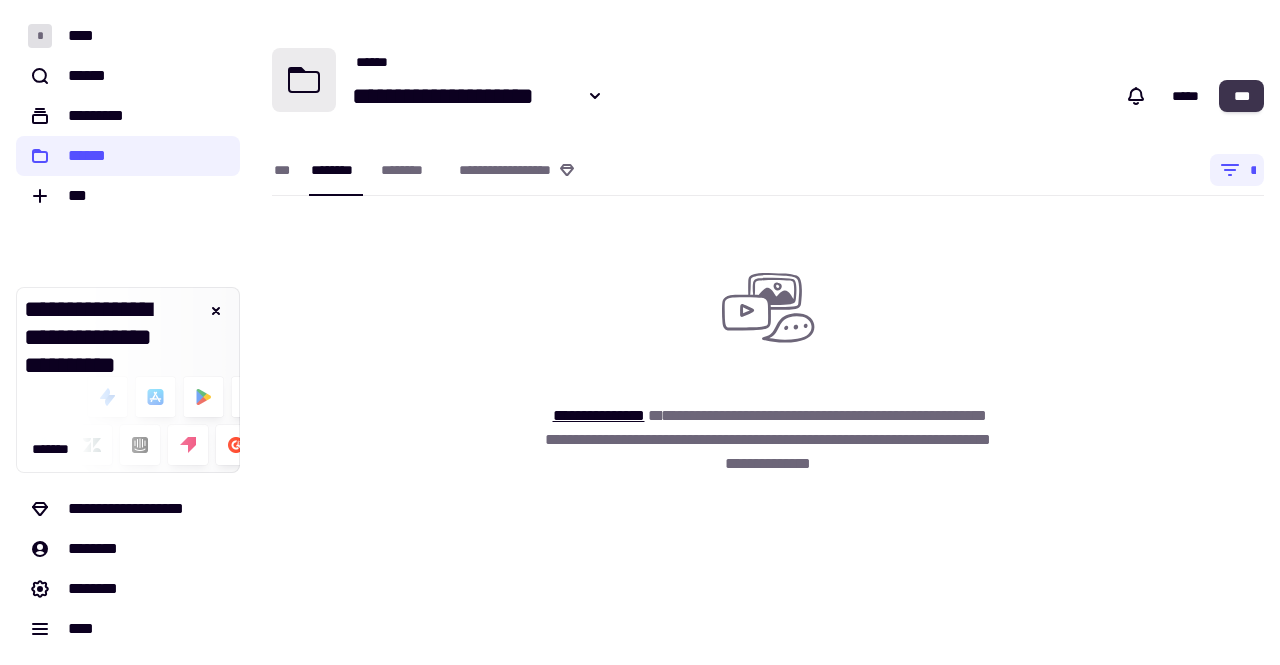 click on "***" 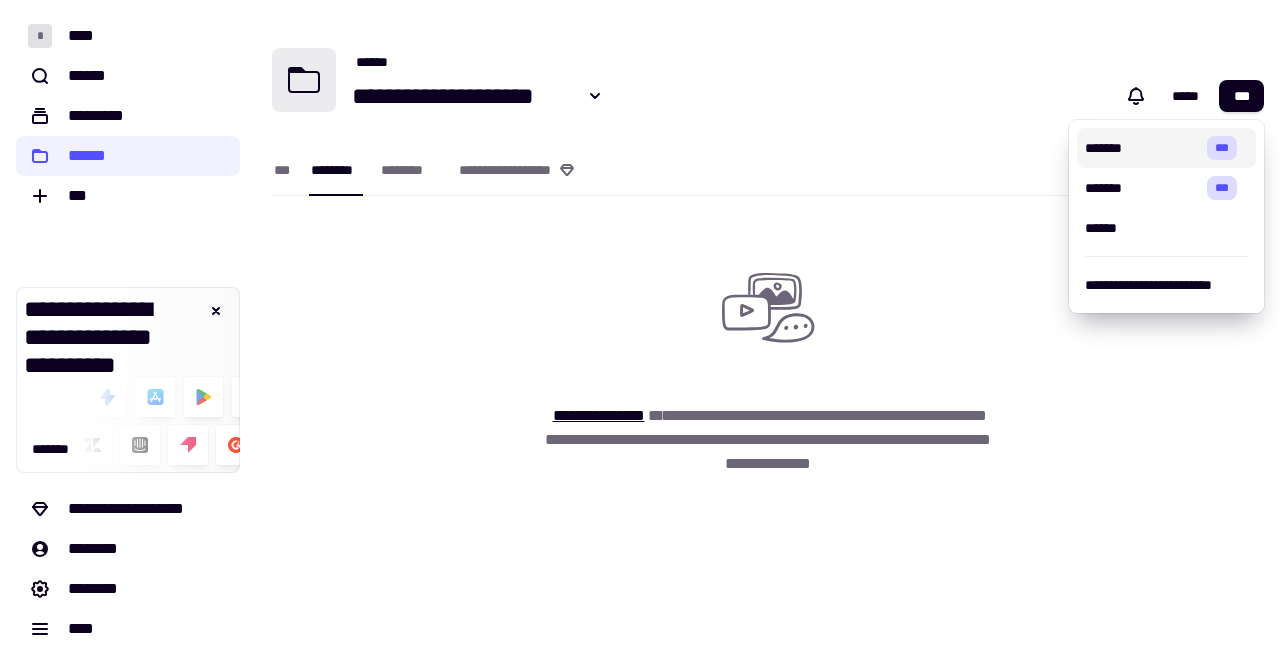 click on "***" at bounding box center [1218, 148] 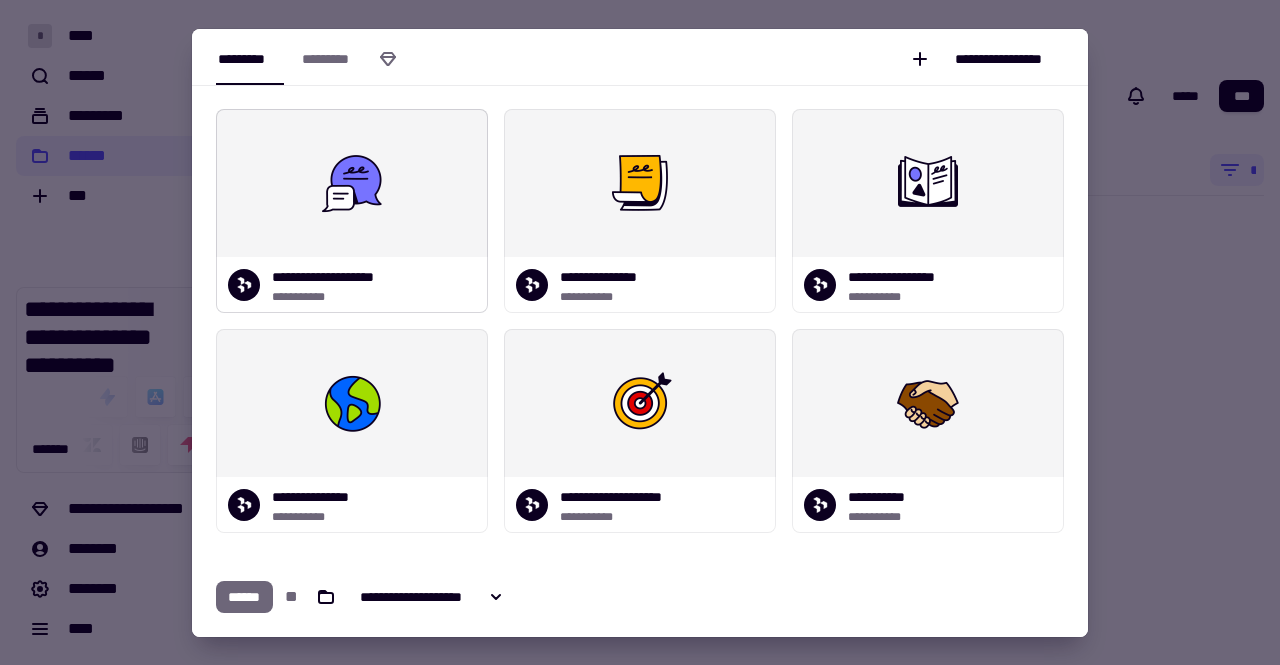 click at bounding box center [352, 183] 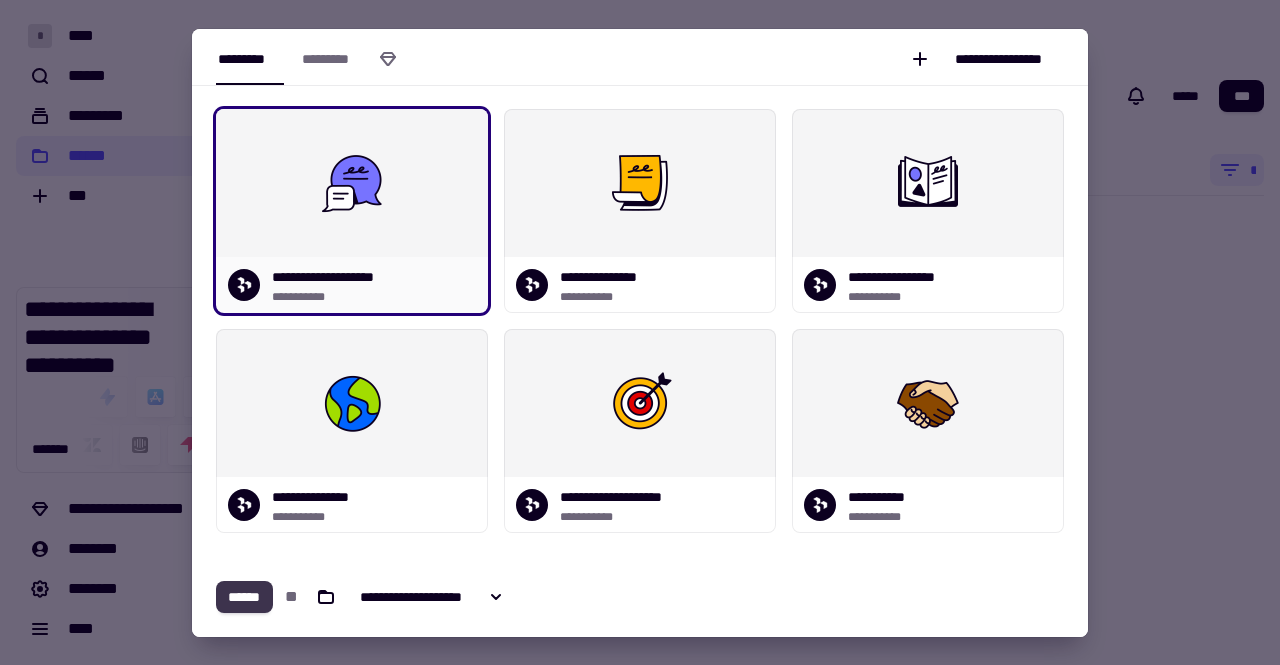click on "******" 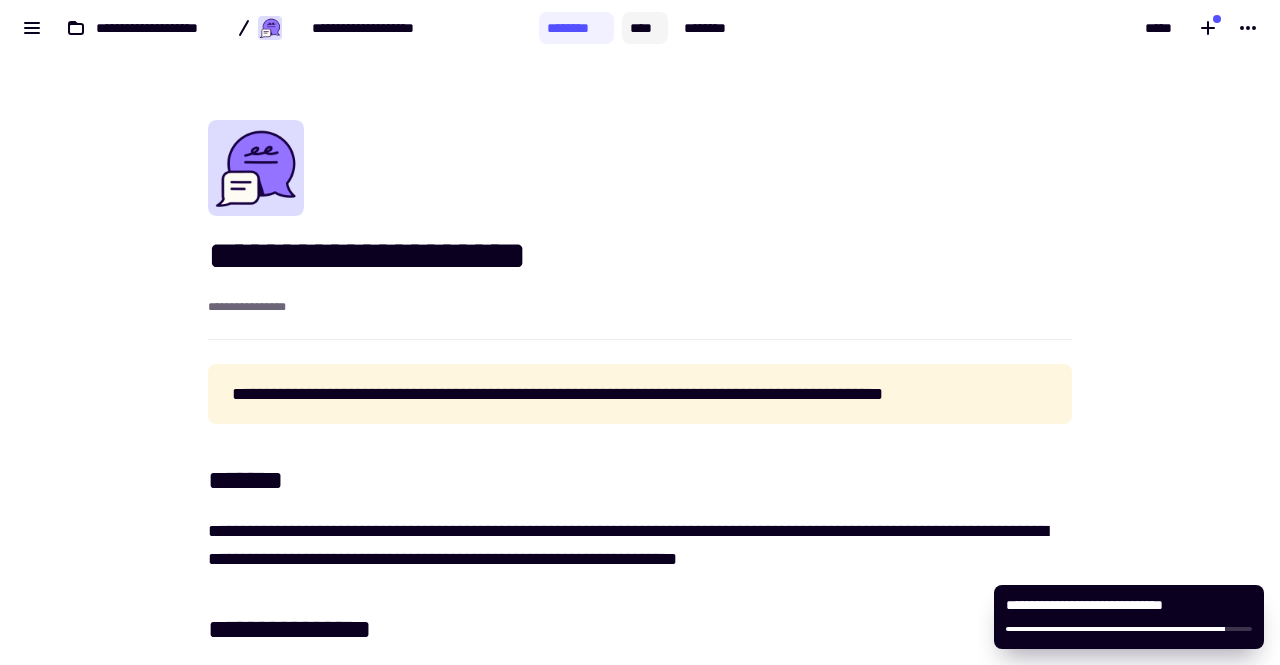 click on "****" 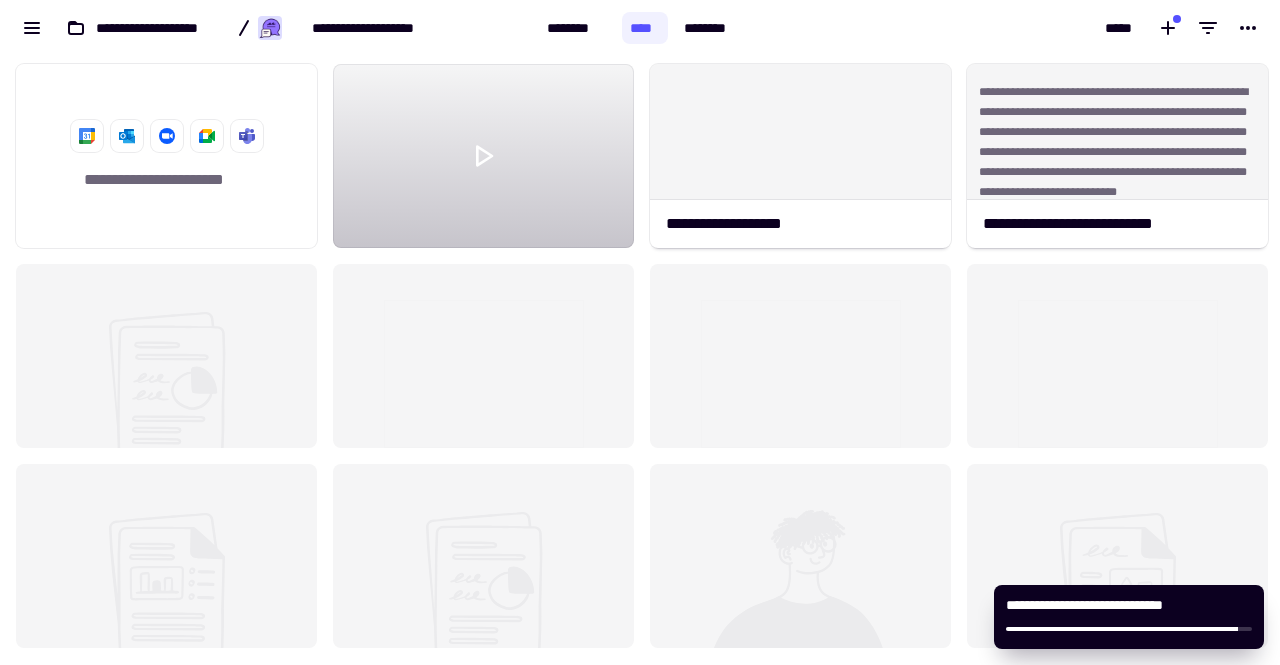 scroll, scrollTop: 16, scrollLeft: 16, axis: both 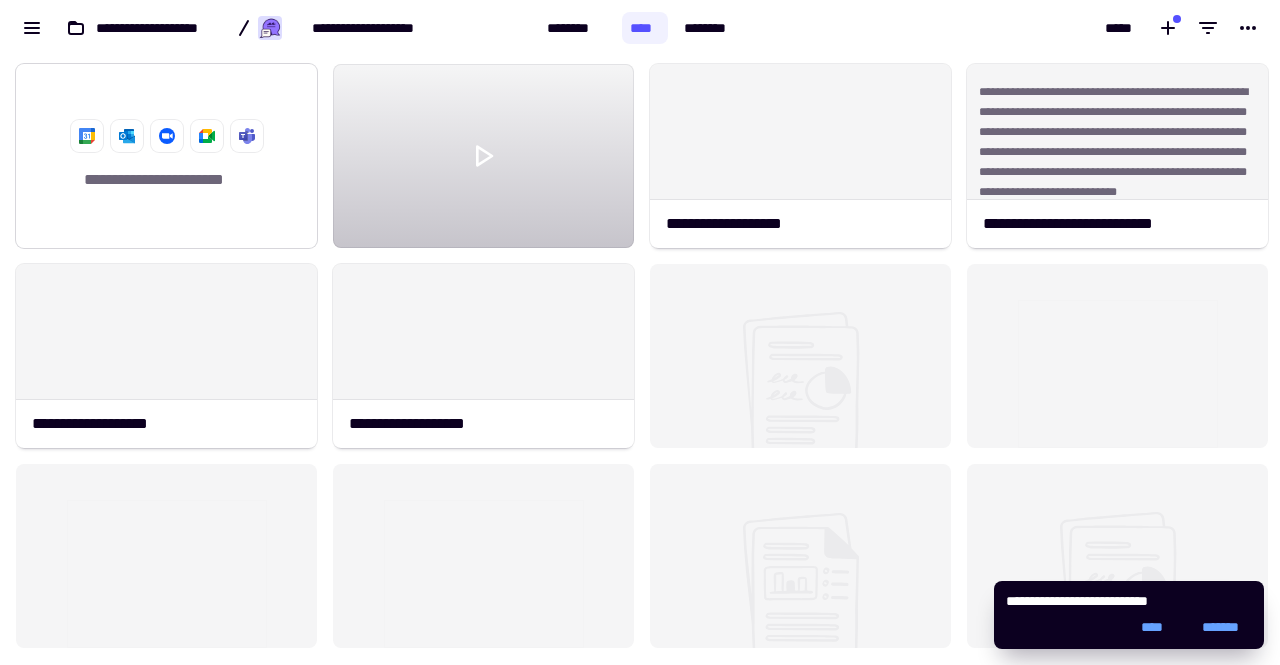 click on "**********" 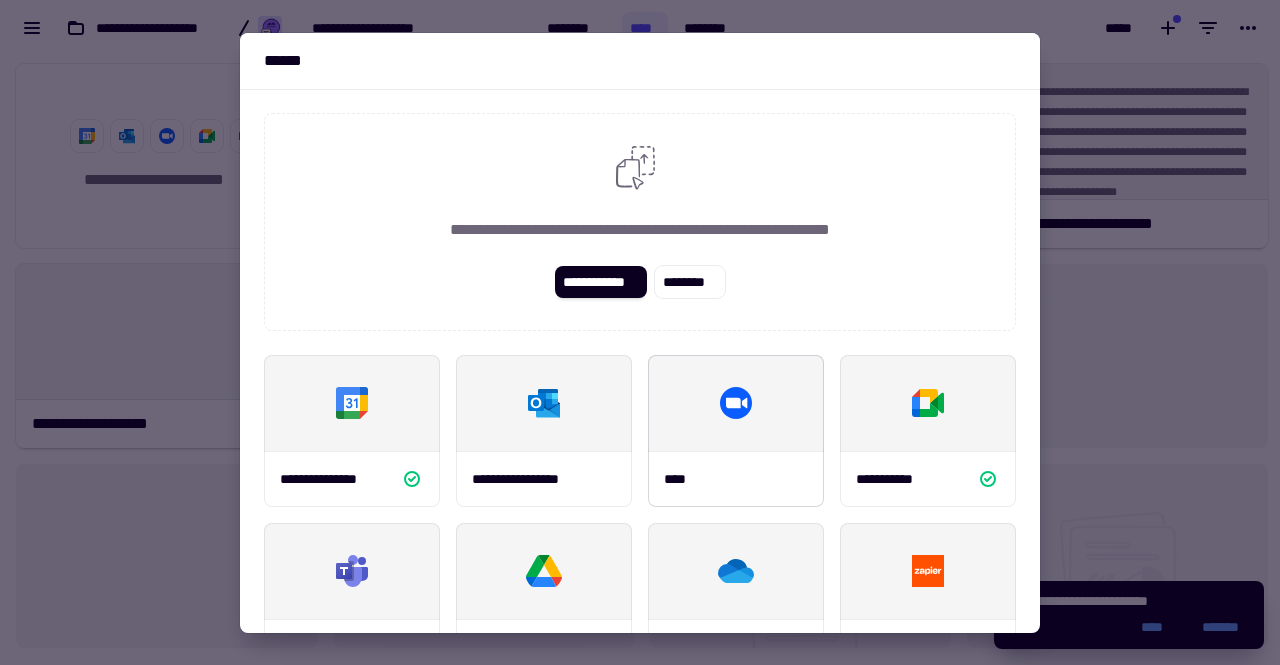 scroll, scrollTop: 233, scrollLeft: 0, axis: vertical 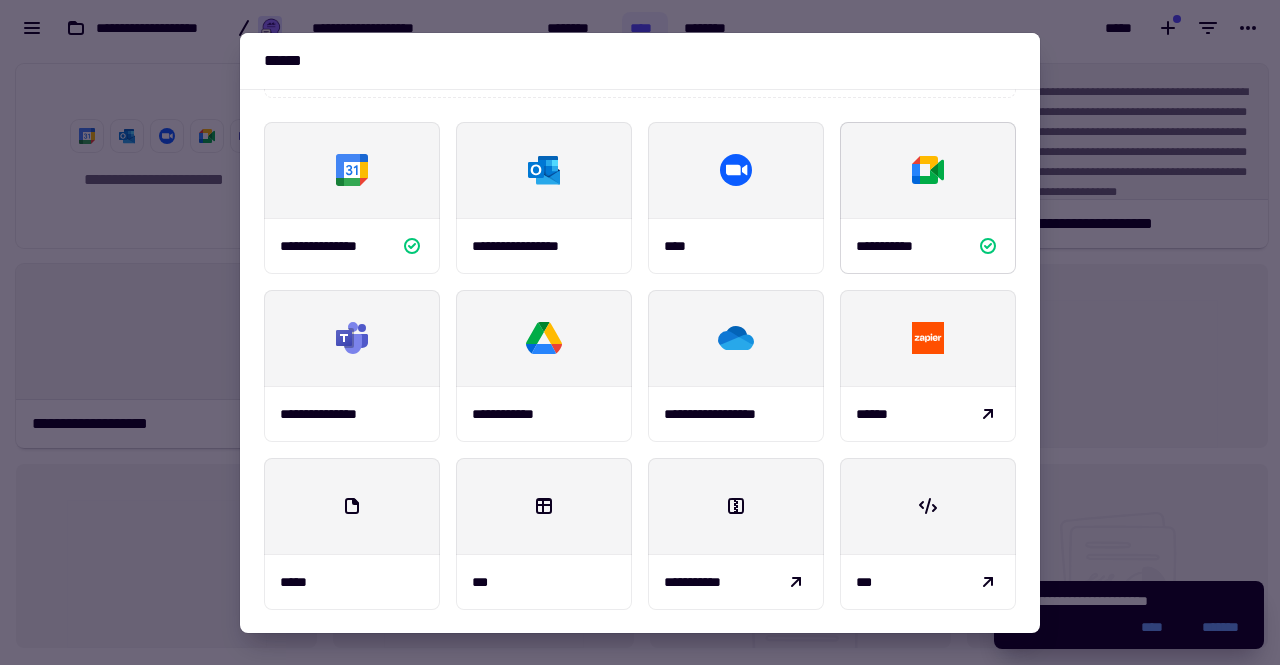 click on "**********" at bounding box center (897, 246) 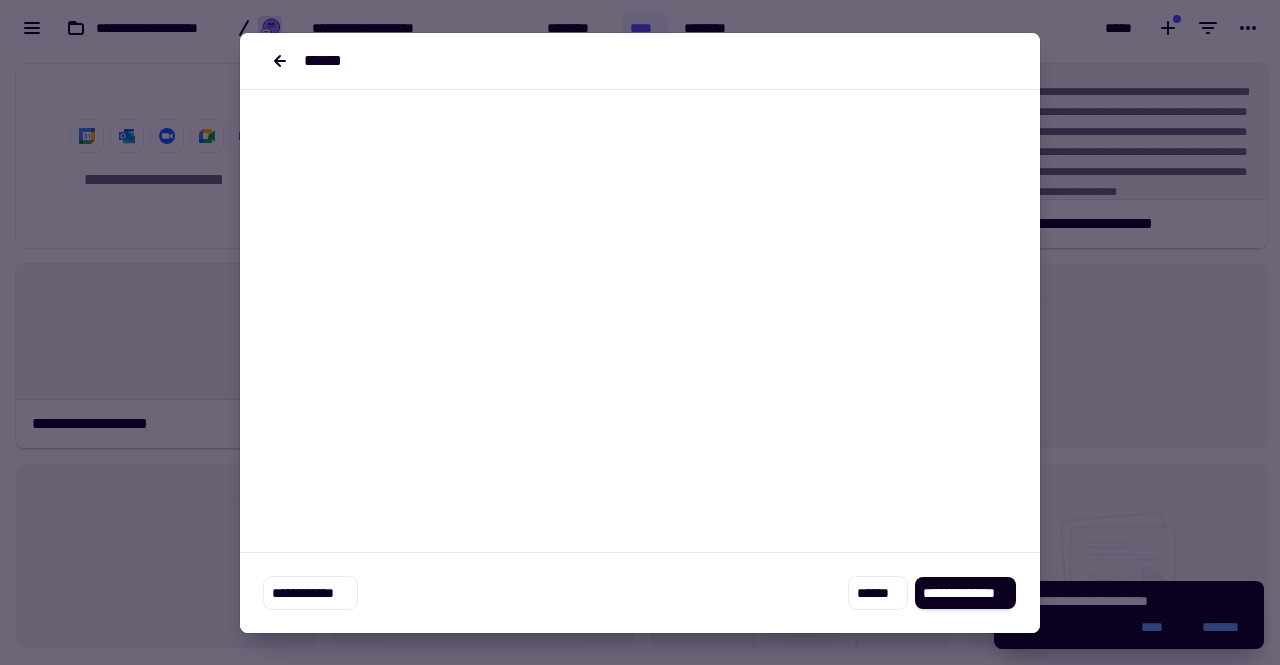 scroll, scrollTop: 0, scrollLeft: 0, axis: both 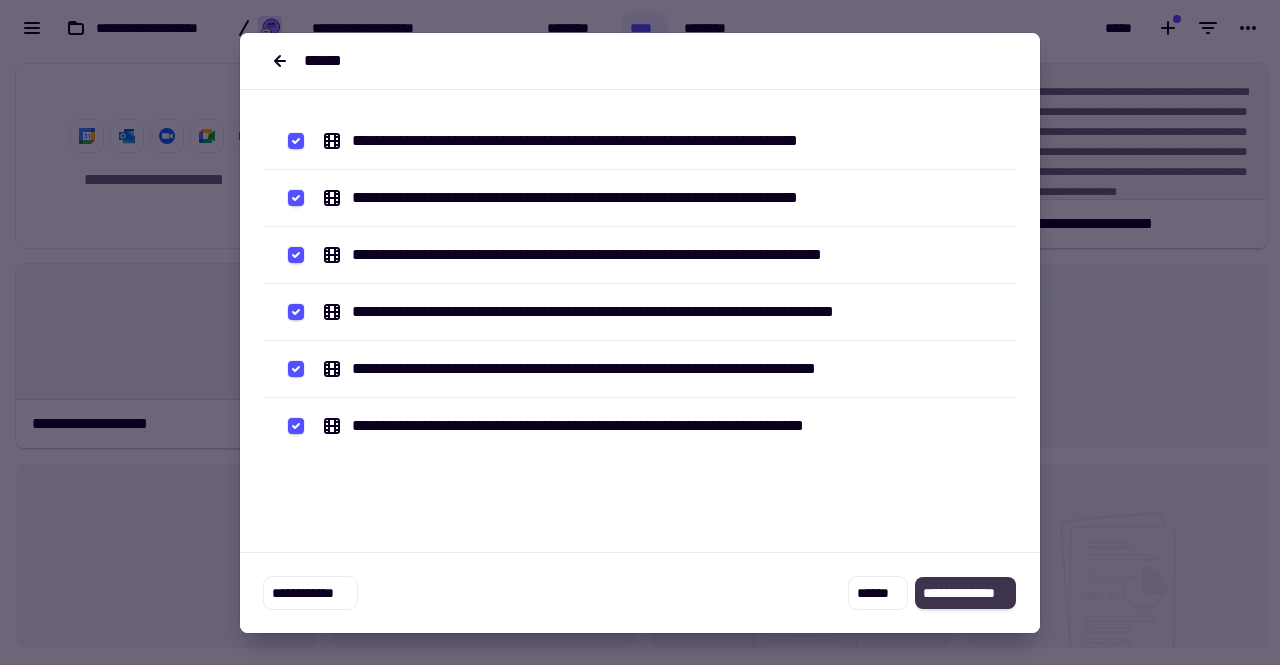 click on "**********" 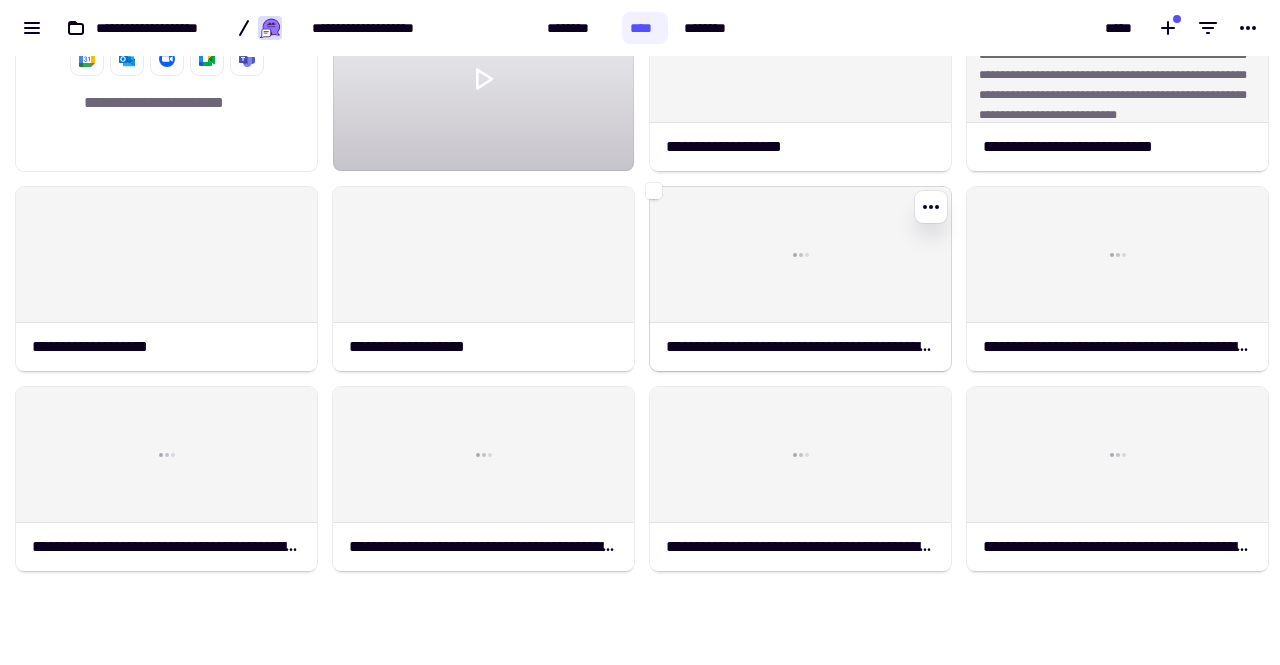 scroll, scrollTop: 0, scrollLeft: 0, axis: both 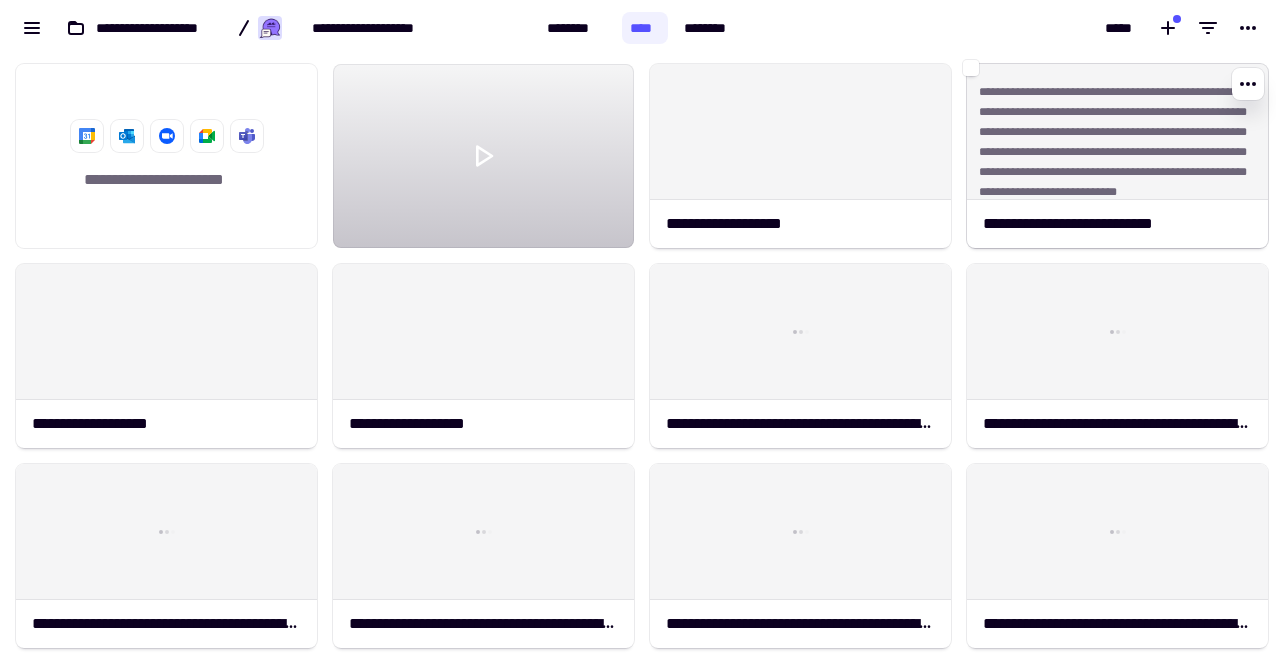 click on "**********" 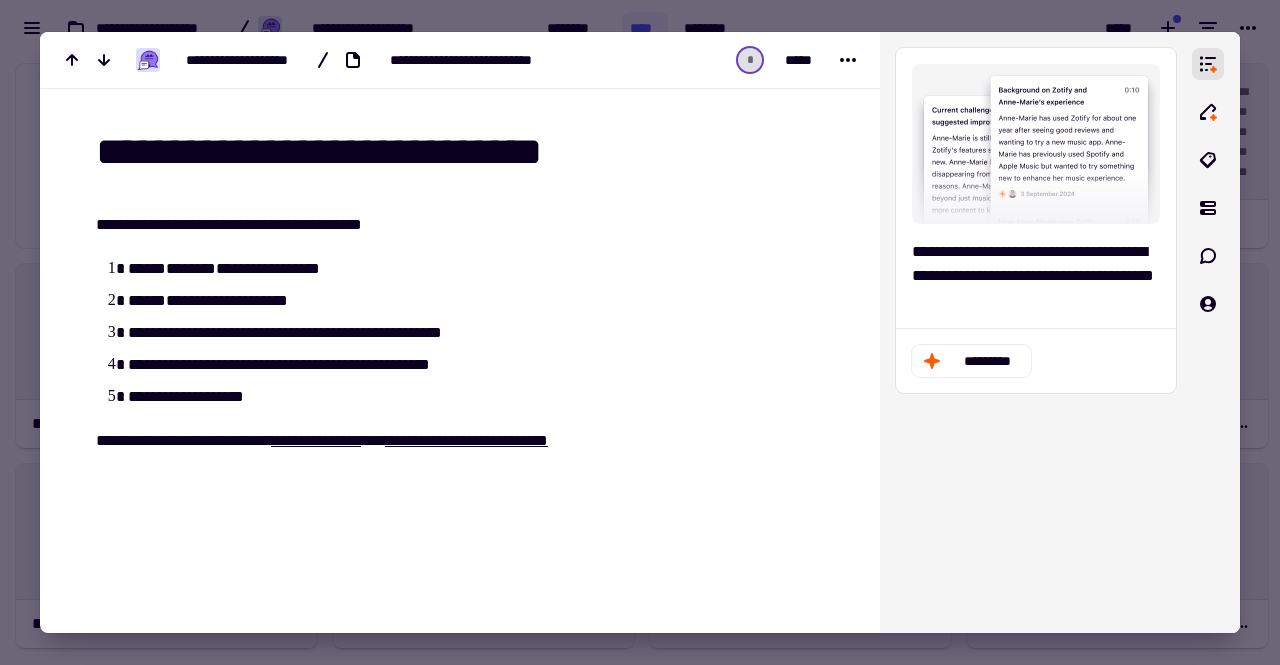 scroll, scrollTop: 106, scrollLeft: 0, axis: vertical 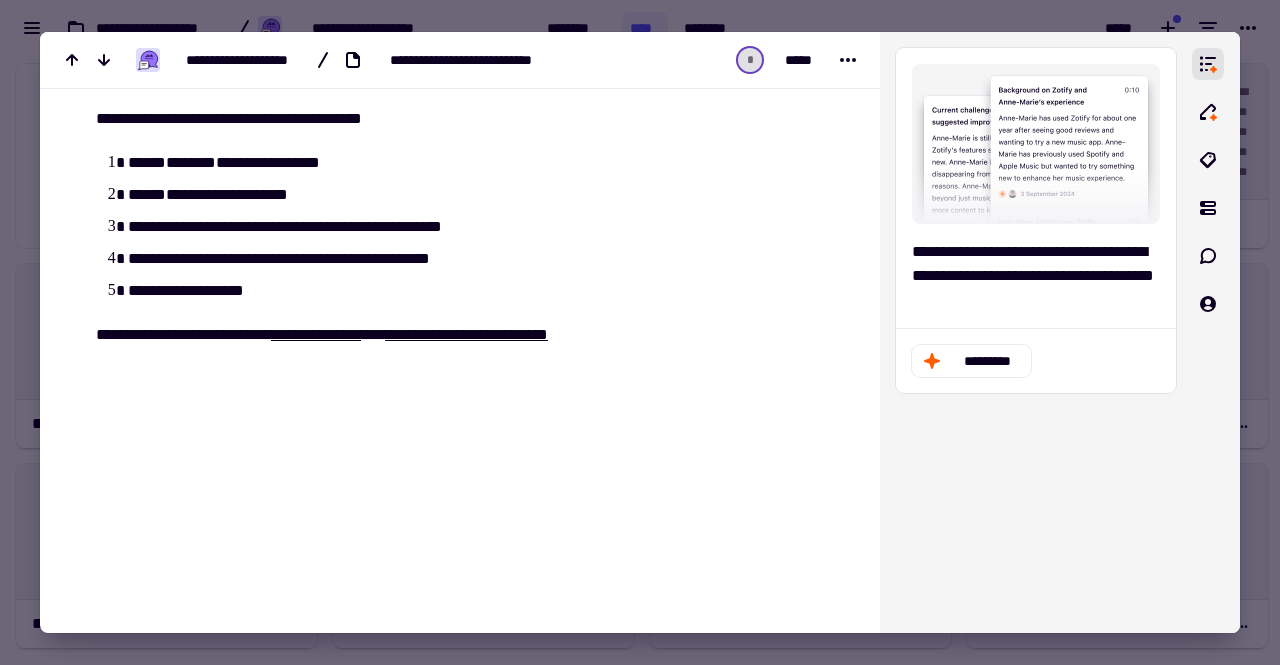 click at bounding box center [640, 332] 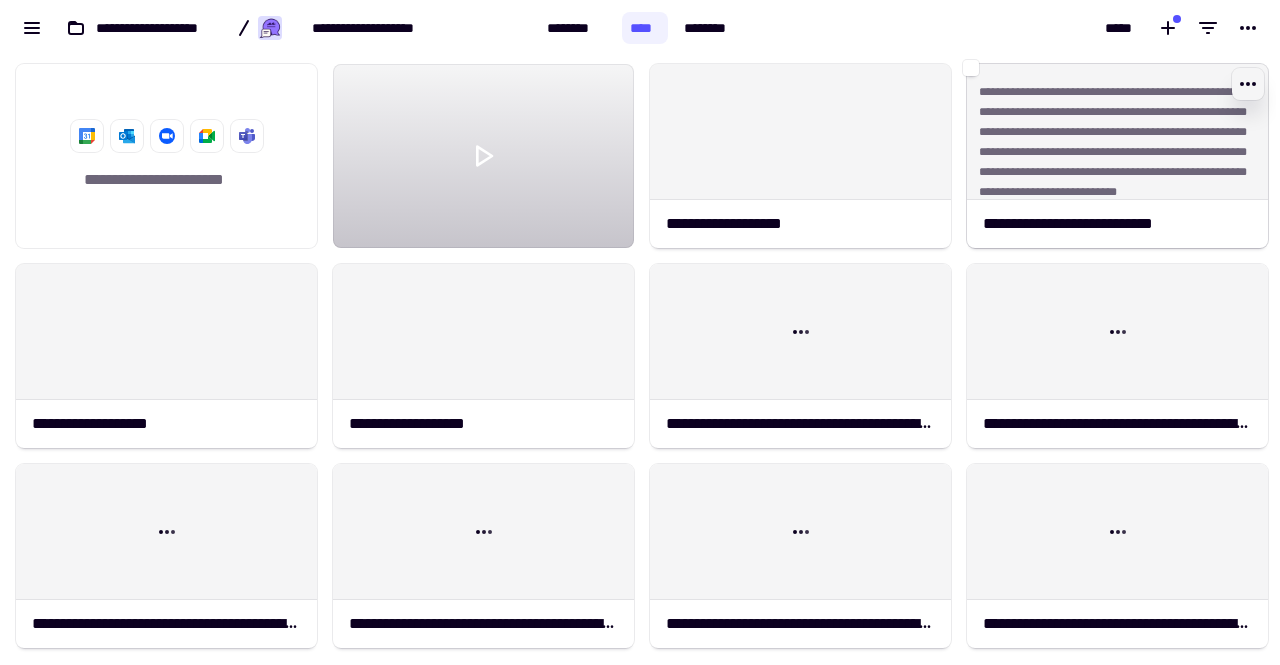 click 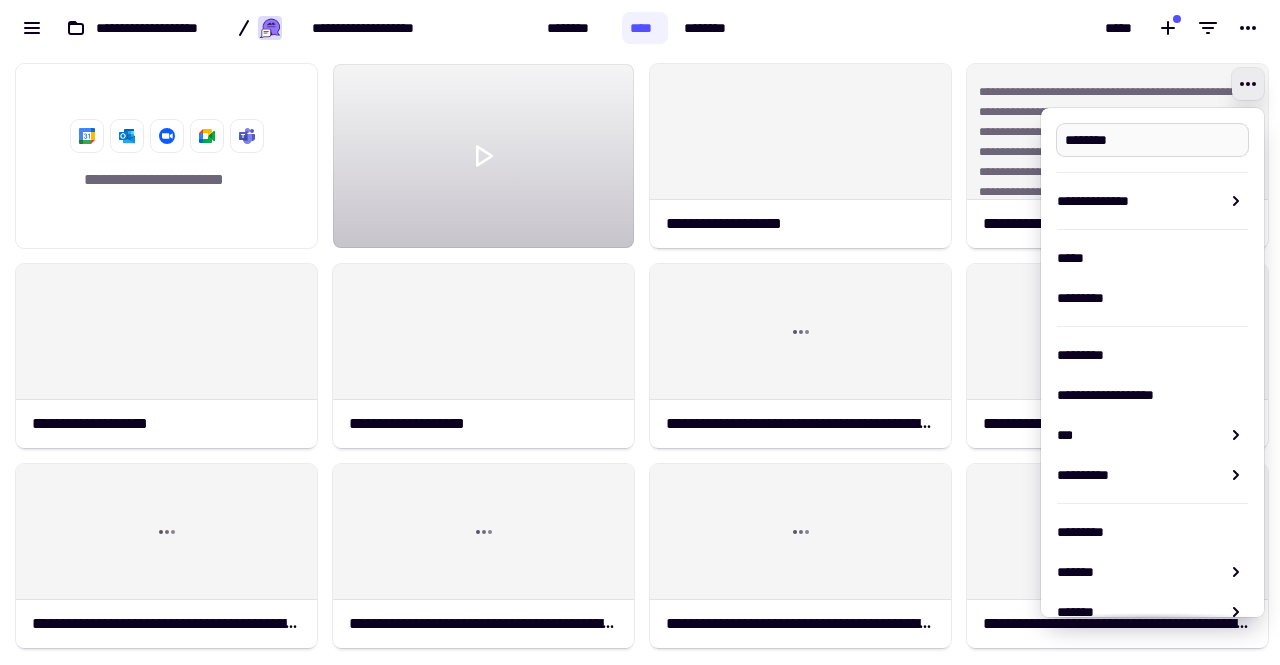 type on "**********" 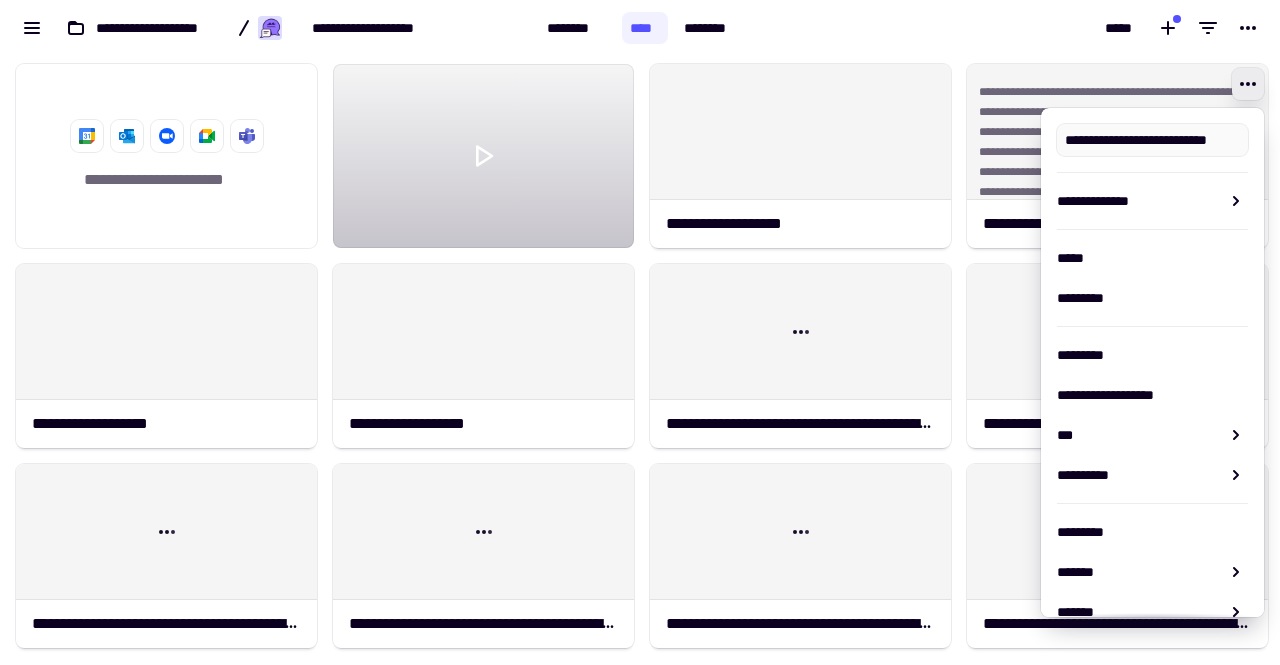 click 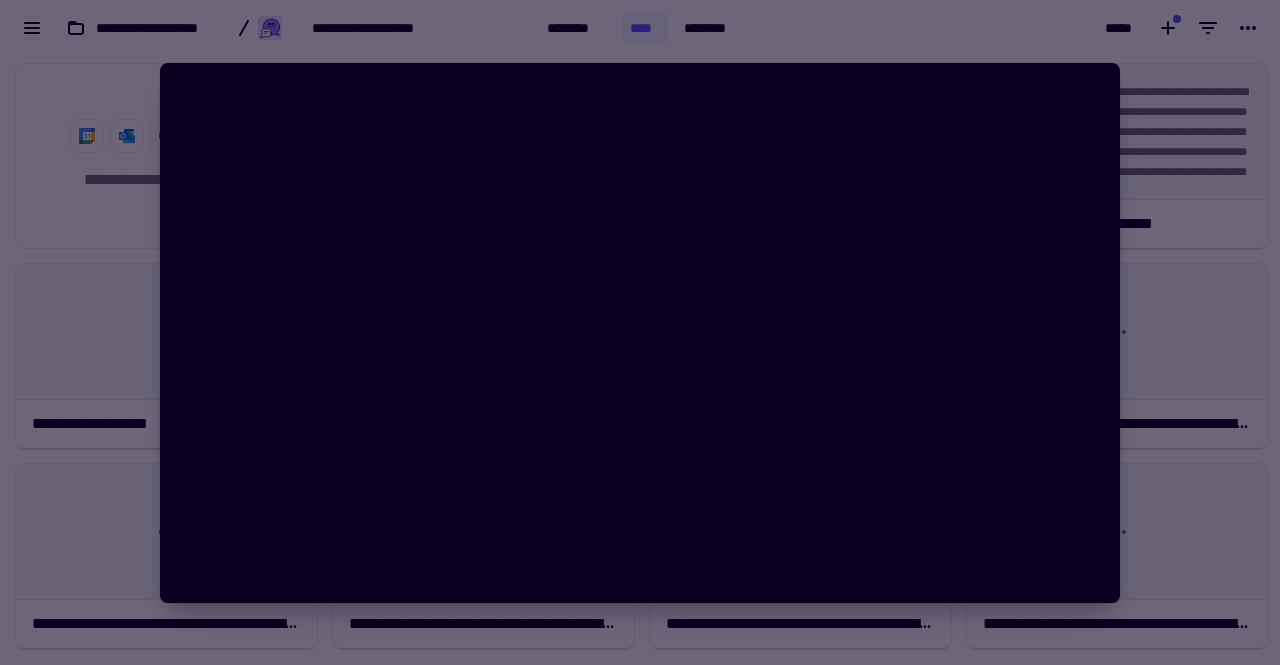 click at bounding box center (640, 332) 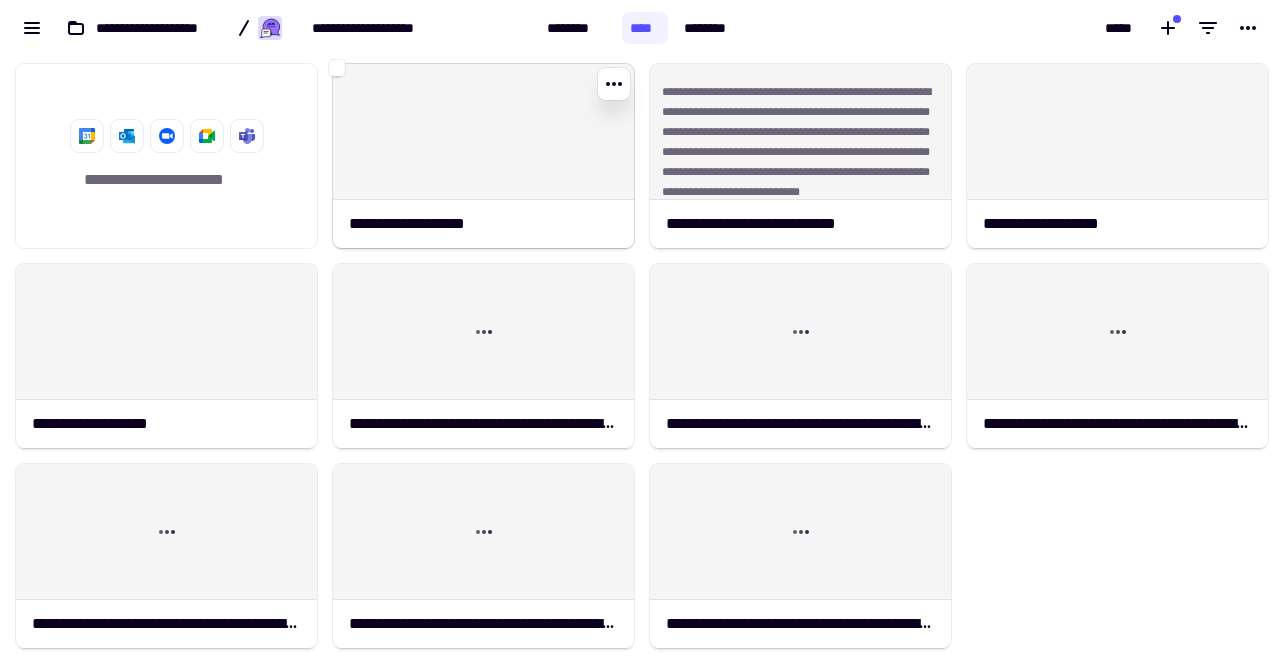click 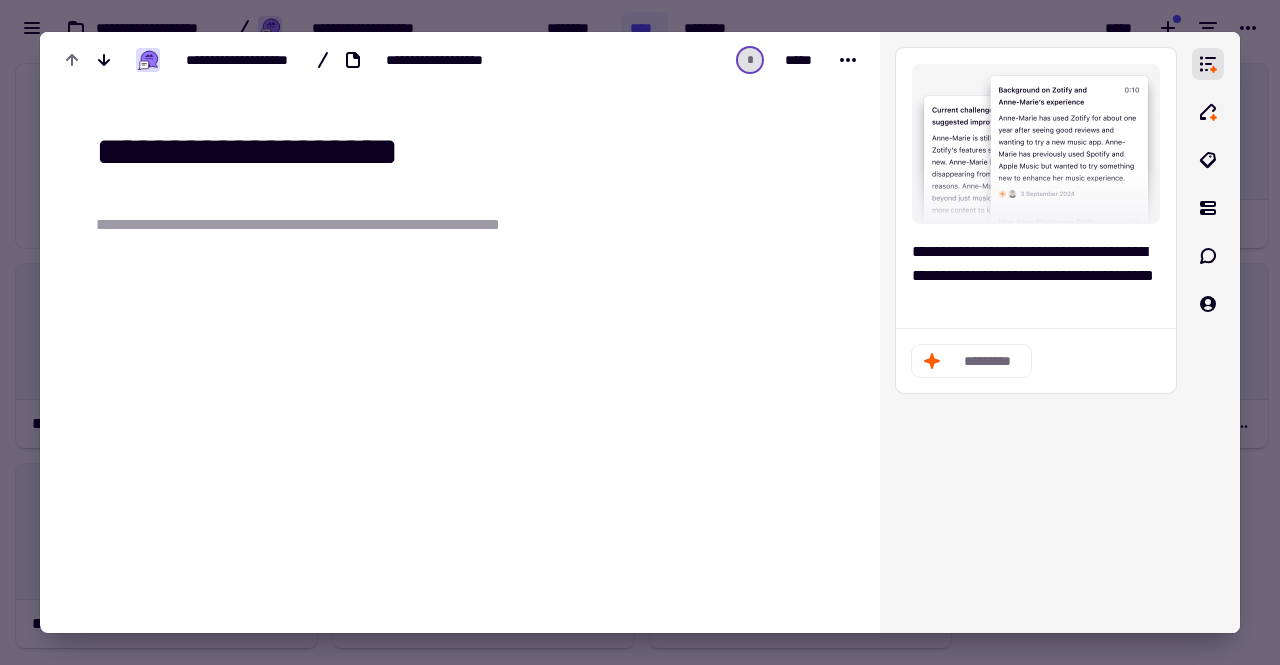 click at bounding box center (640, 332) 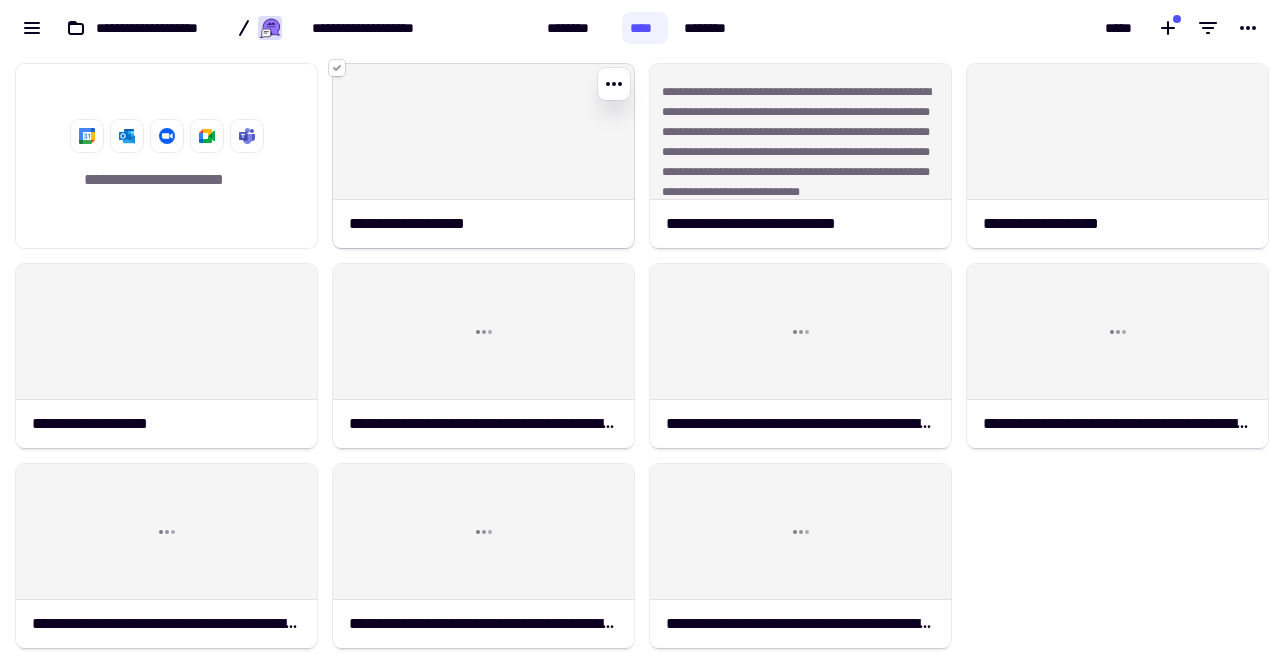 click 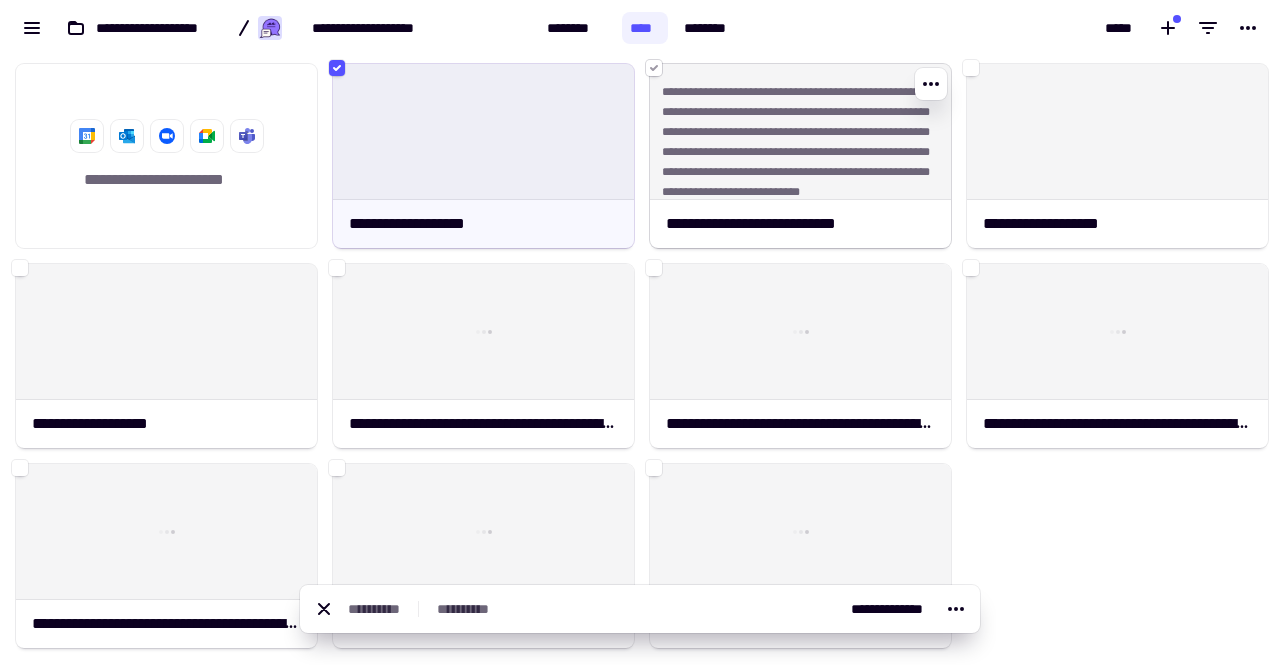 click 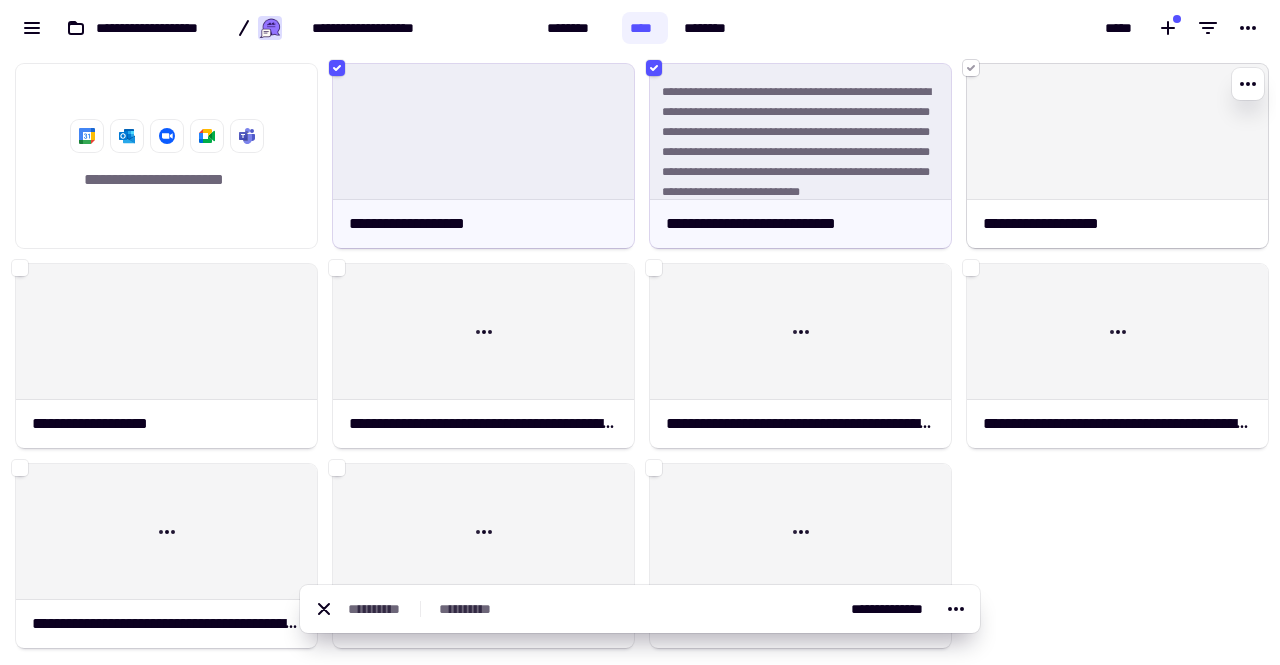 click 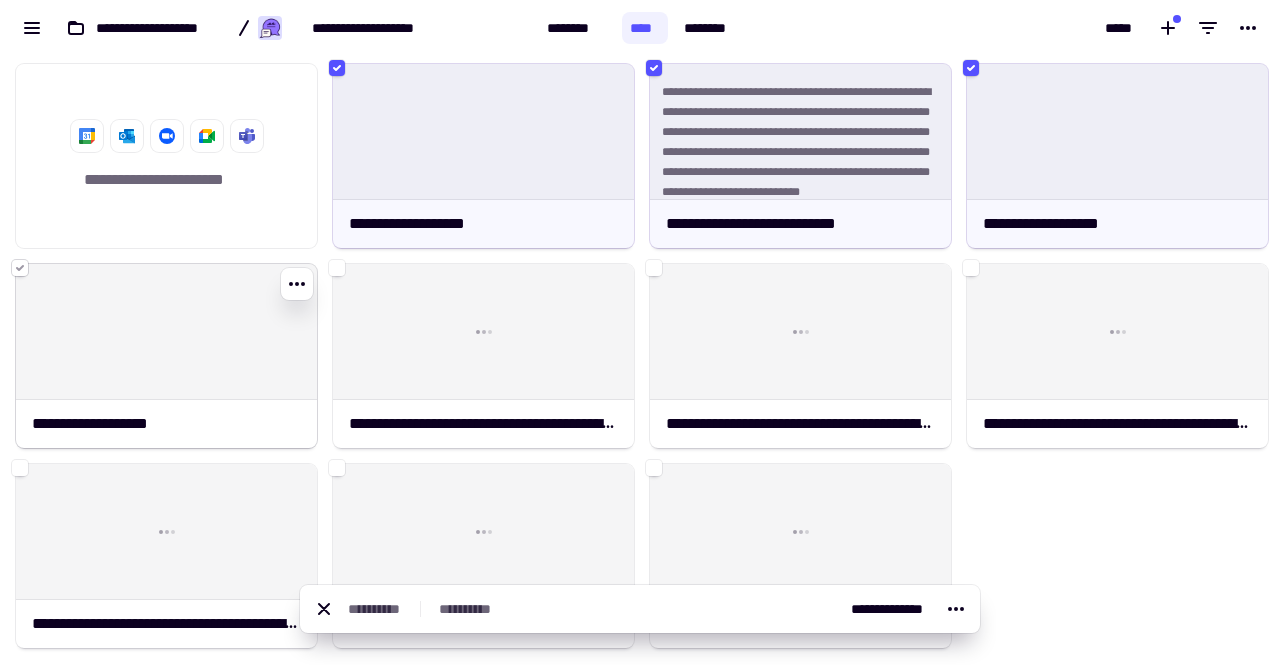 click 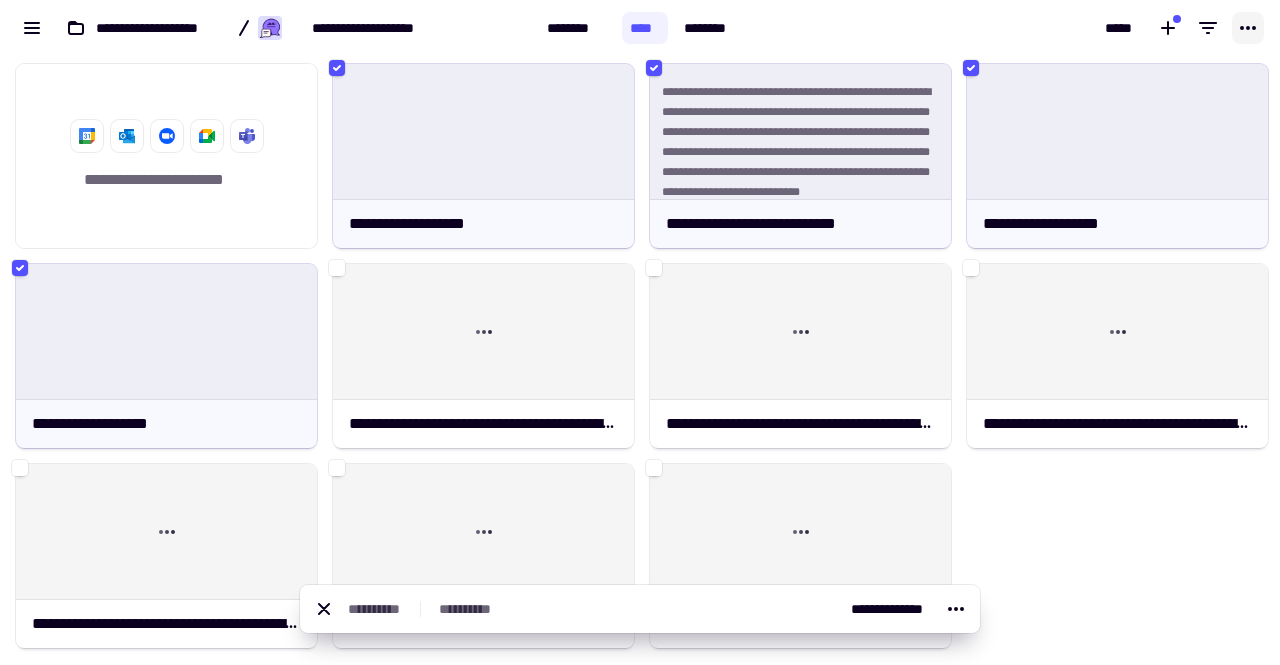 click 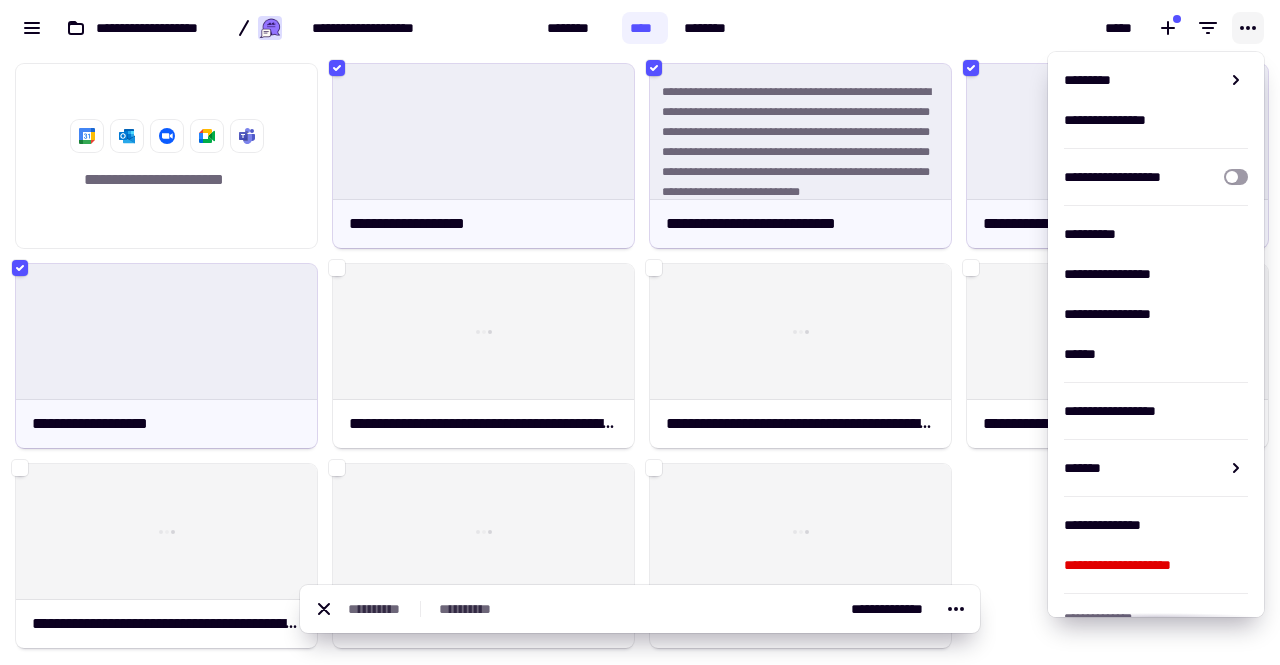 click 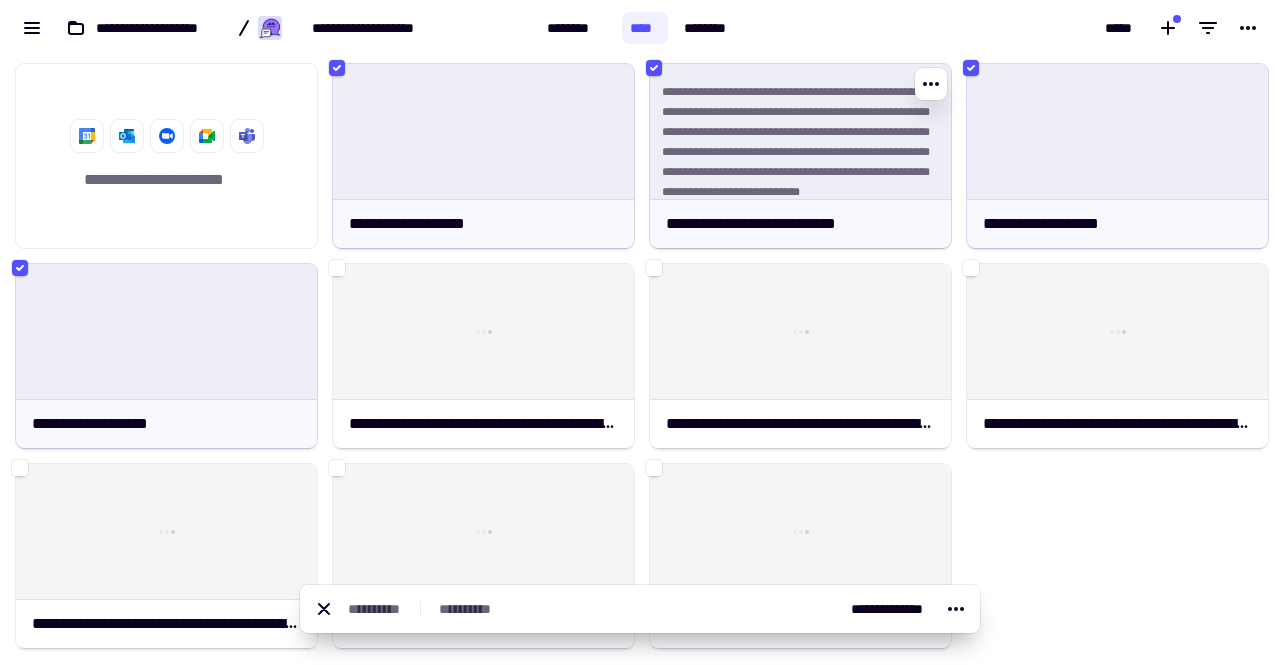 drag, startPoint x: 755, startPoint y: 107, endPoint x: 740, endPoint y: 99, distance: 17 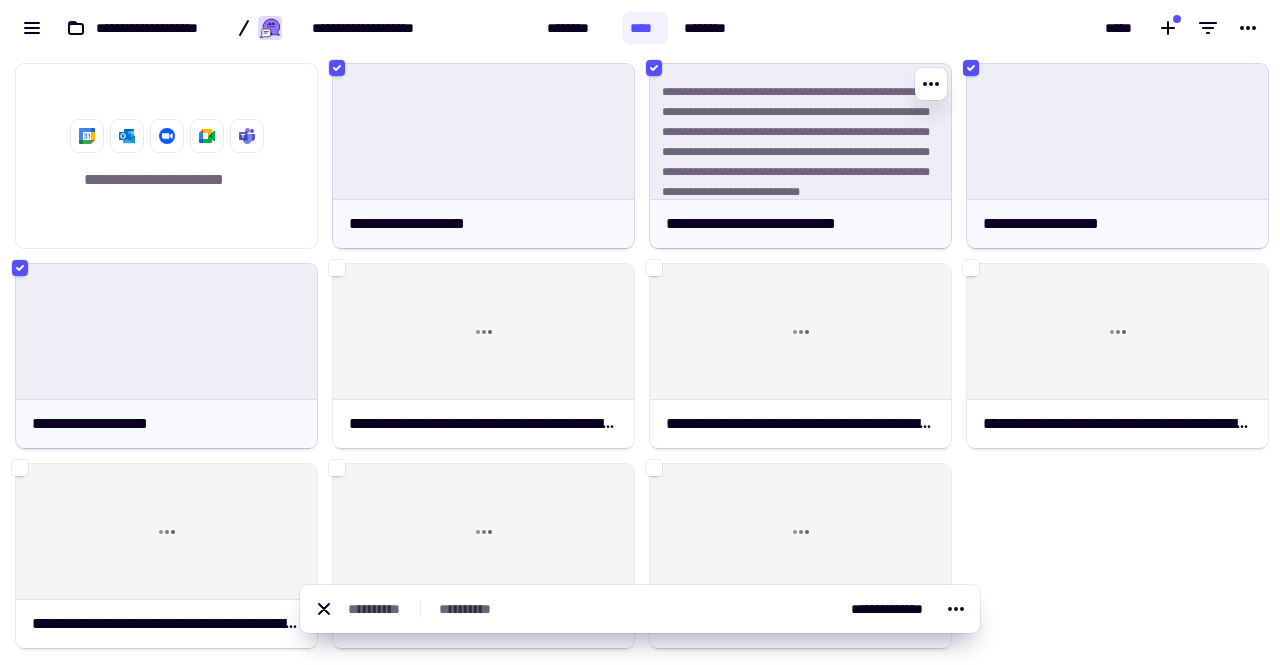 click on "**********" 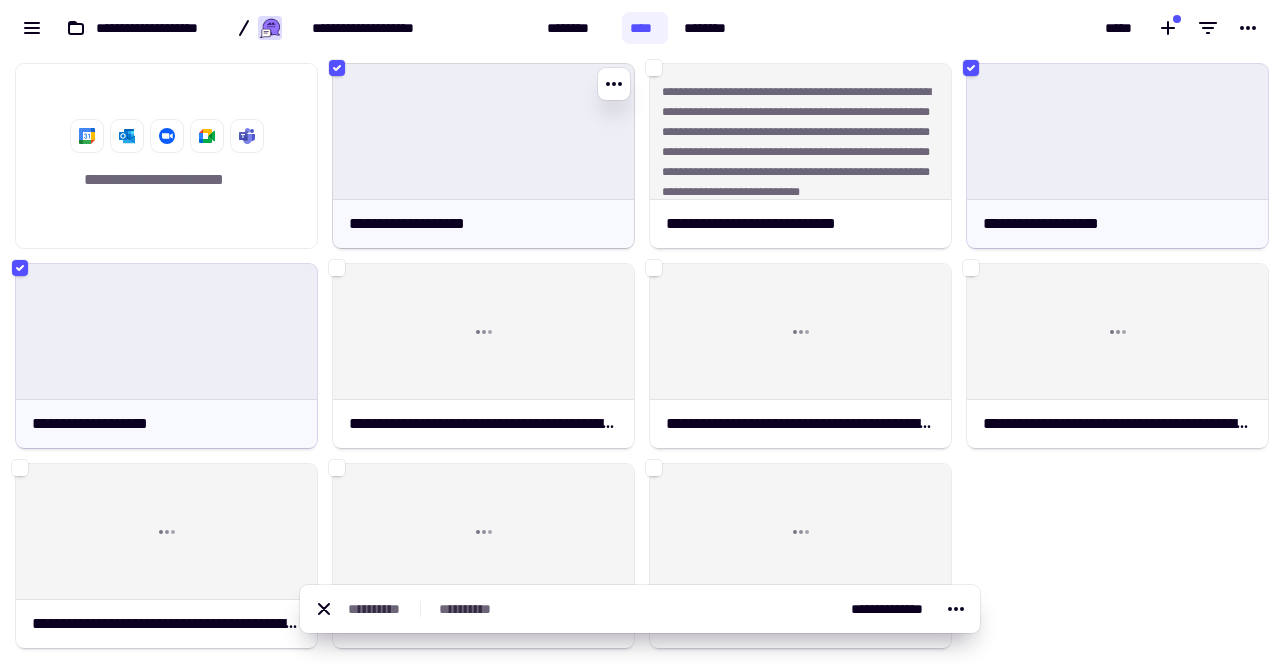click 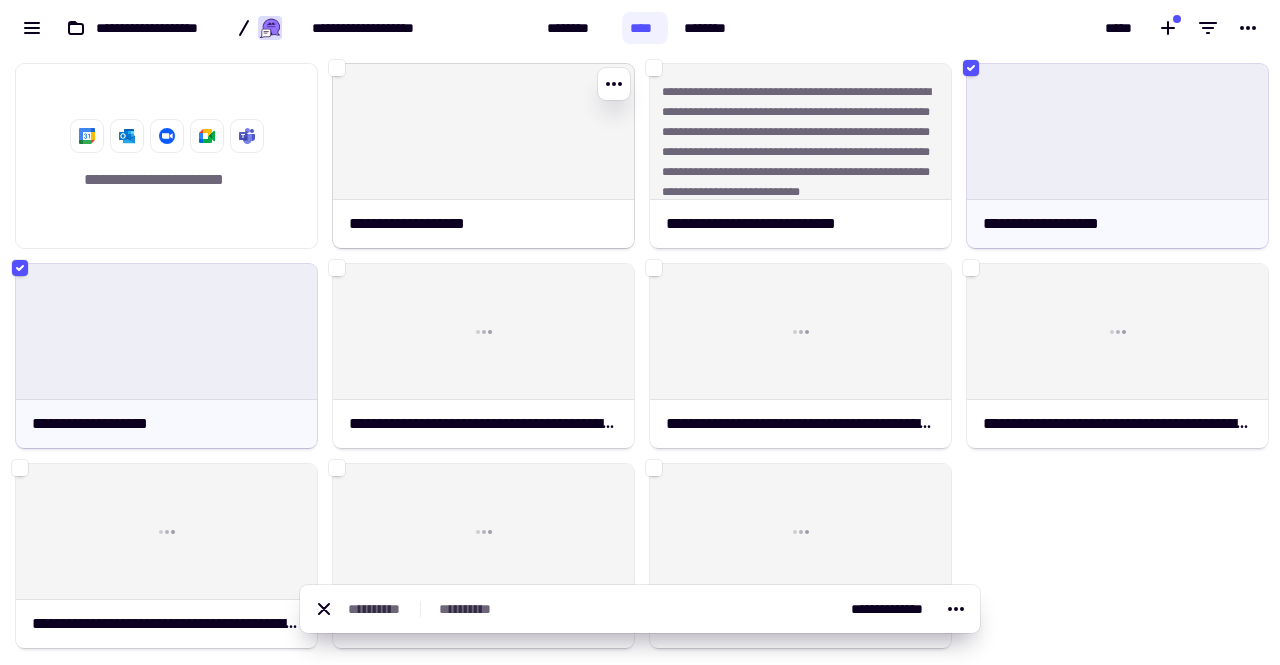 click 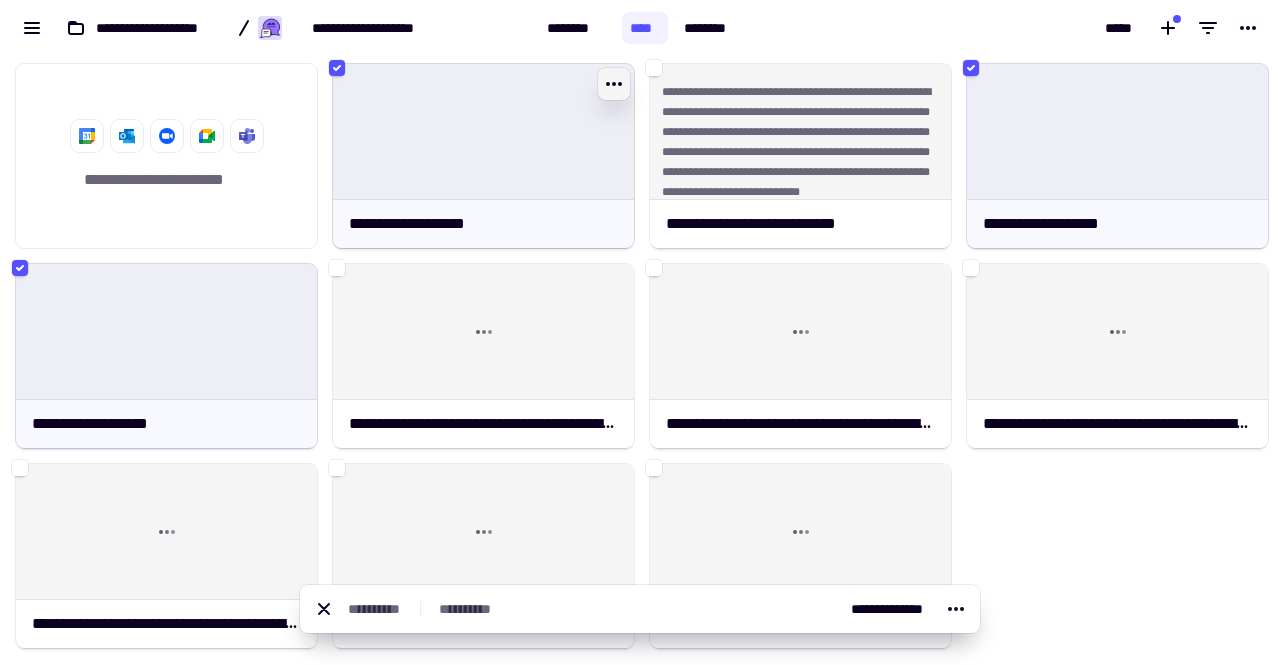 click 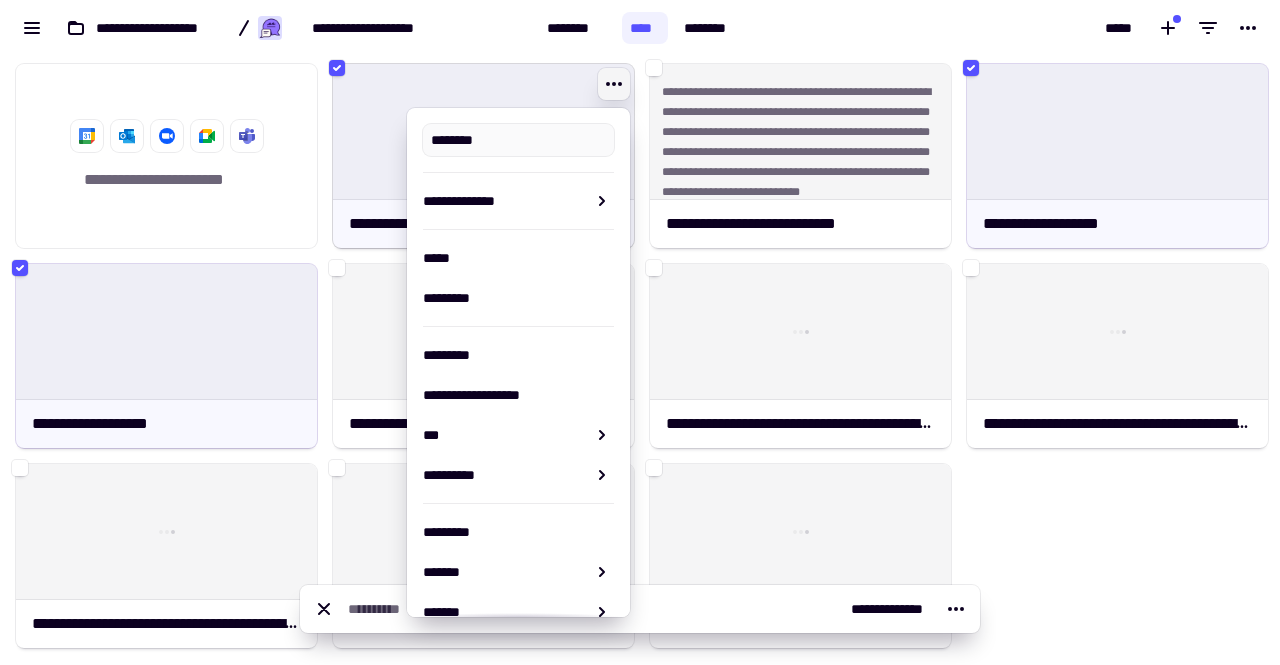 type on "**********" 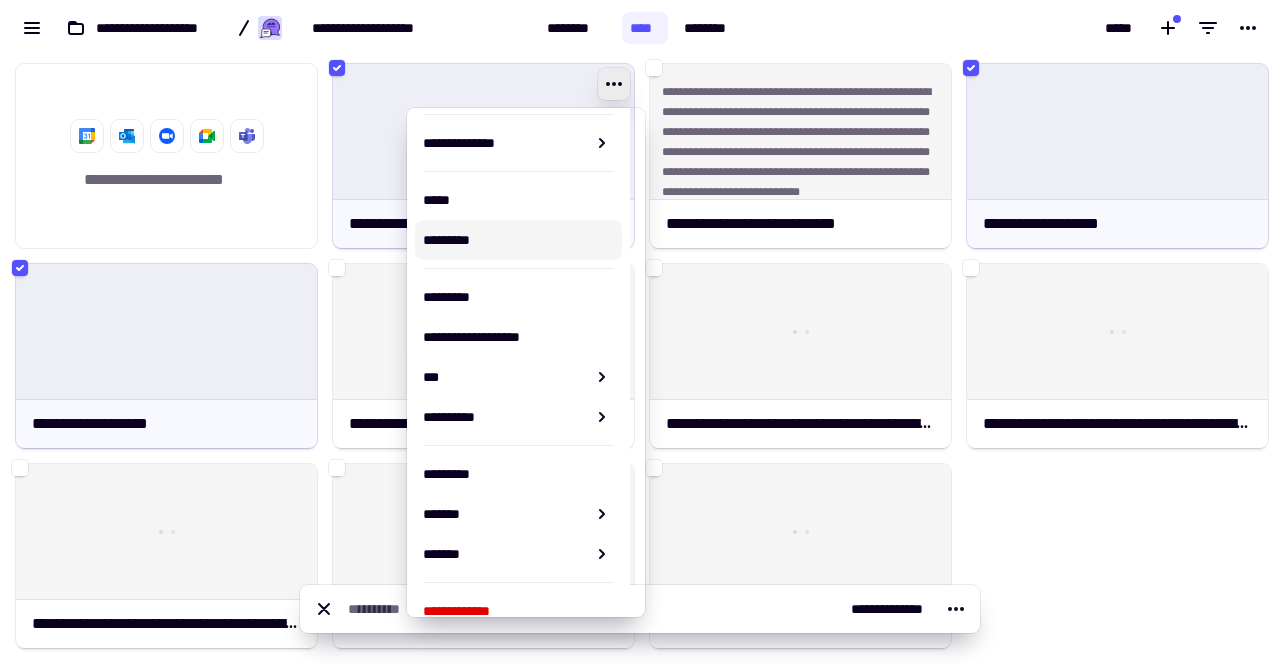 scroll, scrollTop: 80, scrollLeft: 0, axis: vertical 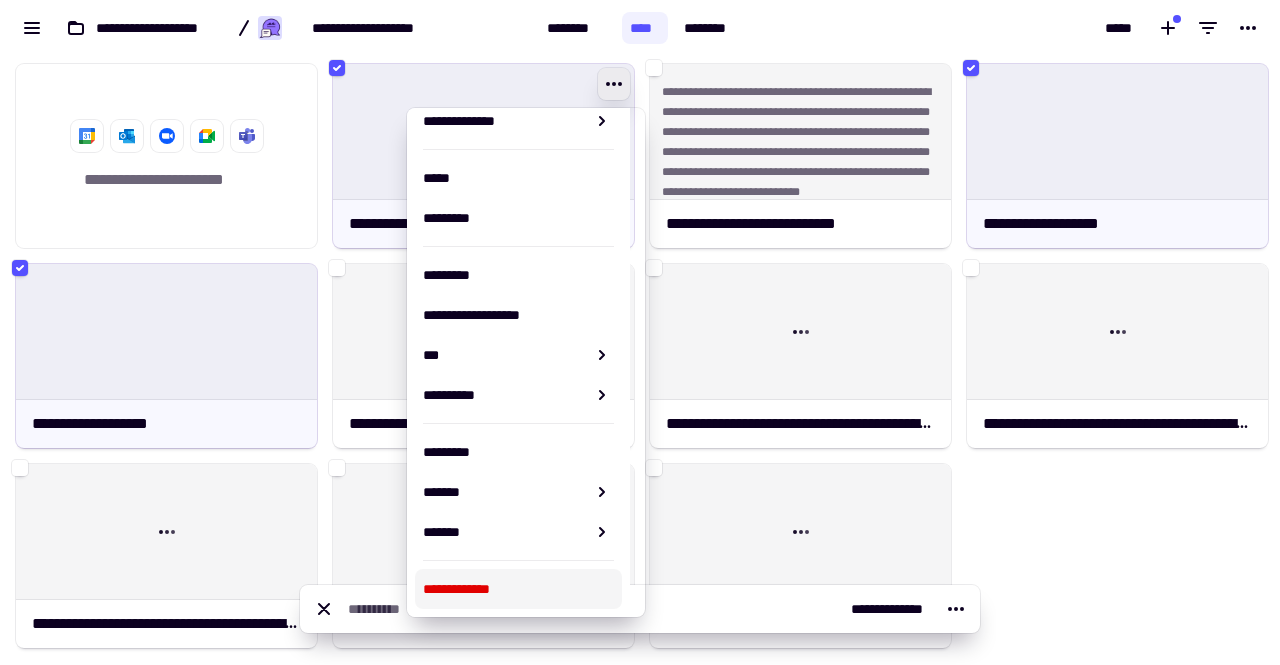 click on "**********" at bounding box center [518, 589] 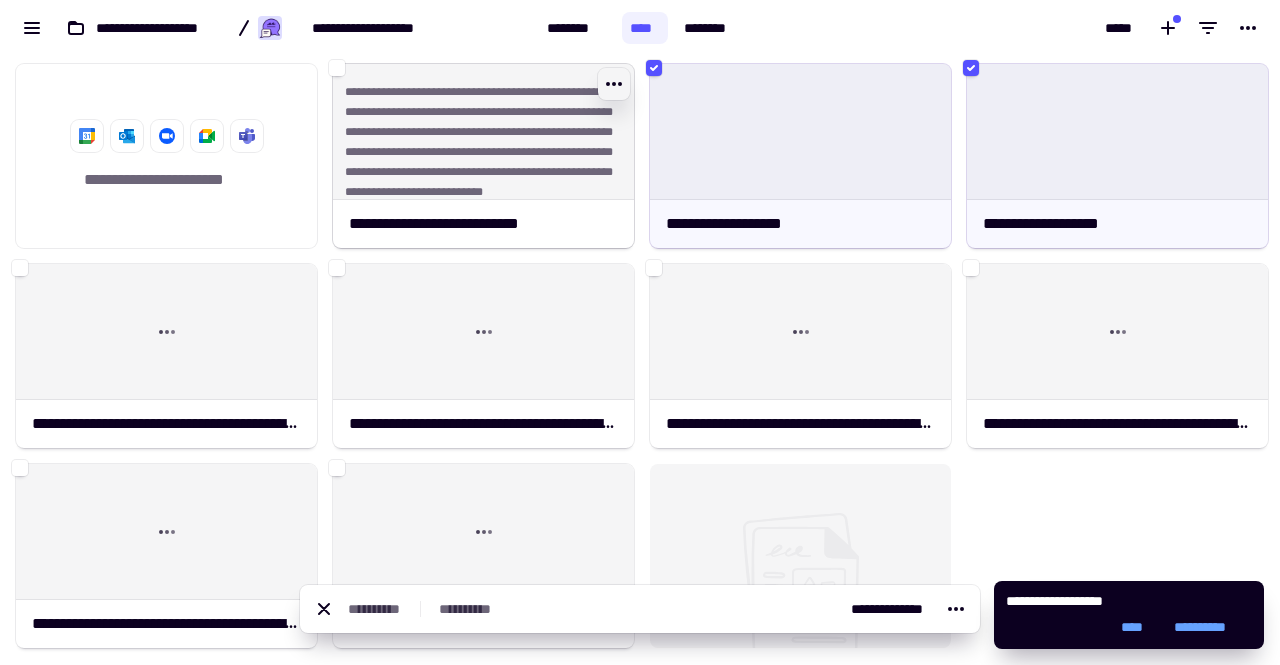 click 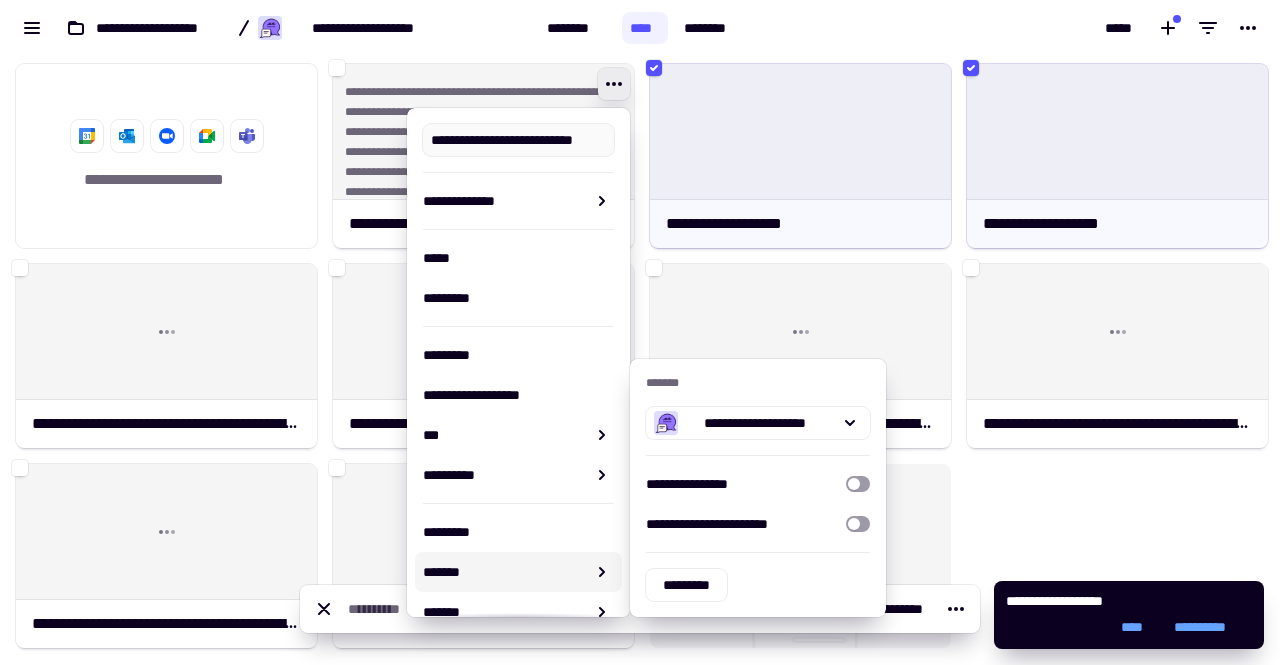 scroll, scrollTop: 80, scrollLeft: 0, axis: vertical 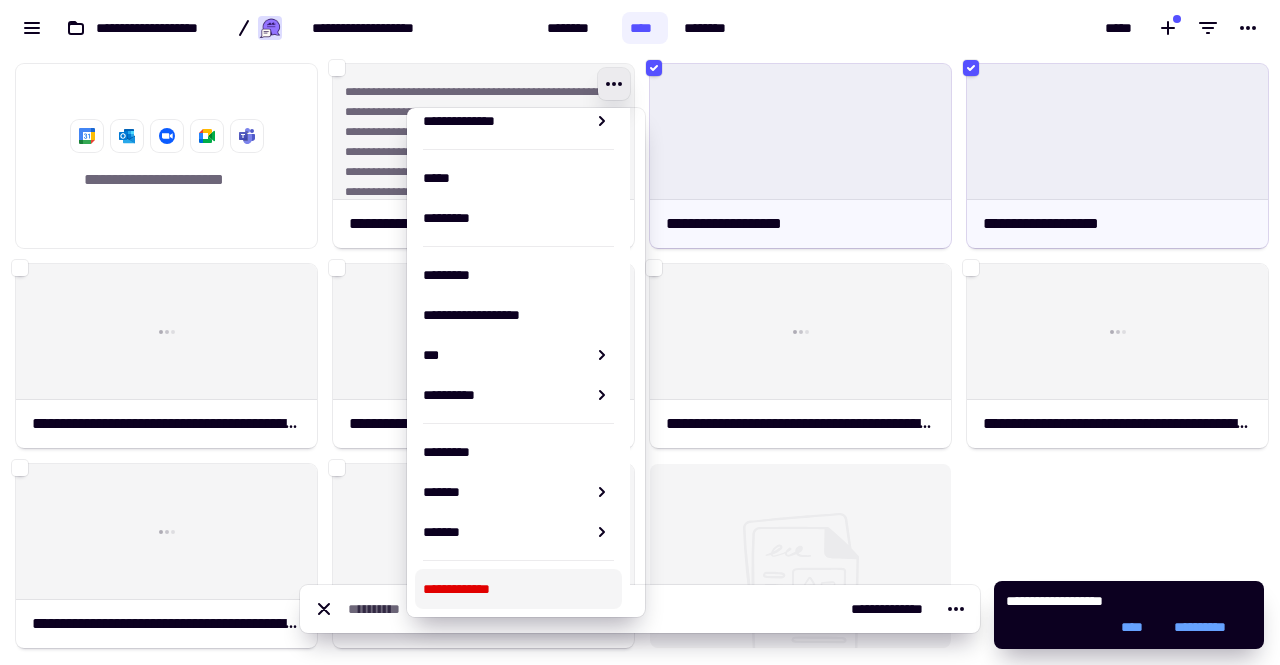 click on "**********" at bounding box center [518, 589] 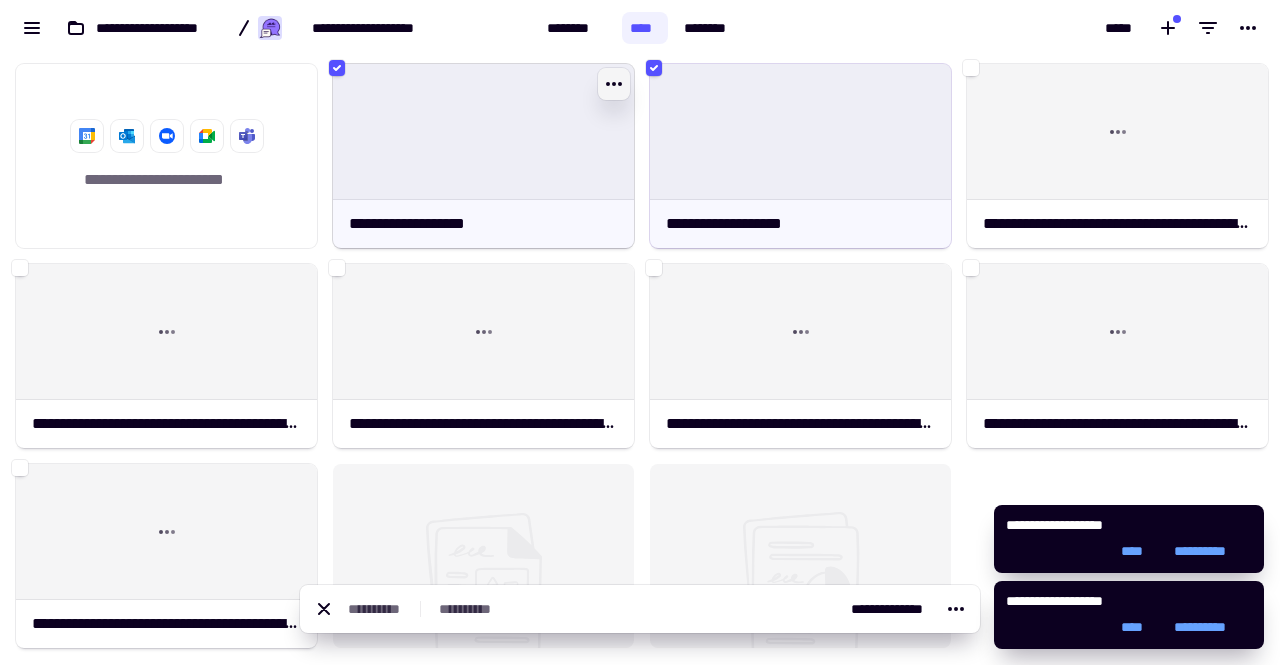 click 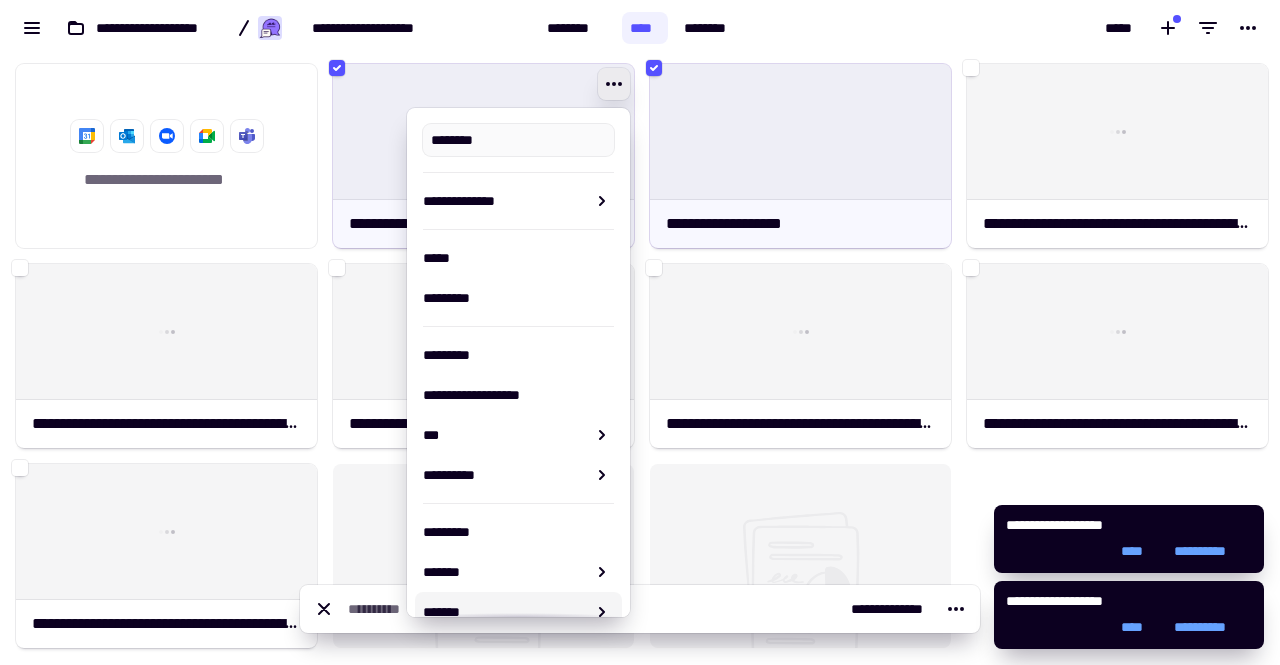 type on "**********" 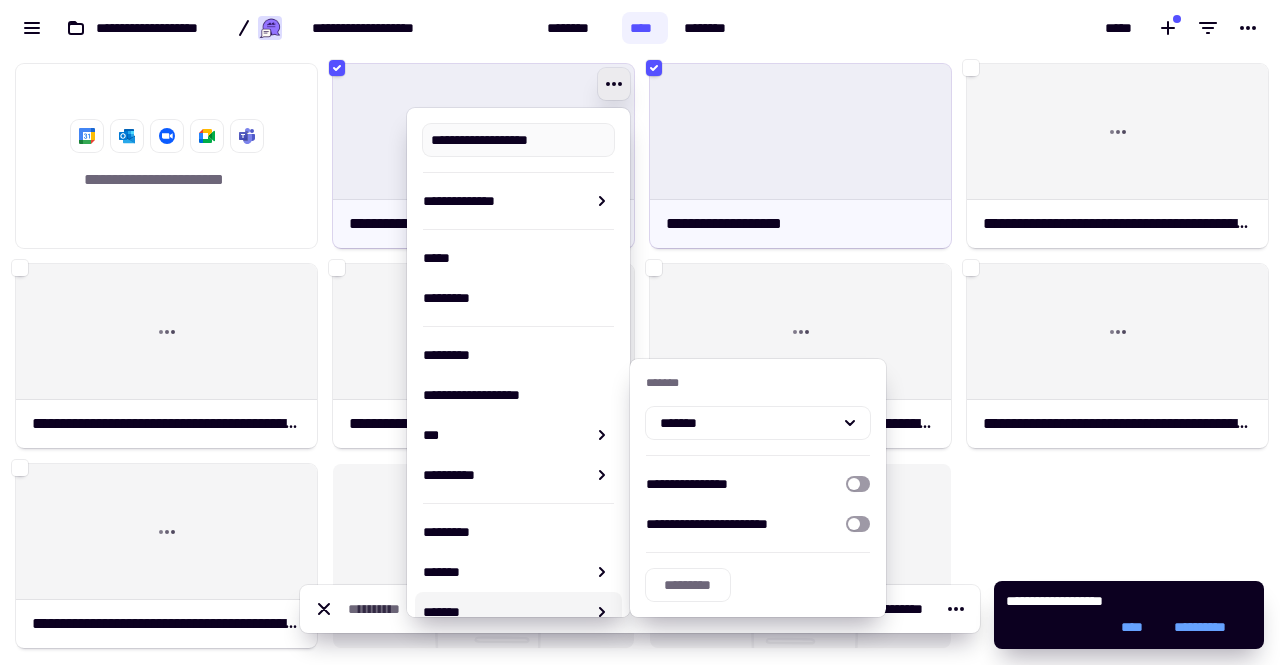 scroll, scrollTop: 80, scrollLeft: 0, axis: vertical 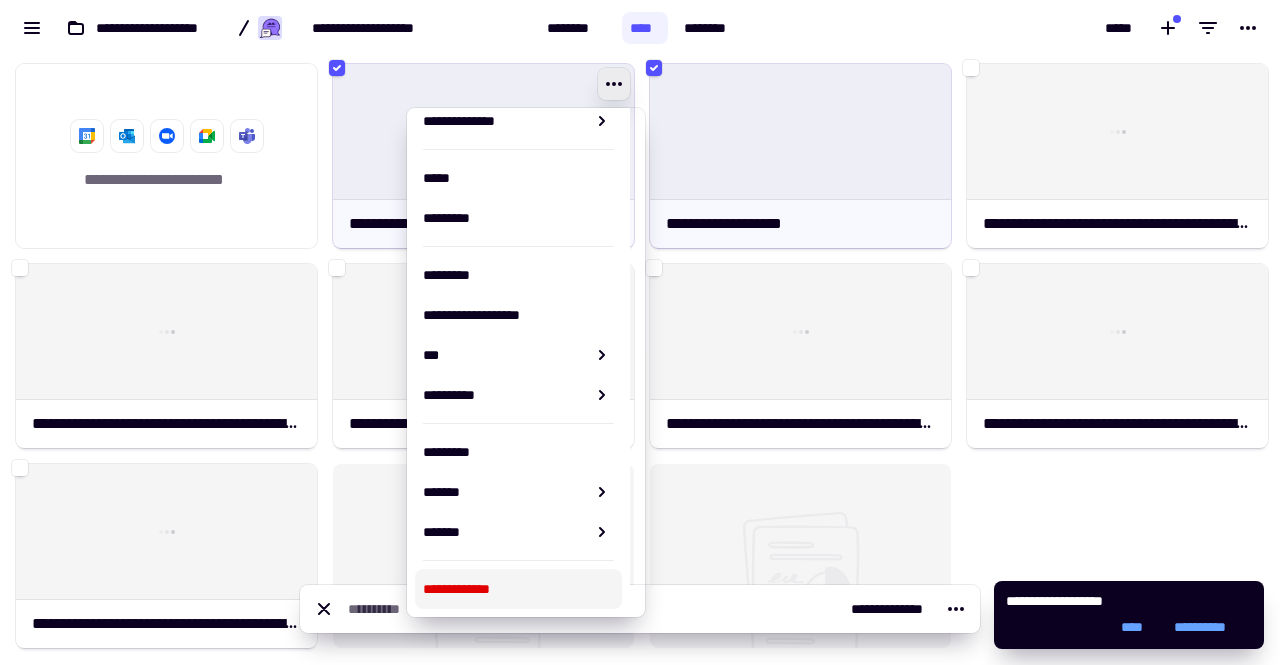 click on "**********" at bounding box center (518, 589) 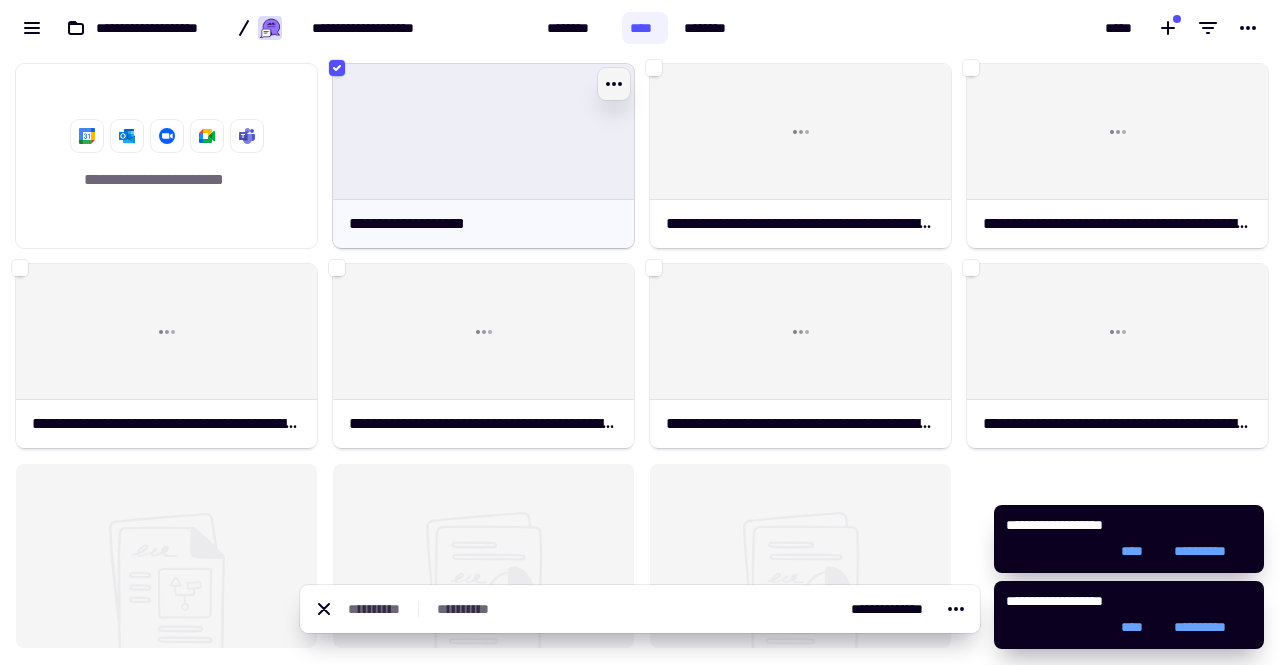 click 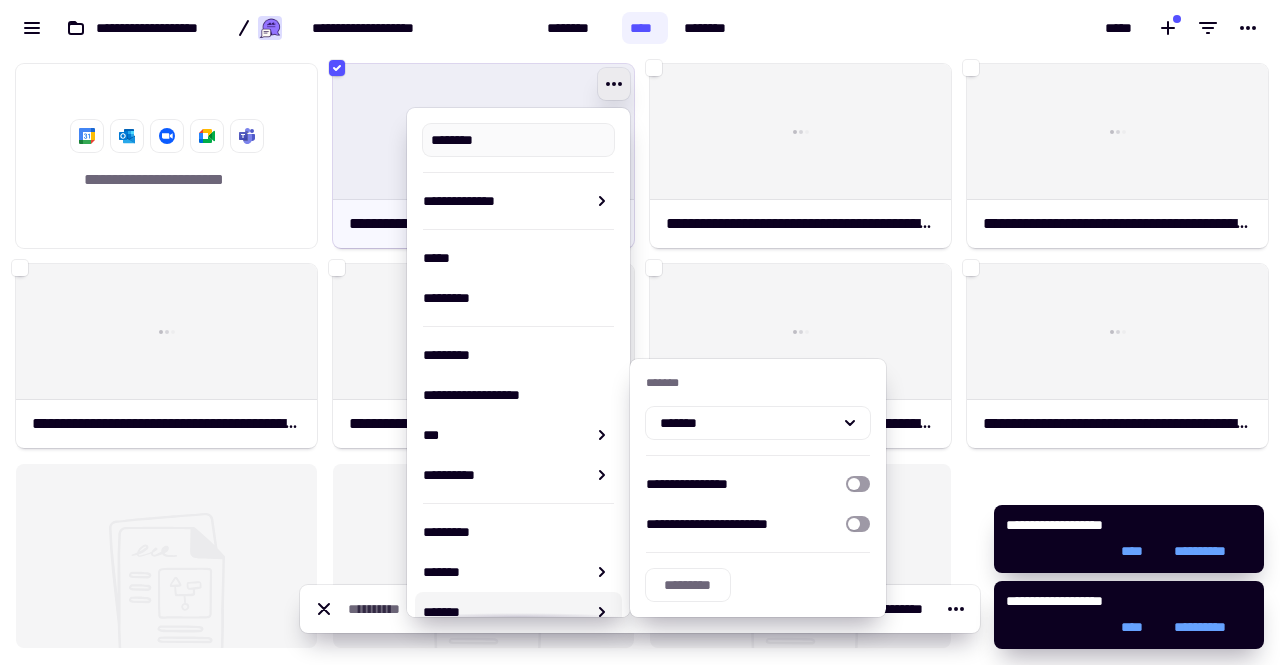 type on "**********" 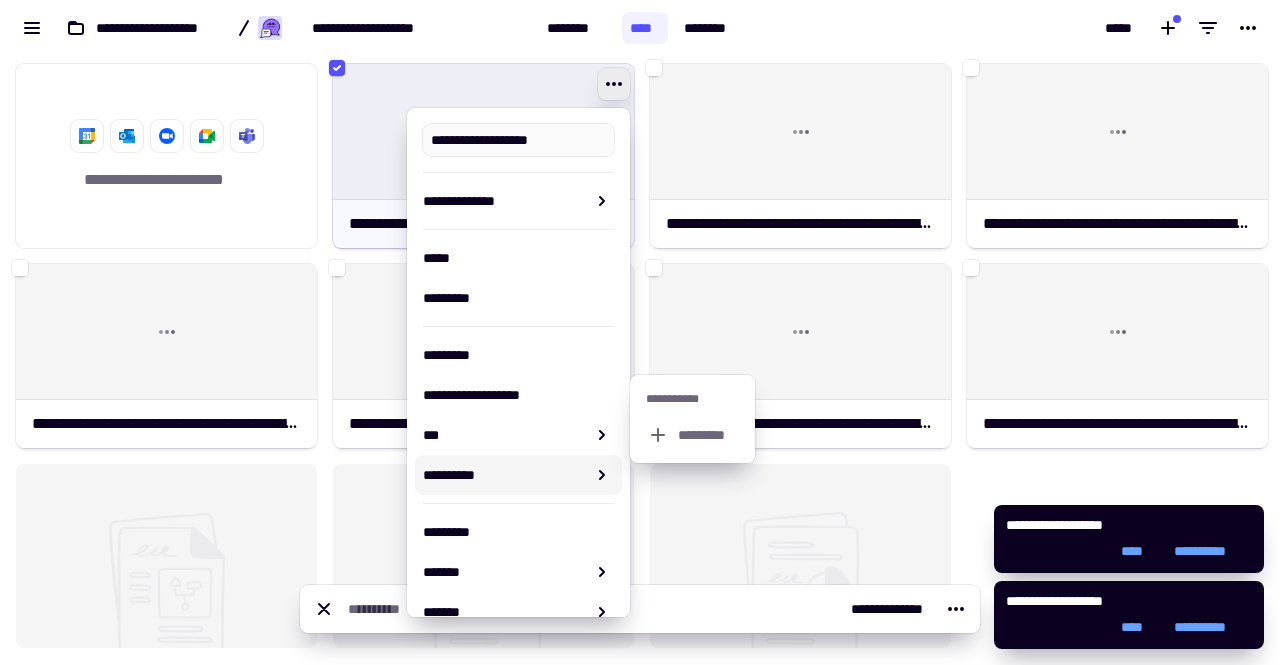 scroll, scrollTop: 80, scrollLeft: 0, axis: vertical 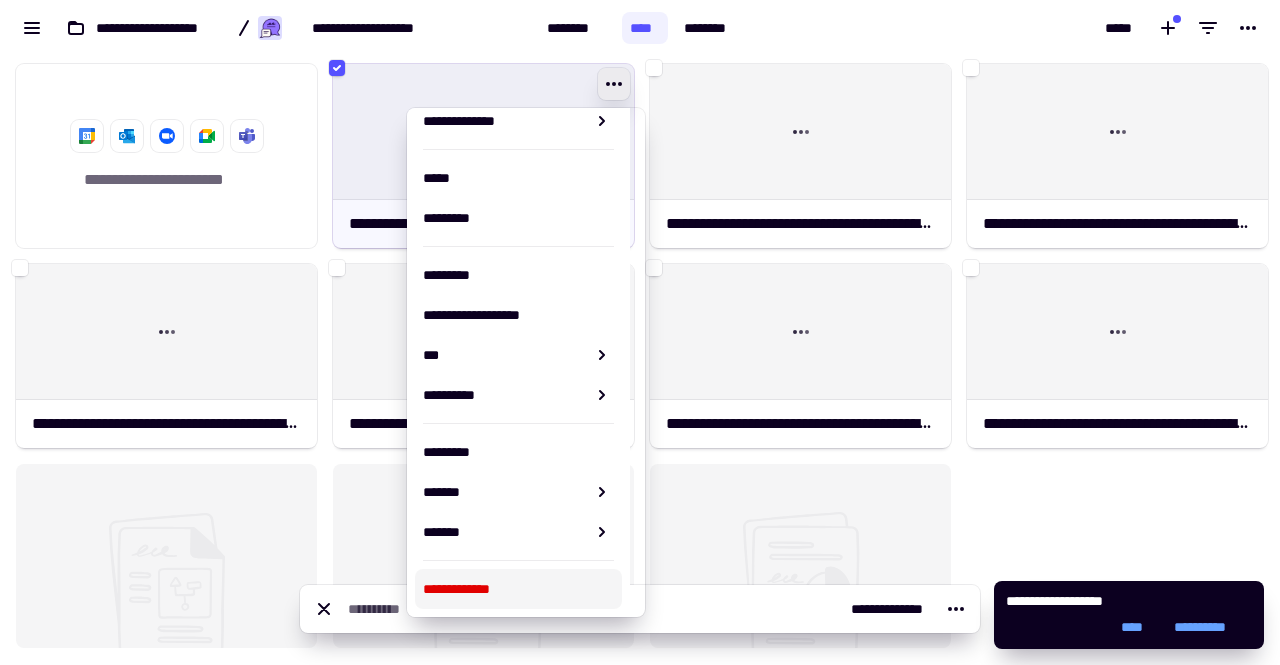 click on "**********" at bounding box center [518, 589] 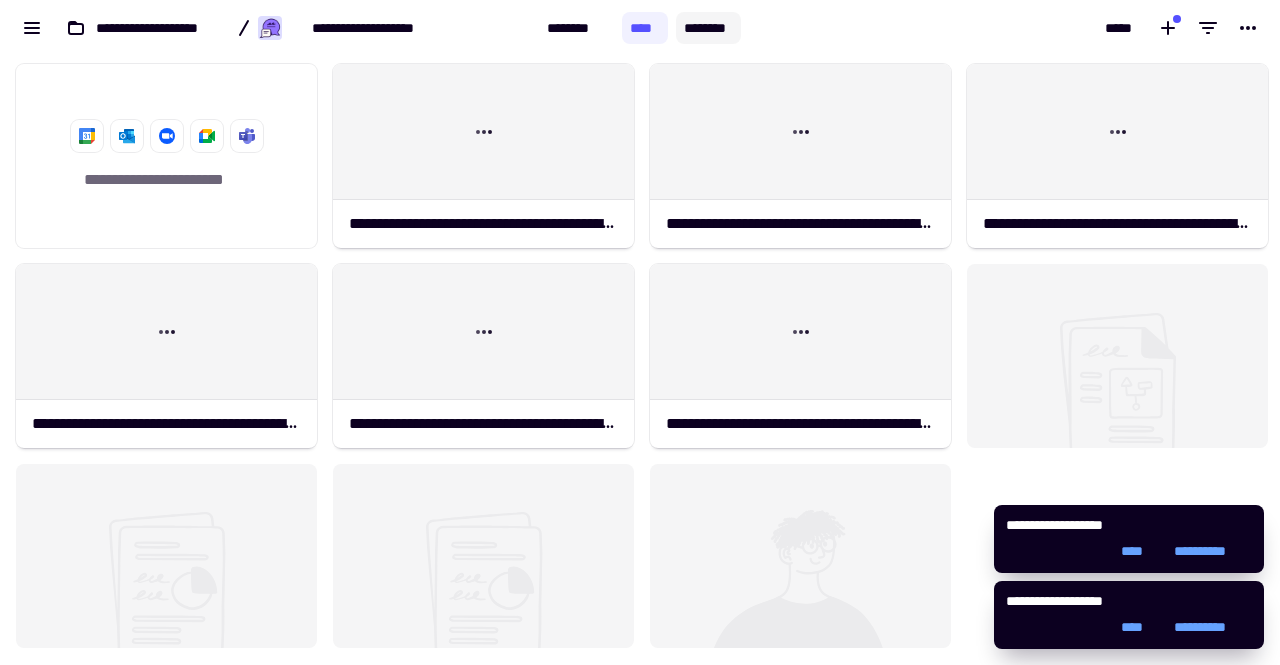 click on "********" 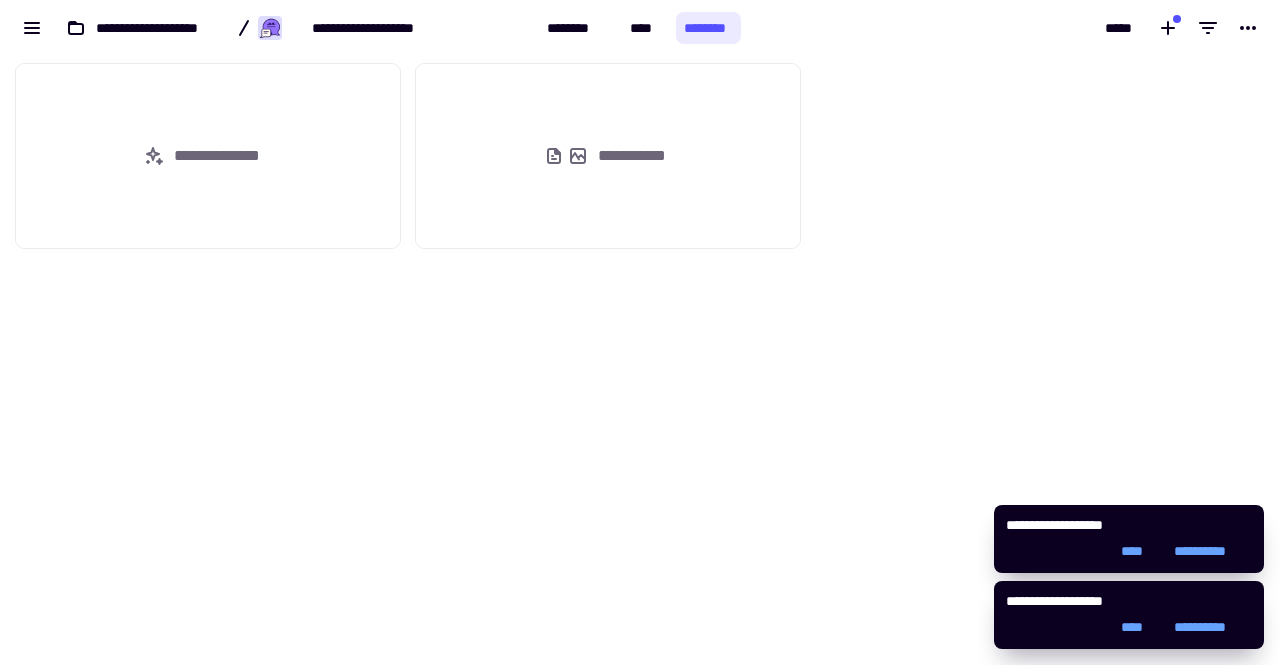 scroll, scrollTop: 16, scrollLeft: 16, axis: both 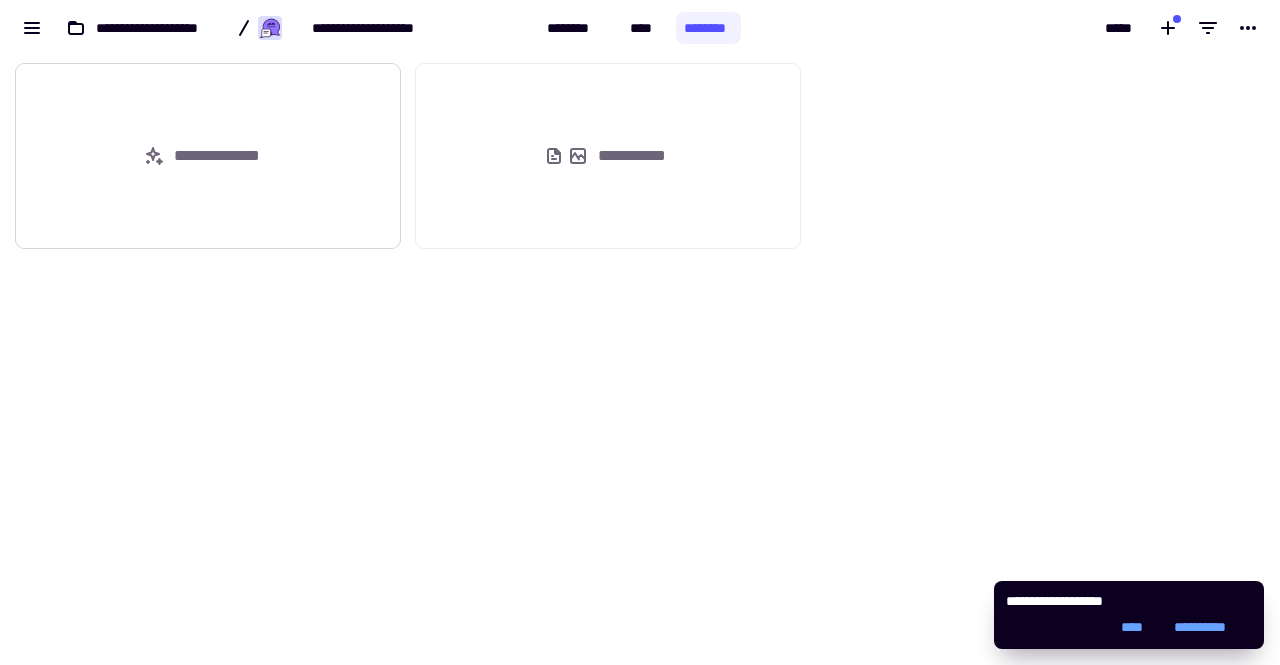 click on "**********" 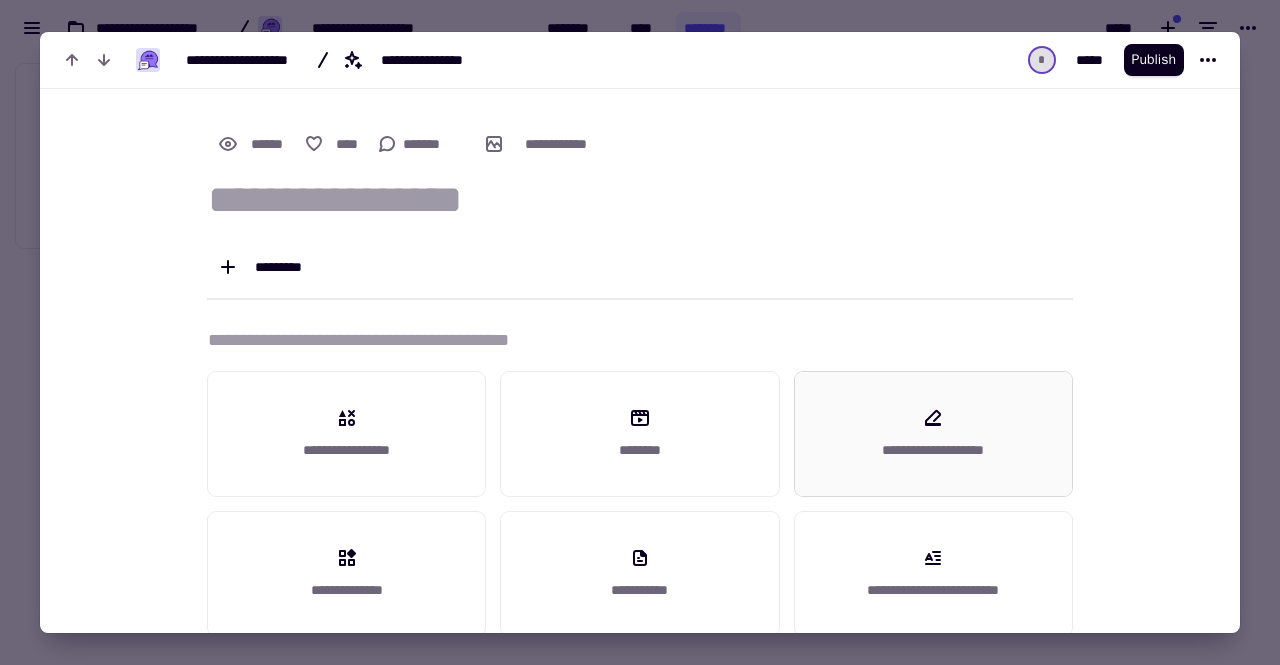scroll, scrollTop: 16, scrollLeft: 0, axis: vertical 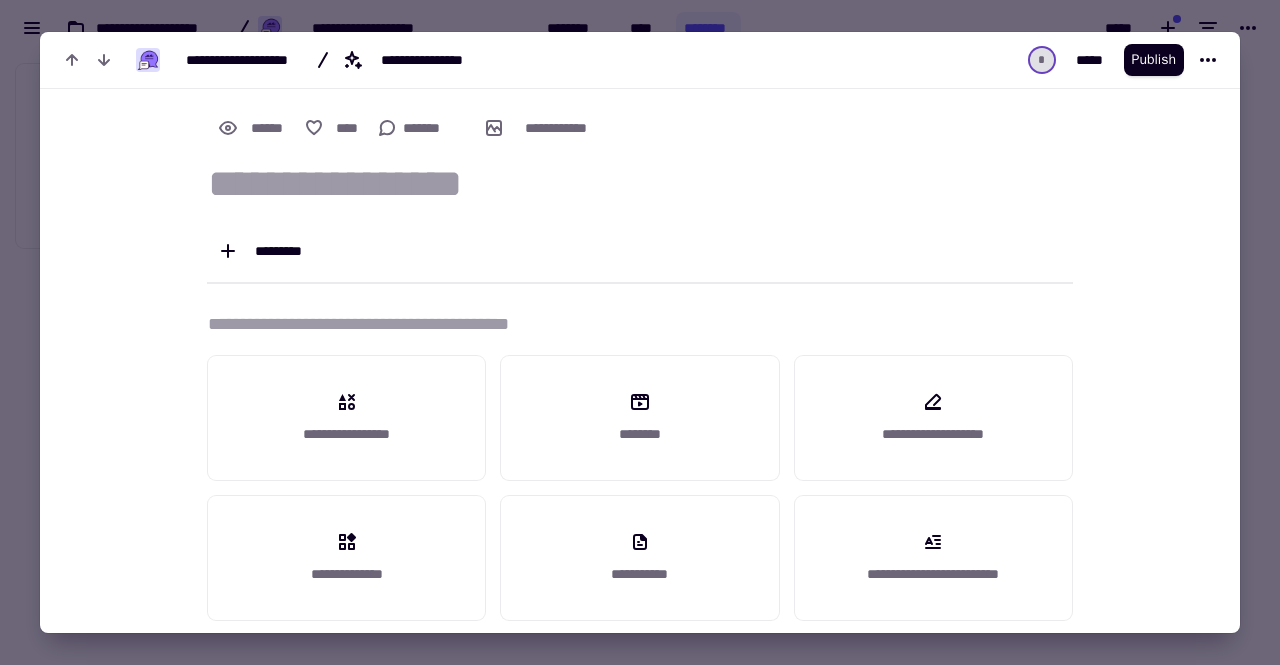 click at bounding box center (640, 332) 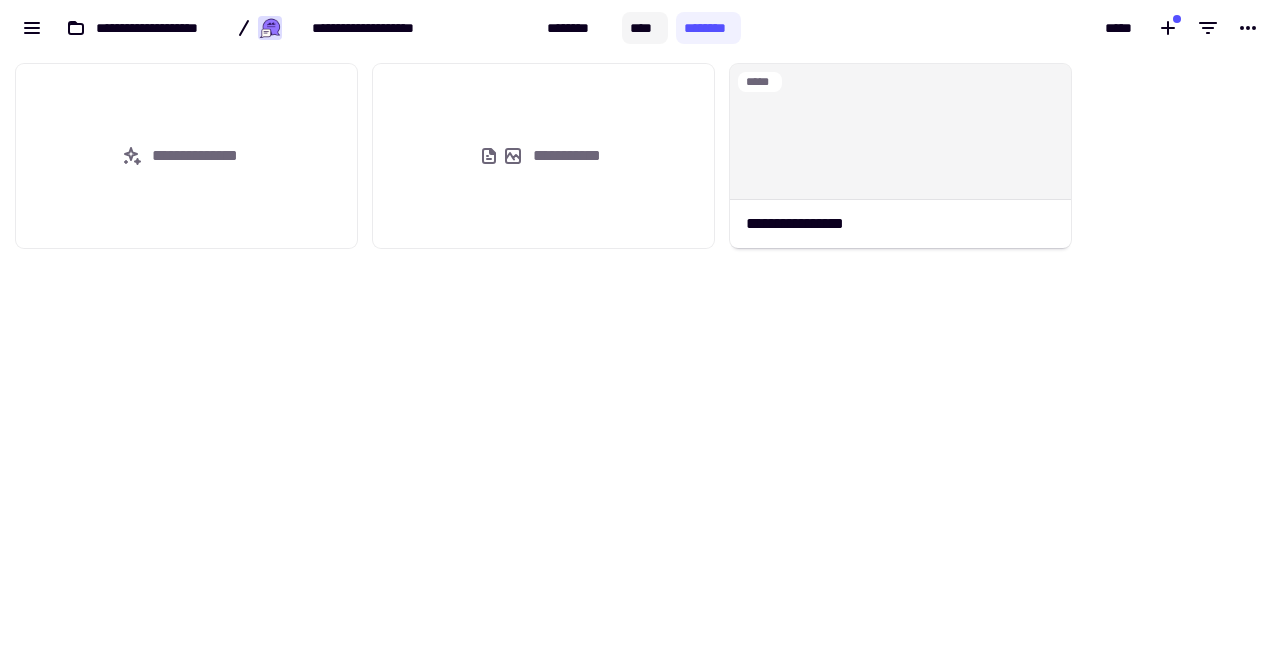click on "****" 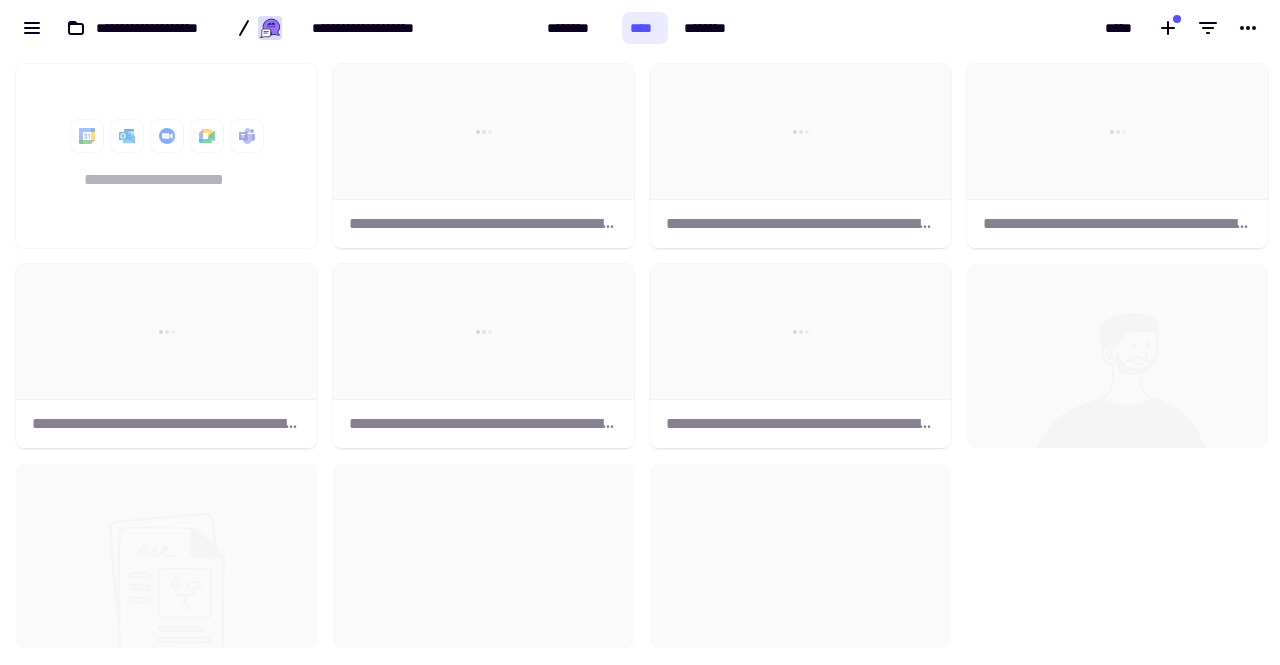 scroll, scrollTop: 16, scrollLeft: 16, axis: both 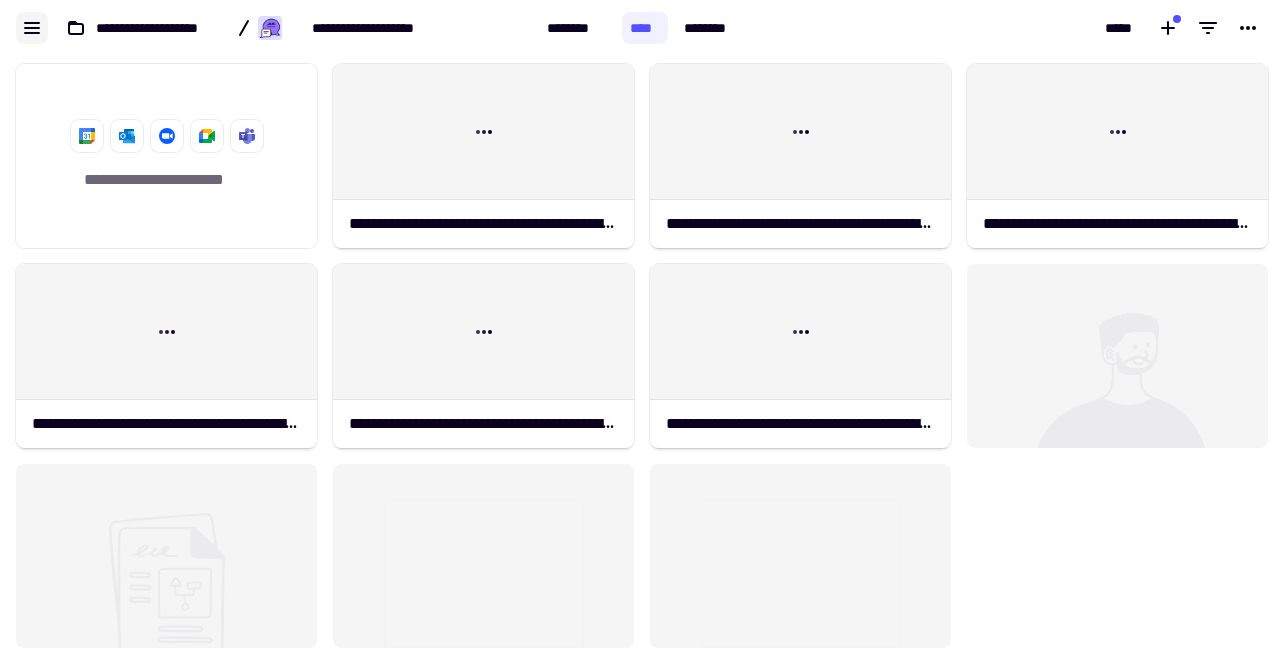 click 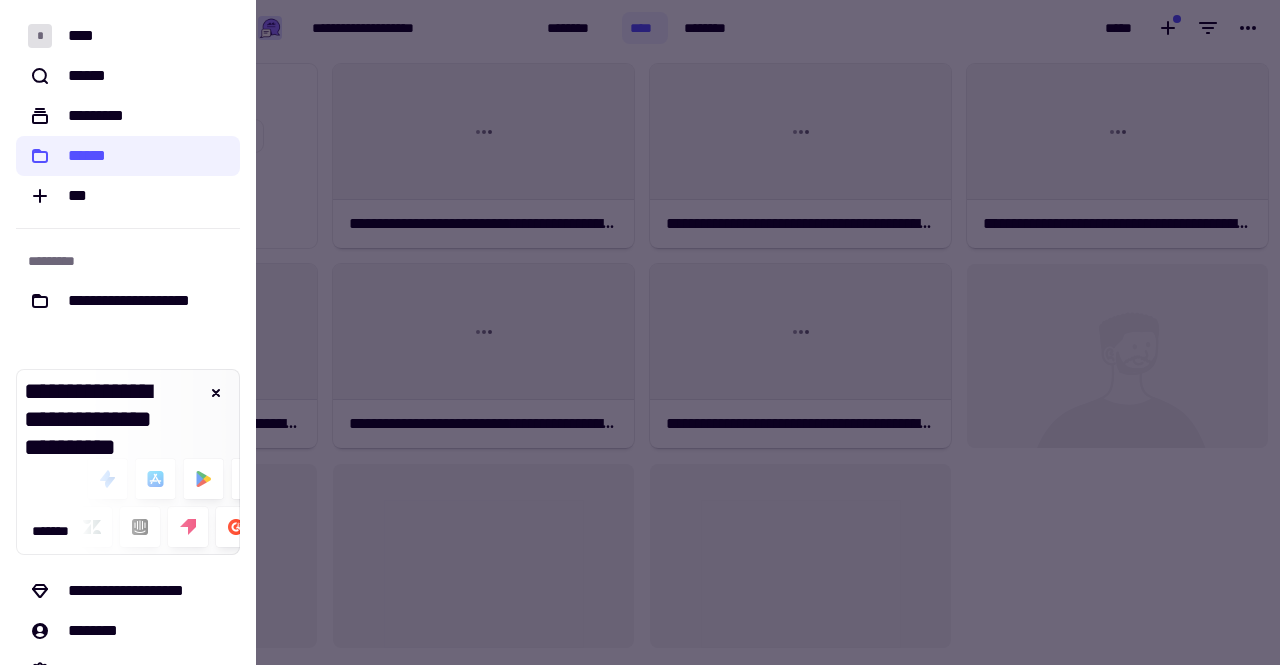 click at bounding box center (640, 332) 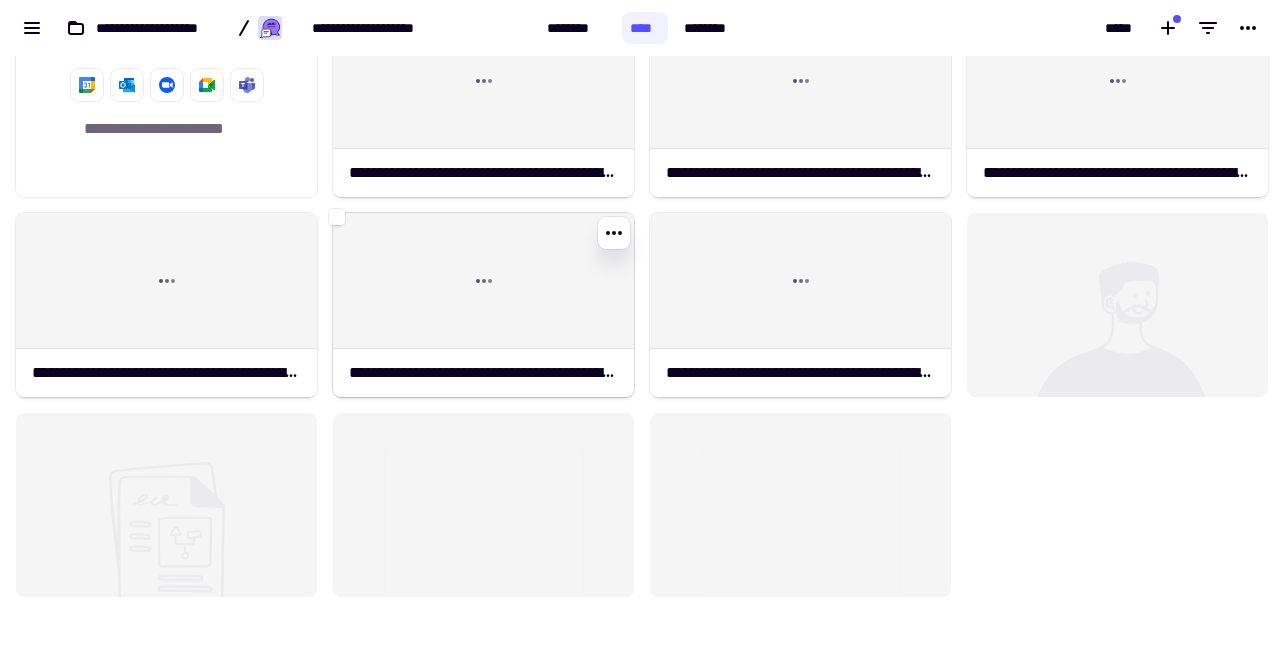 scroll, scrollTop: 0, scrollLeft: 0, axis: both 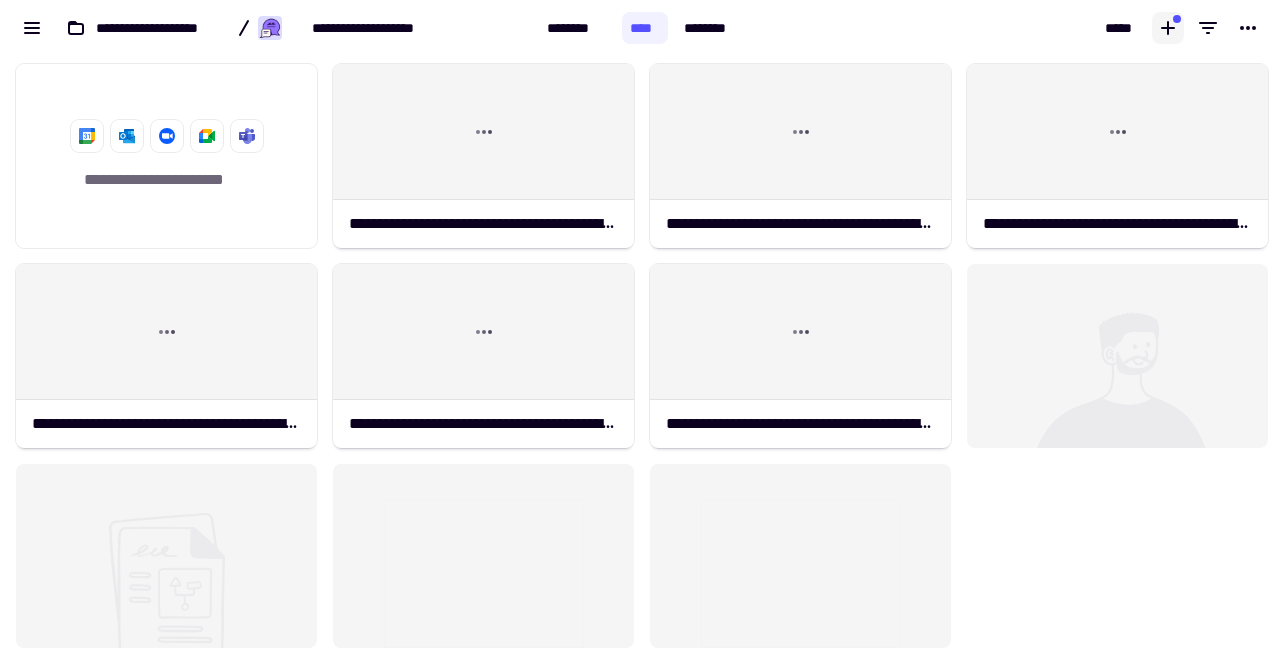 click 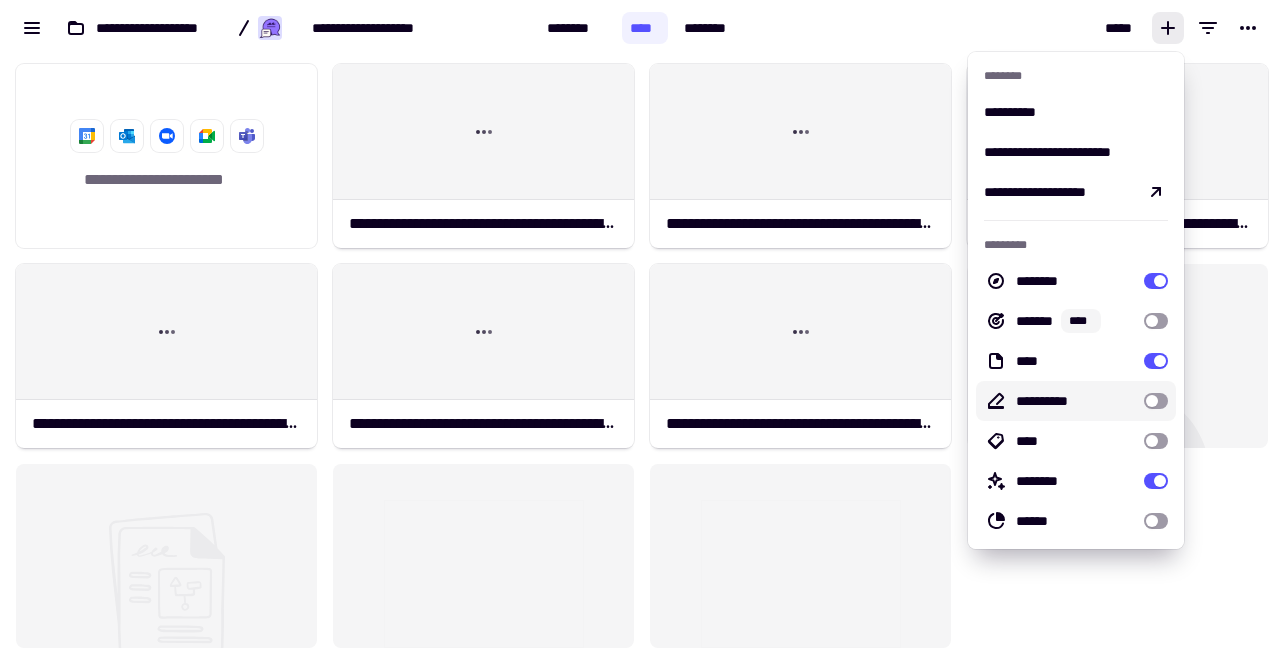 click at bounding box center [1156, 401] 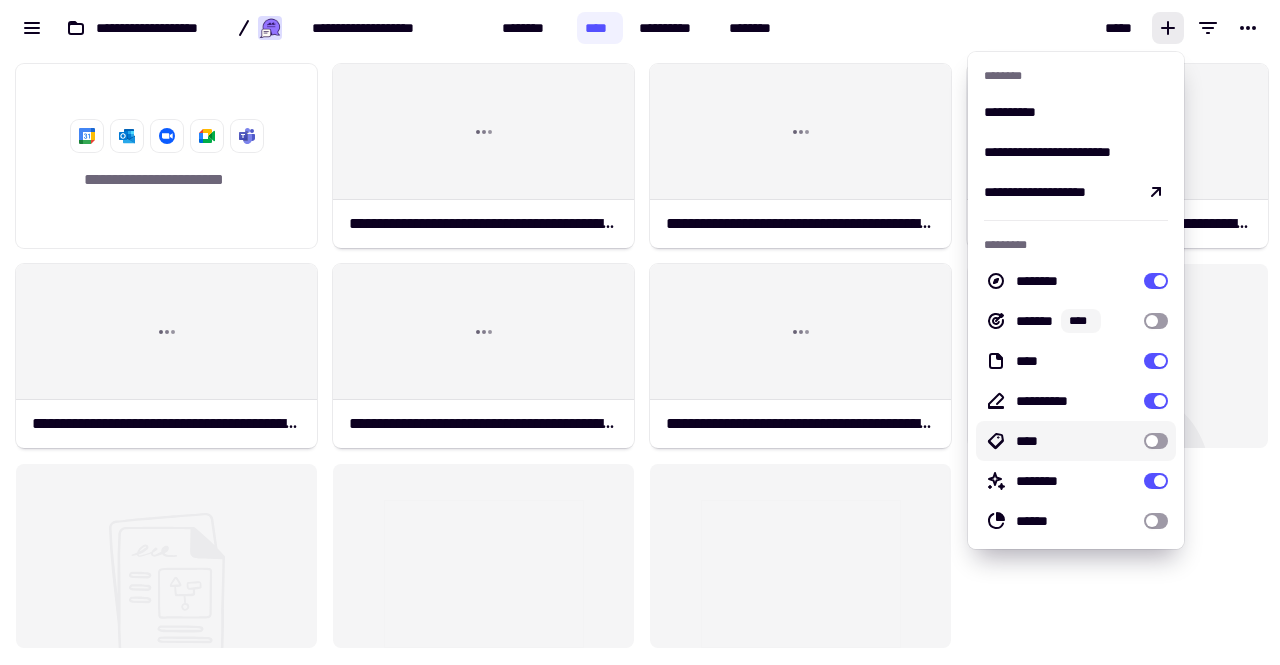 click at bounding box center [1156, 441] 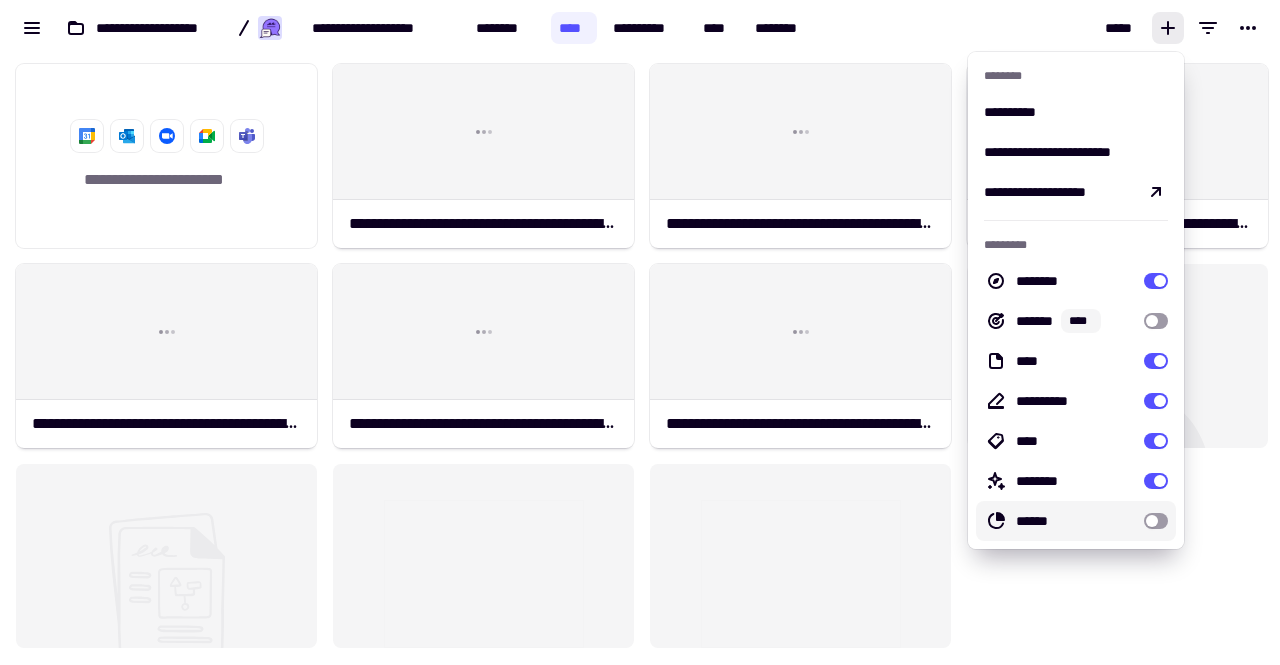 click on "[ADDRESS_LINE_1] [ADDRESS_LINE_2] [ADDRESS_LINE_3] [ADDRESS_LINE_4] [ADDRESS_LINE_5] [ADDRESS_LINE_6] [ADDRESS_LINE_7] [ADDRESS_LINE_8] [ADDRESS_LINE_9] [ADDRESS_LINE_10] [ADDRESS_LINE_11] [ADDRESS_LINE_12] [ADDRESS_LINE_13] [ADDRESS_LINE_14] [ADDRESS_LINE_15]" 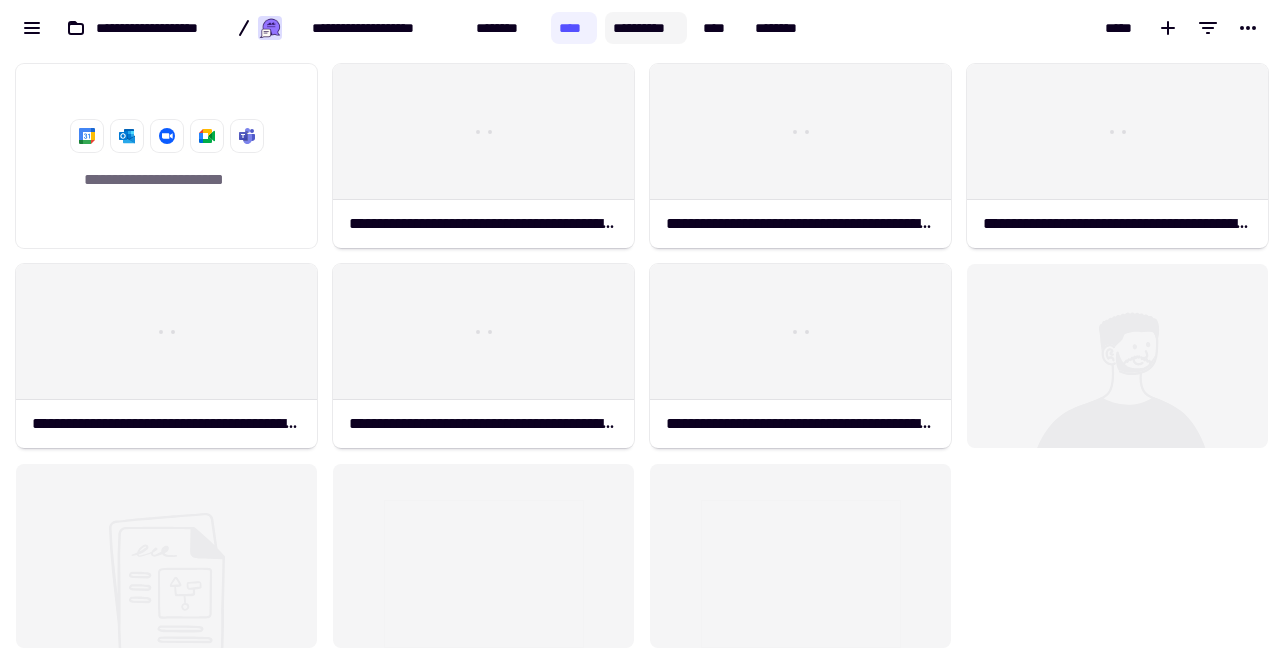 click on "**********" 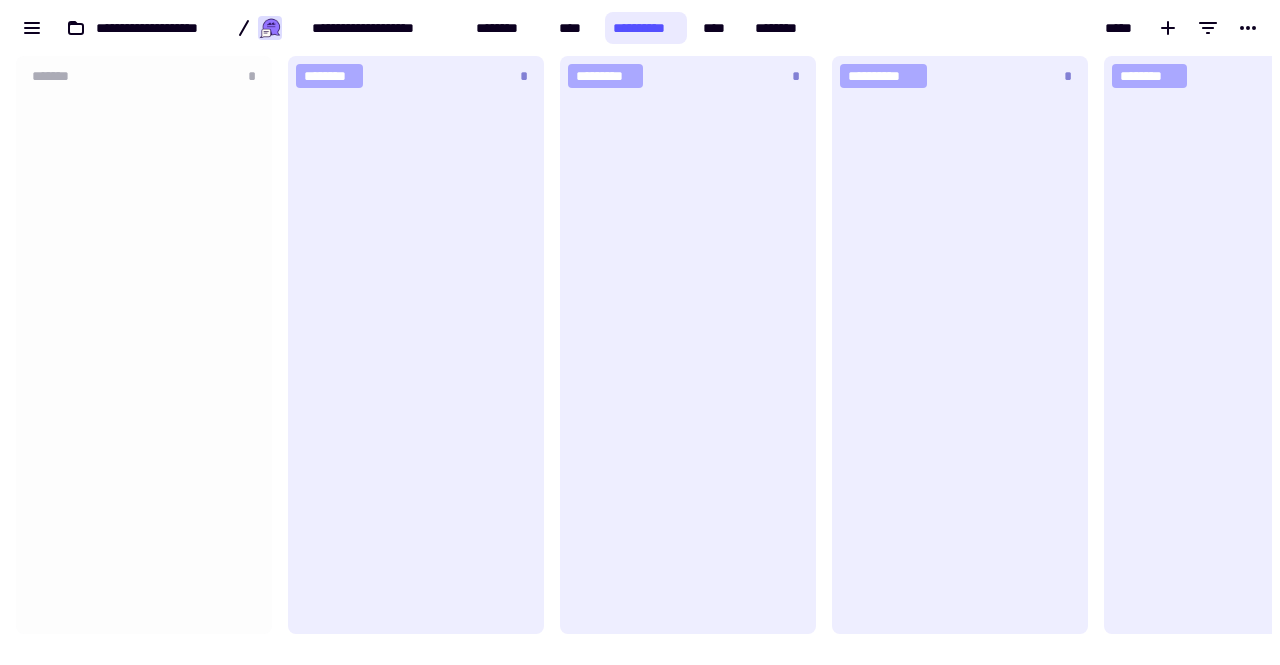 scroll, scrollTop: 16, scrollLeft: 16, axis: both 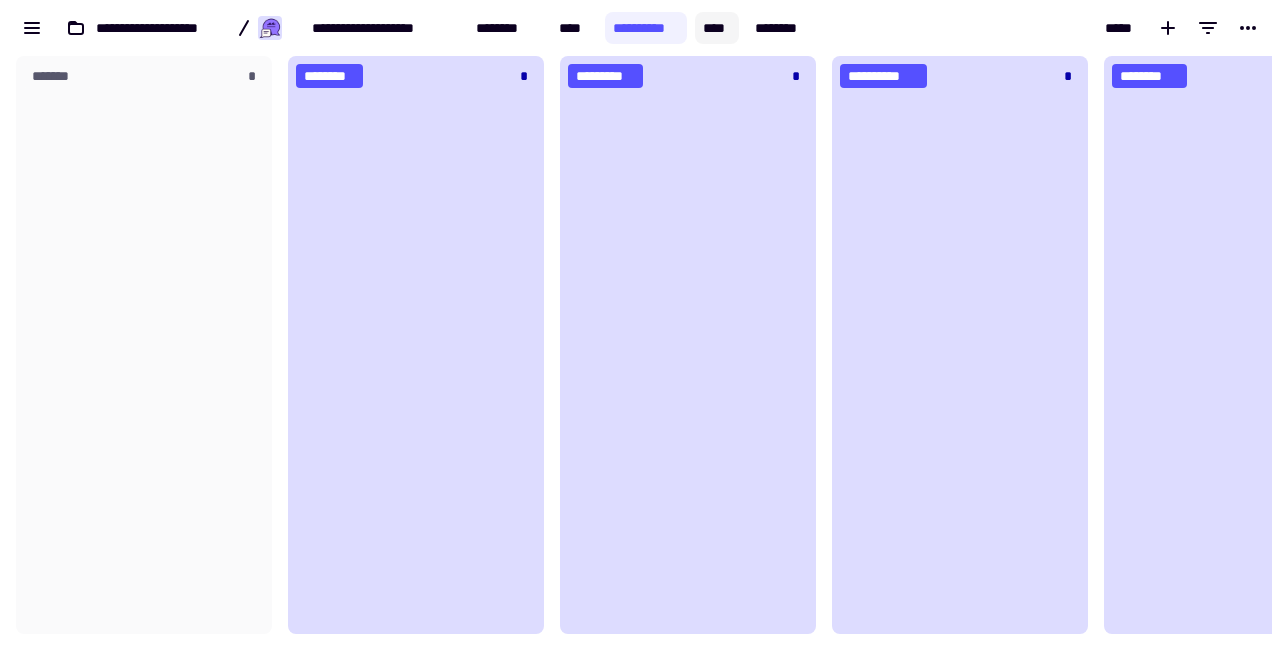 click on "****" 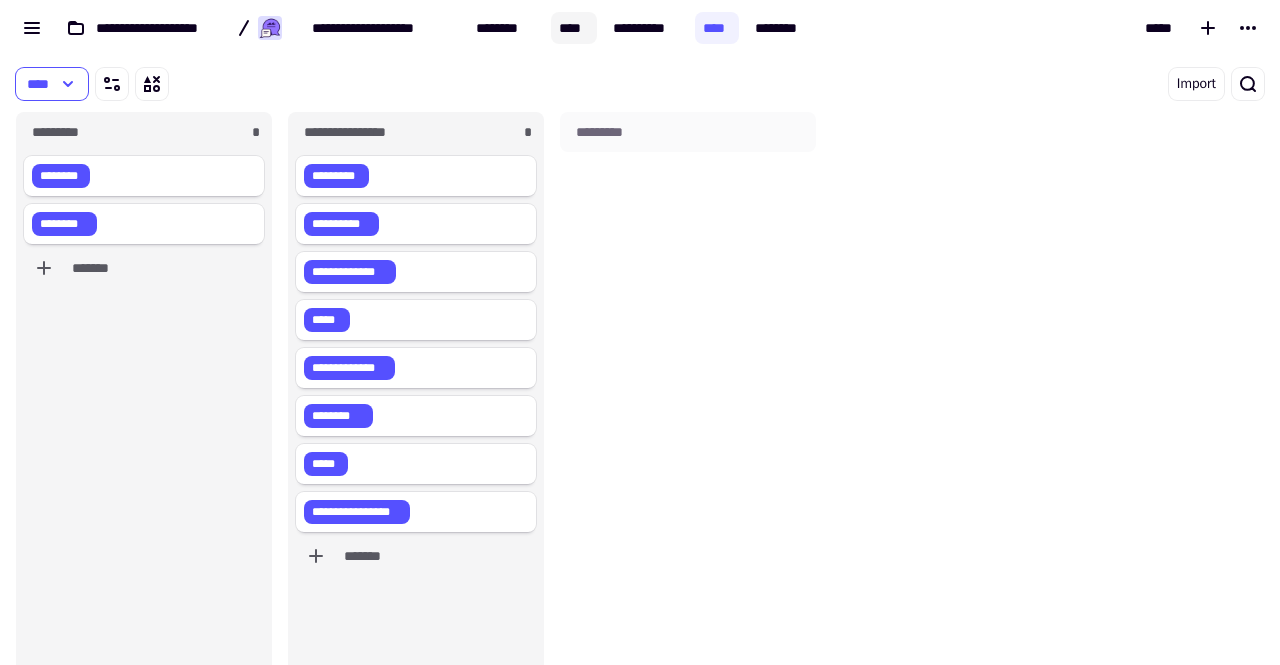 scroll, scrollTop: 16, scrollLeft: 16, axis: both 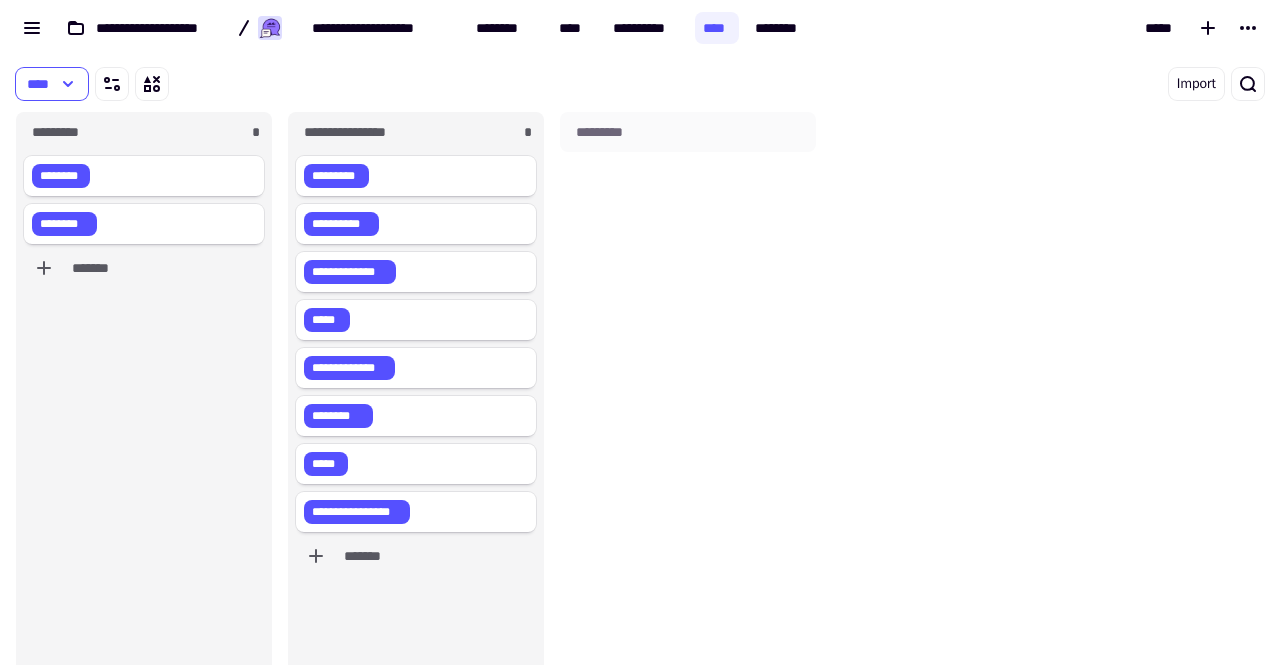 click on "****" at bounding box center [344, 84] 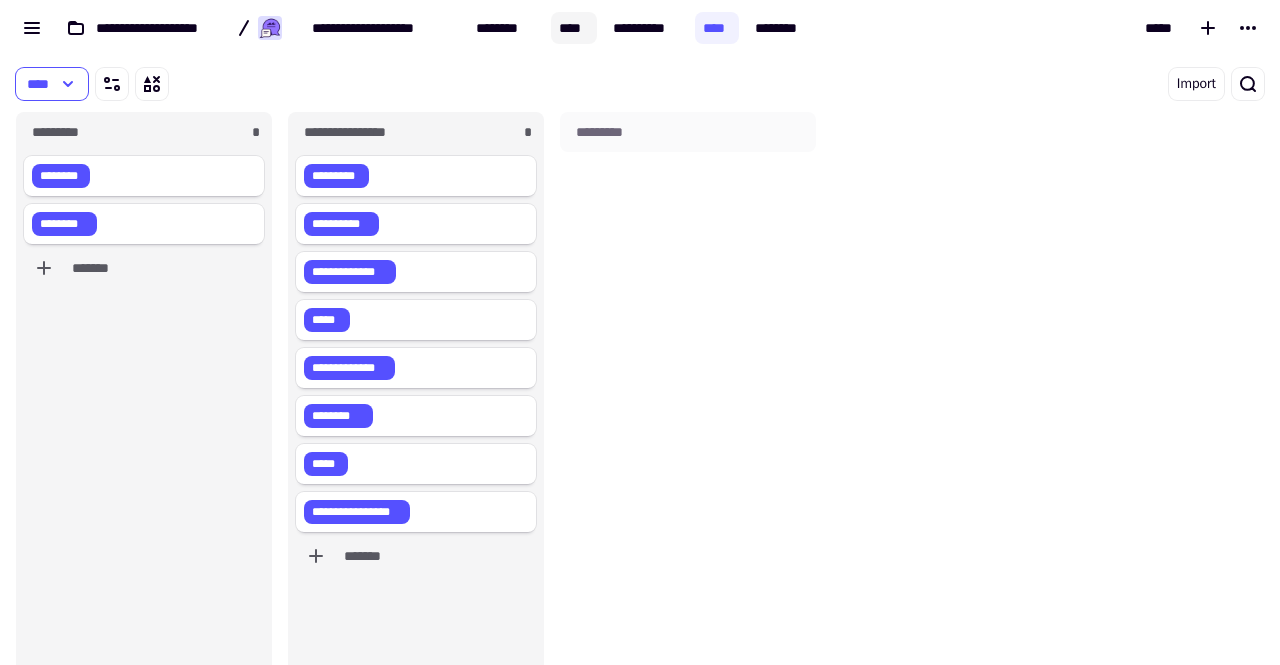 click on "****" 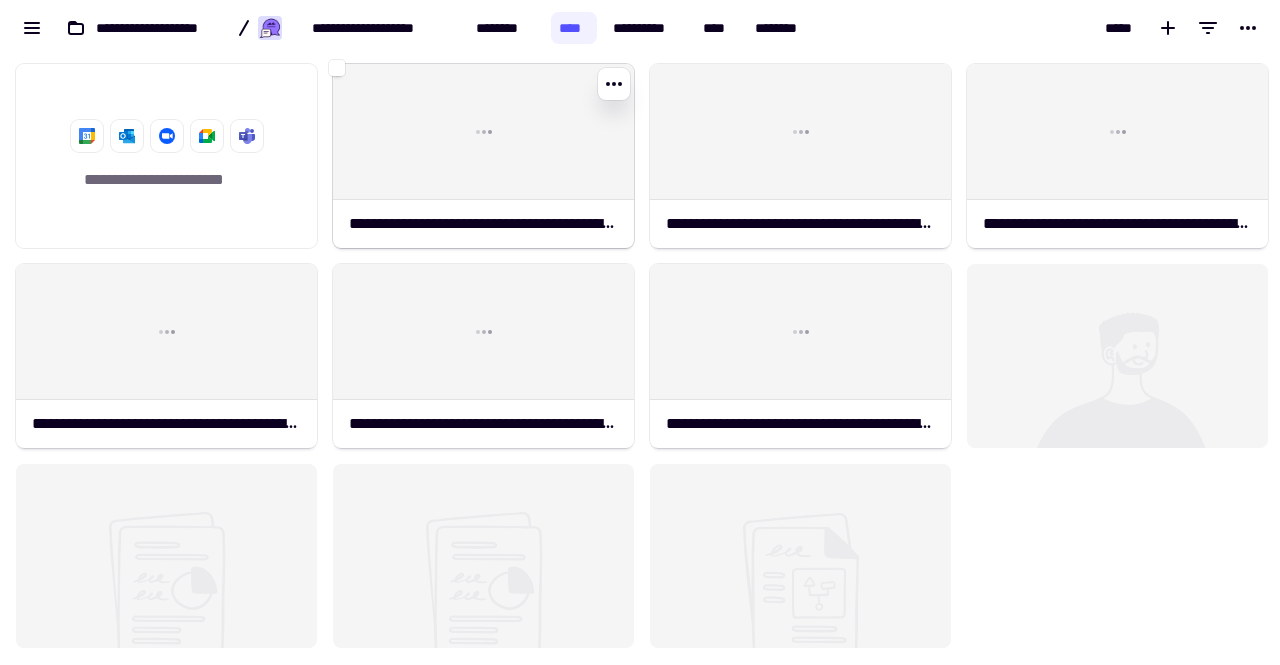 click 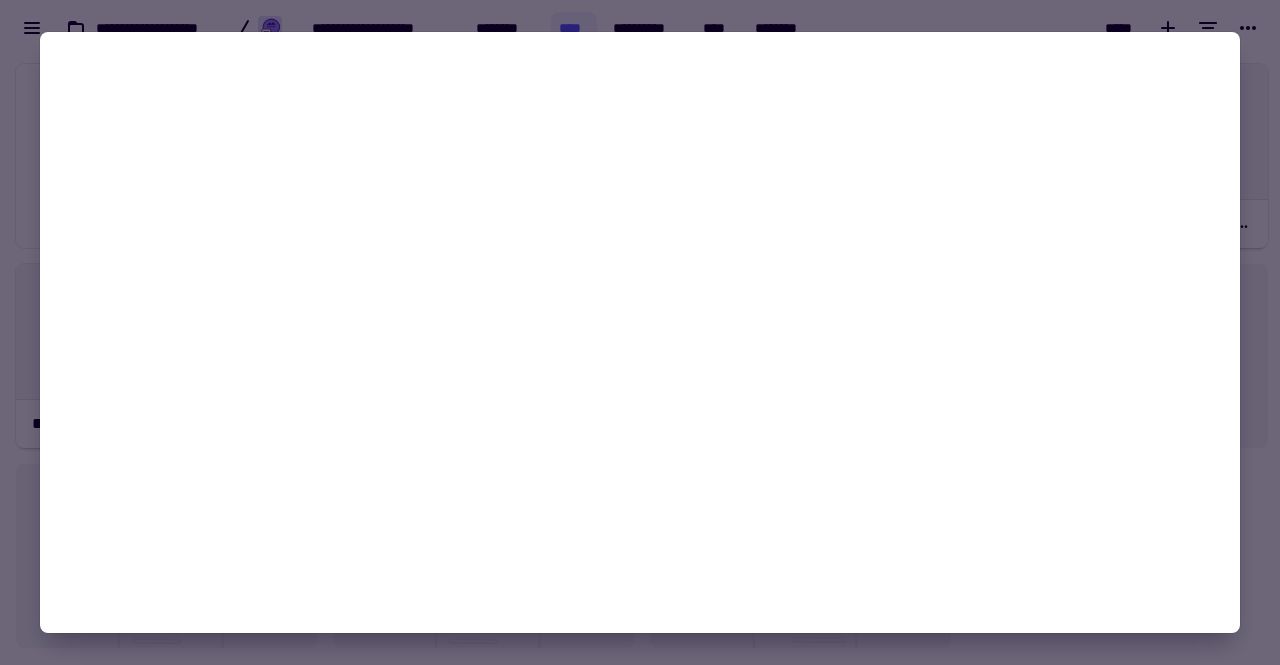 click on "[NUMBER] [STREET] [CITY] [STATE] [COUNTRY] [POSTAL_CODE] [COORDINATES] [COORDINATES] [ADDRESS_LINE_2] [ADDRESS_LINE_3] [ADDRESS_LINE_4] [ADDRESS_LINE_5] [ADDRESS_LINE_6] [ADDRESS_LINE_7] [ADDRESS_LINE_8] [ADDRESS_LINE_9] [ADDRESS_LINE_10] [ADDRESS_LINE_11] [ADDRESS_LINE_12] [ADDRESS_LINE_13] [ADDRESS_LINE_14] [ADDRESS_LINE_15]" at bounding box center [640, 332] 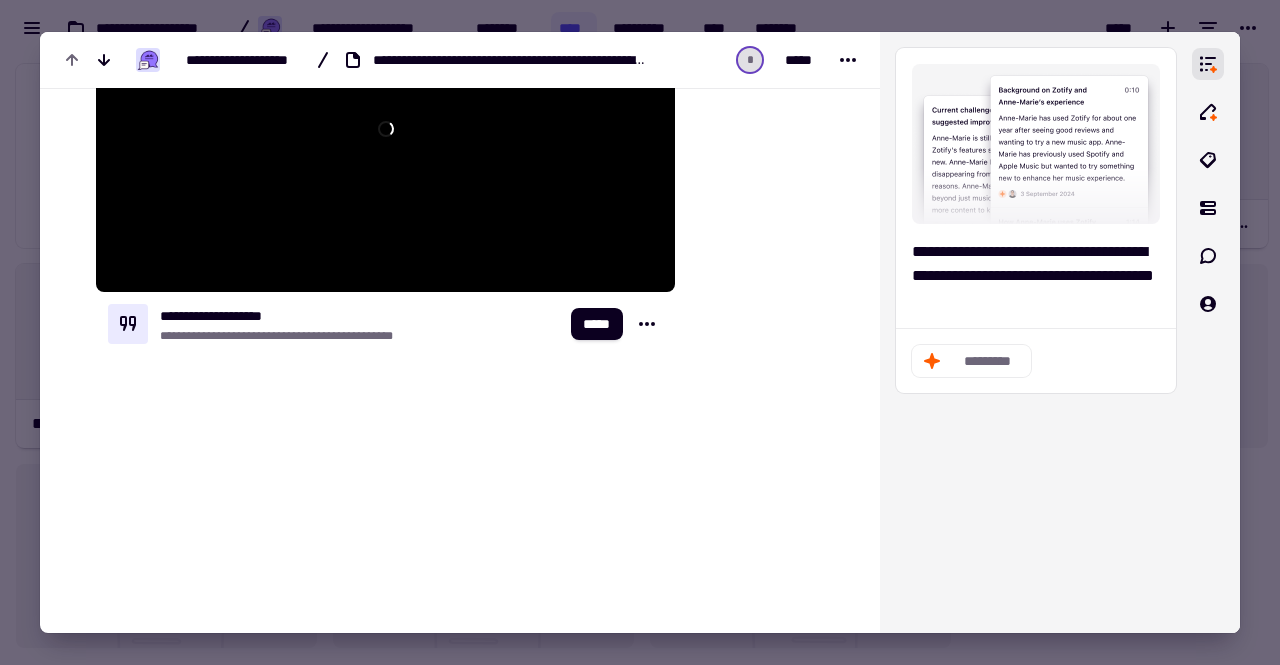 click at bounding box center (640, 332) 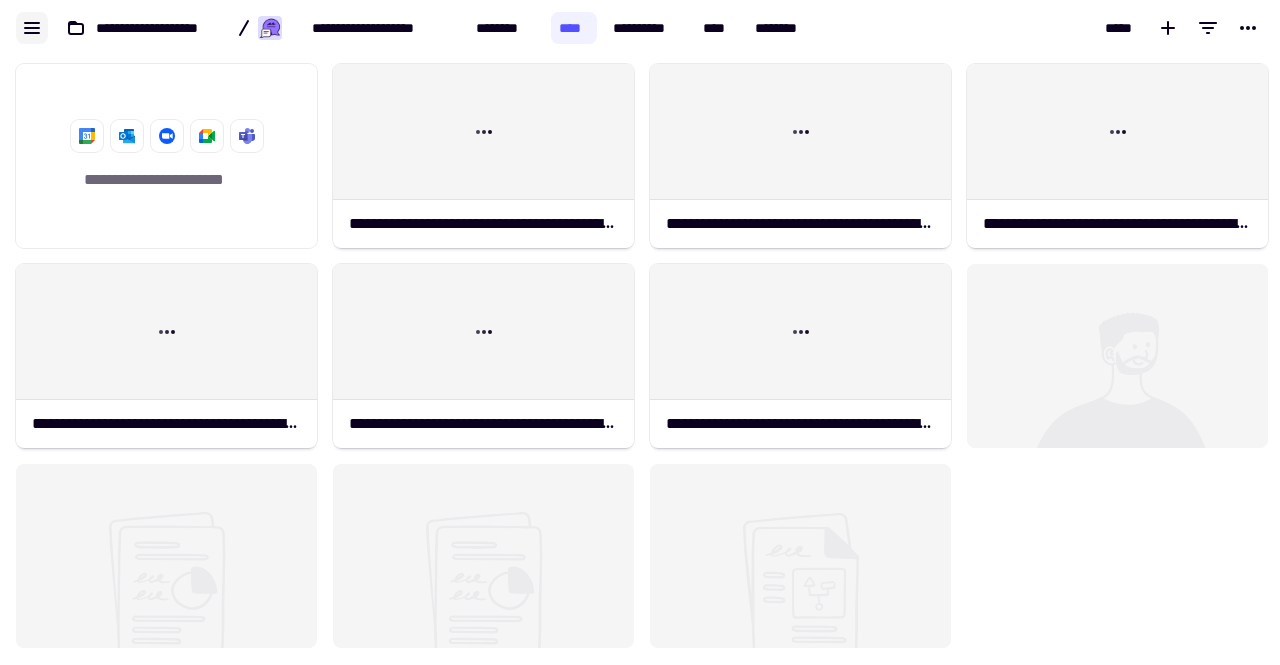 click 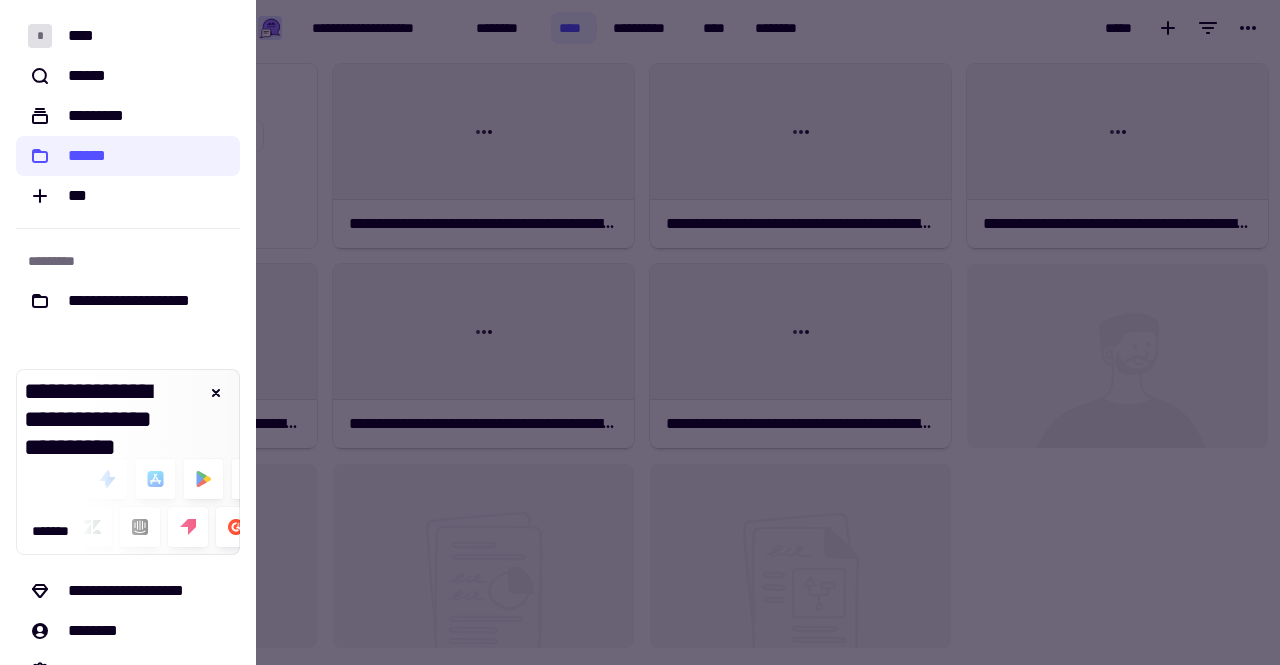 click at bounding box center [640, 332] 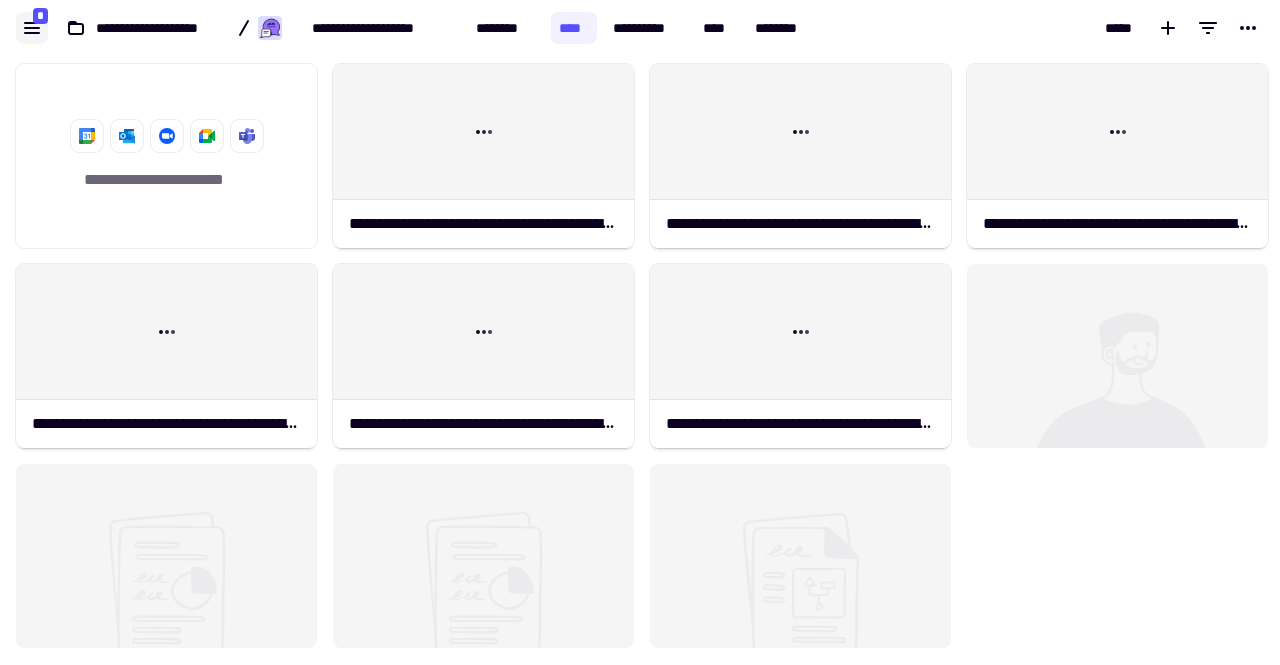 click 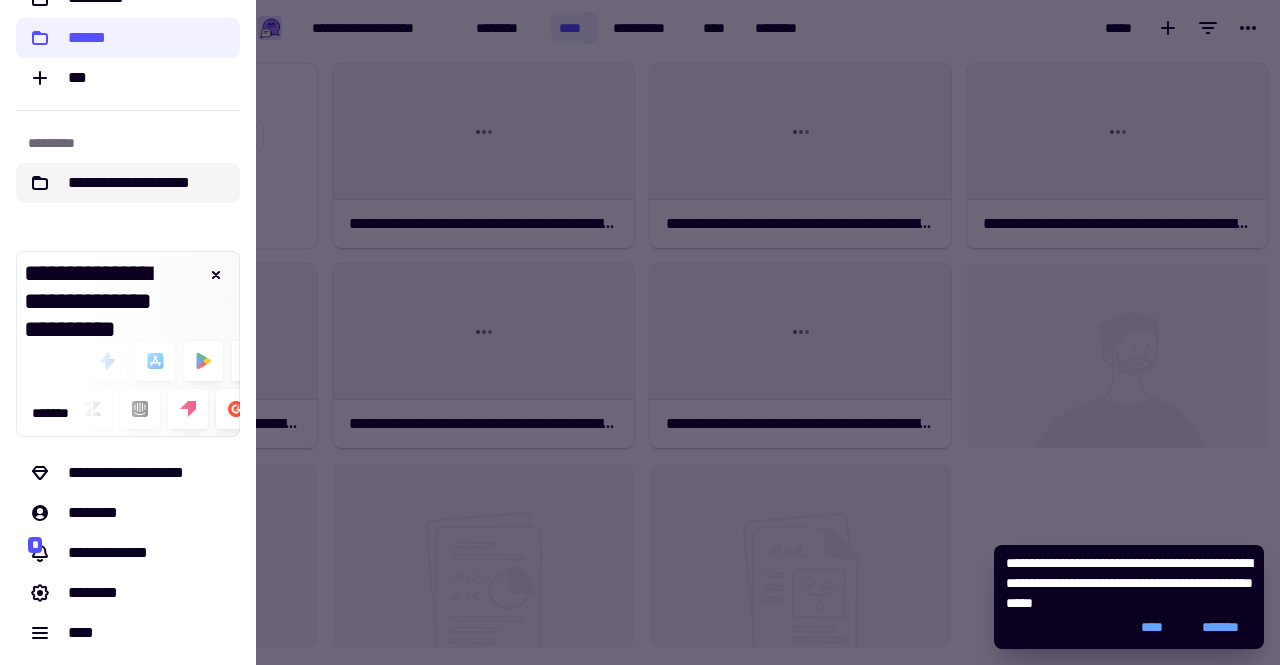 scroll, scrollTop: 122, scrollLeft: 0, axis: vertical 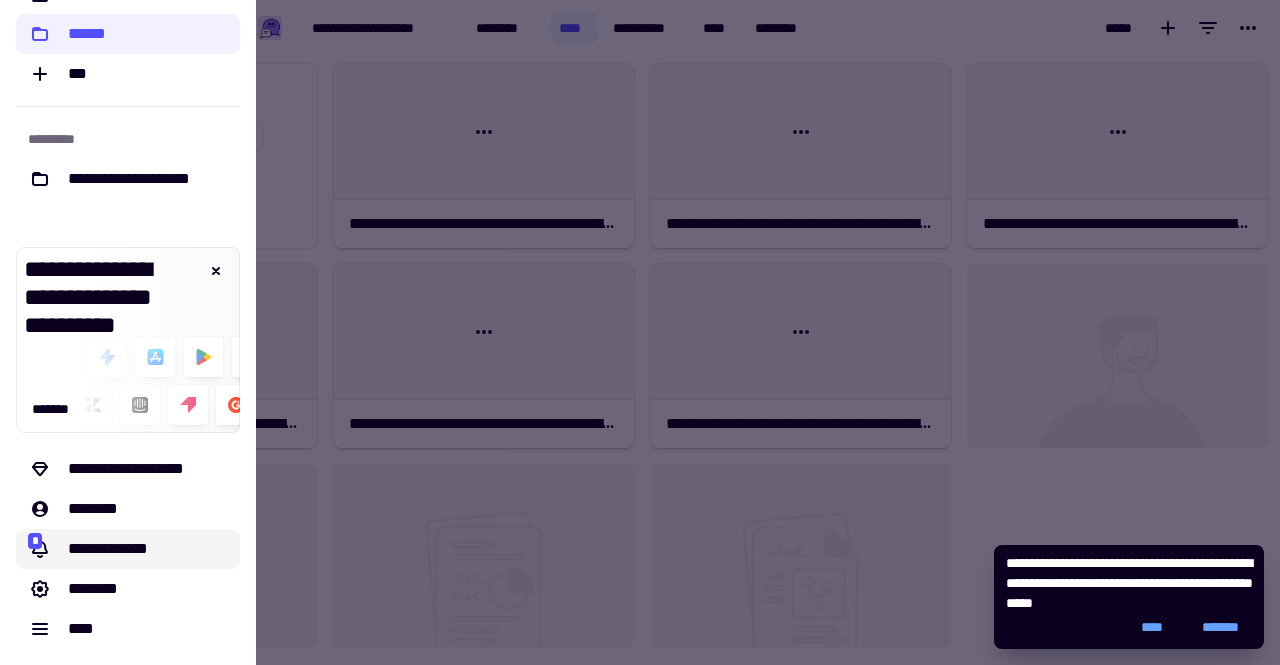 click on "**********" 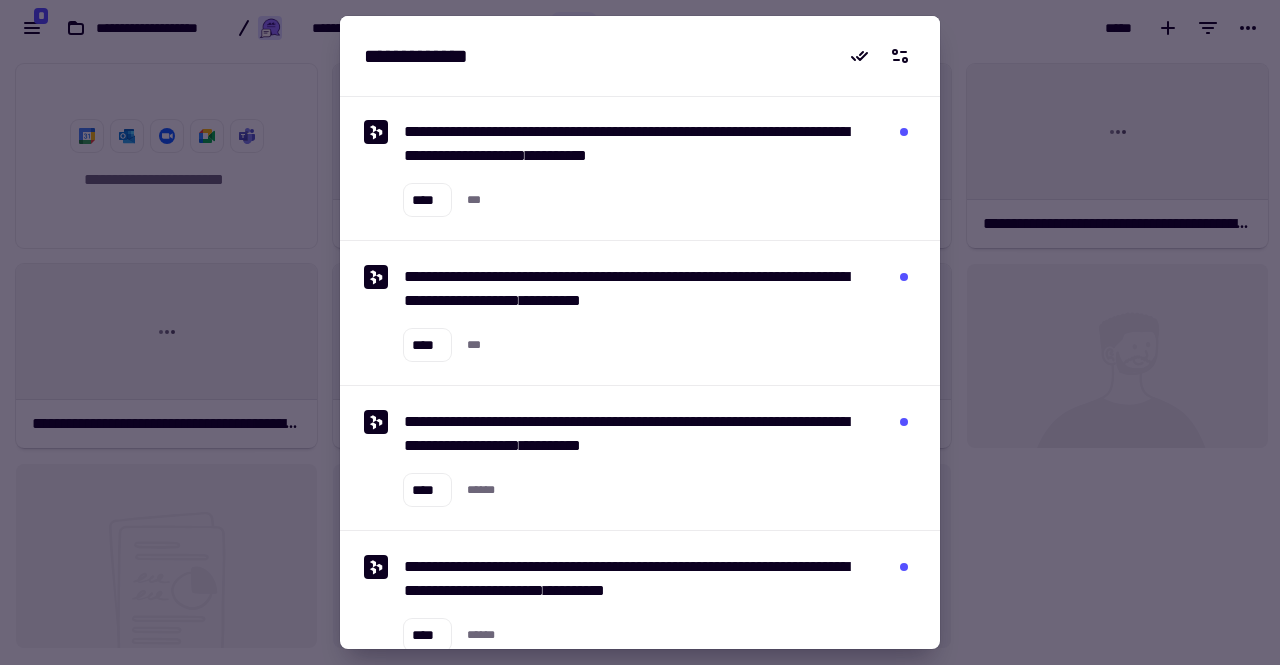 scroll, scrollTop: 1, scrollLeft: 0, axis: vertical 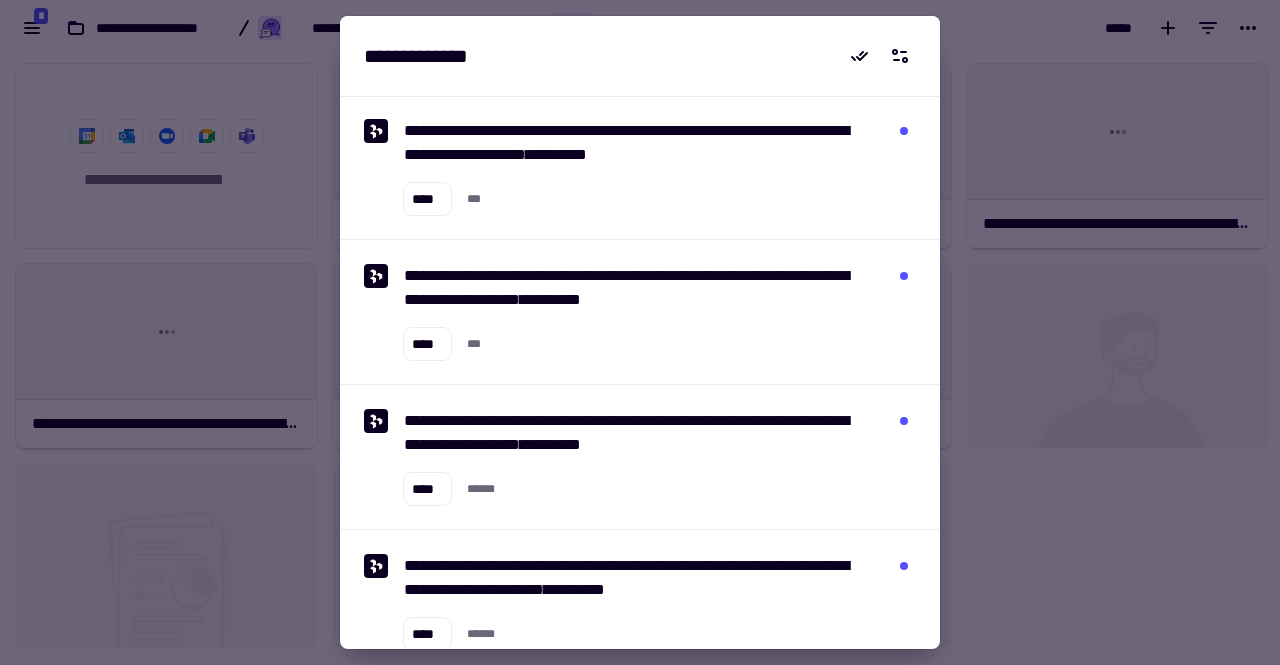click on "[FIRST] [LAST] [LAST] [LAST] [LAST]" at bounding box center [640, 167] 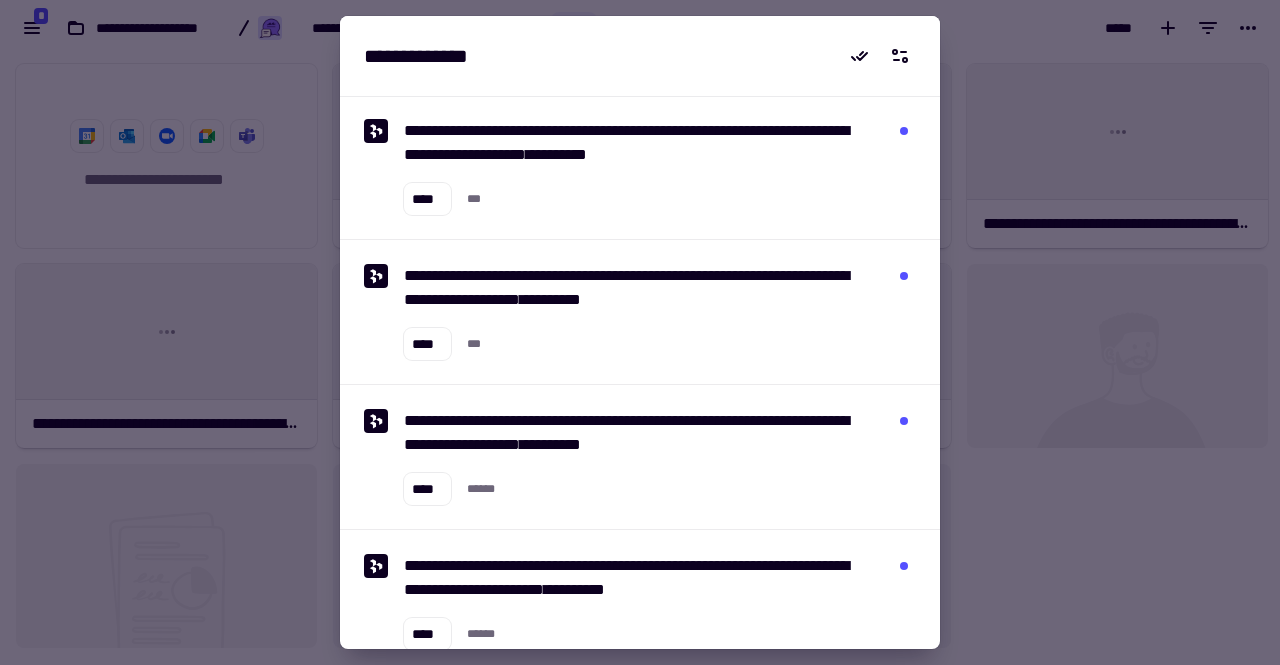 click on "[FIRST] [LAST] [LAST]" at bounding box center [632, 143] 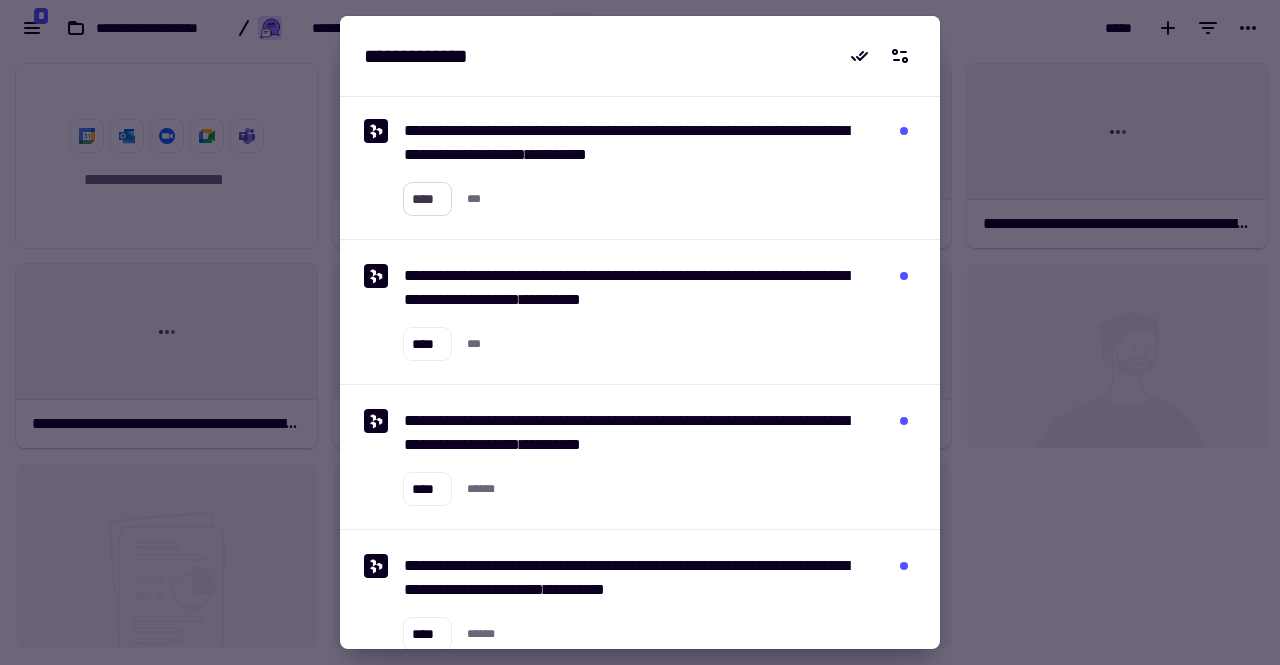 click on "****" at bounding box center [427, 199] 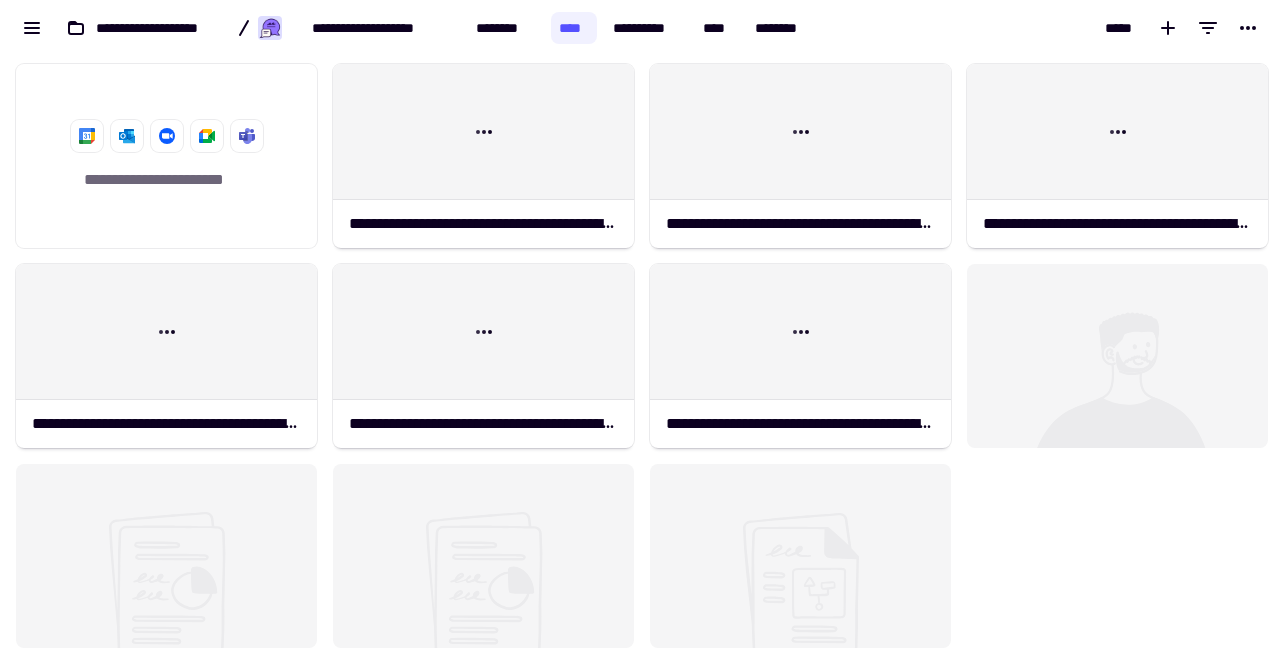 scroll, scrollTop: 82, scrollLeft: 0, axis: vertical 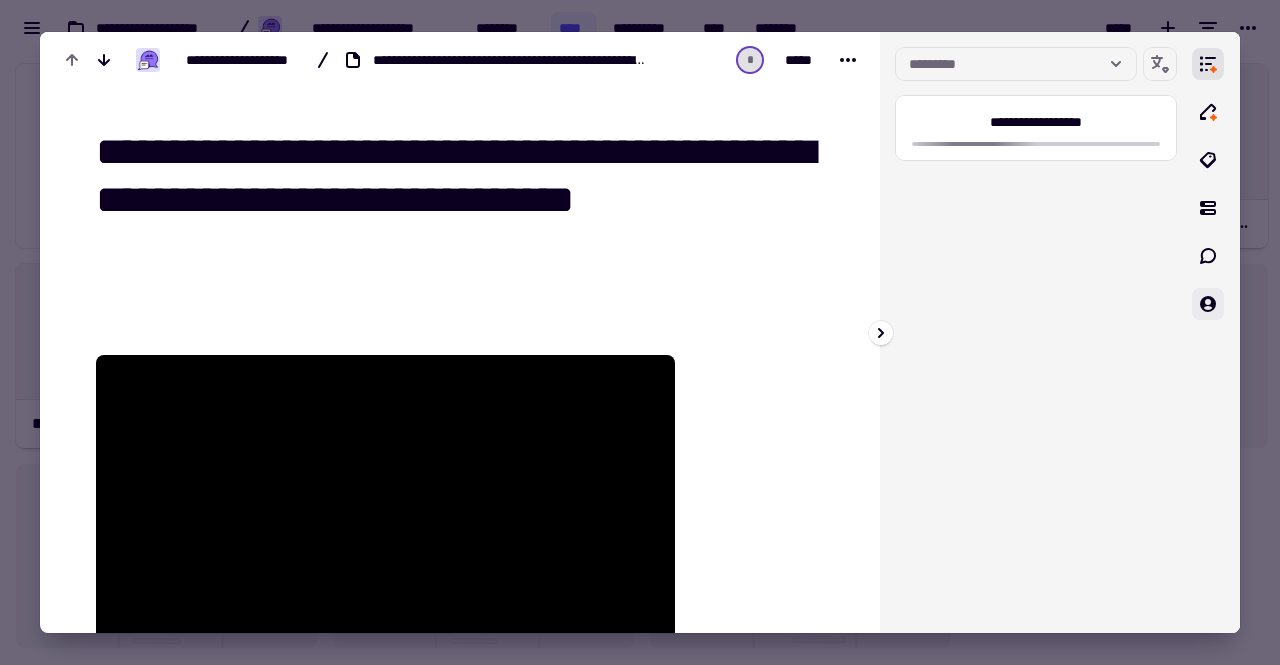 click 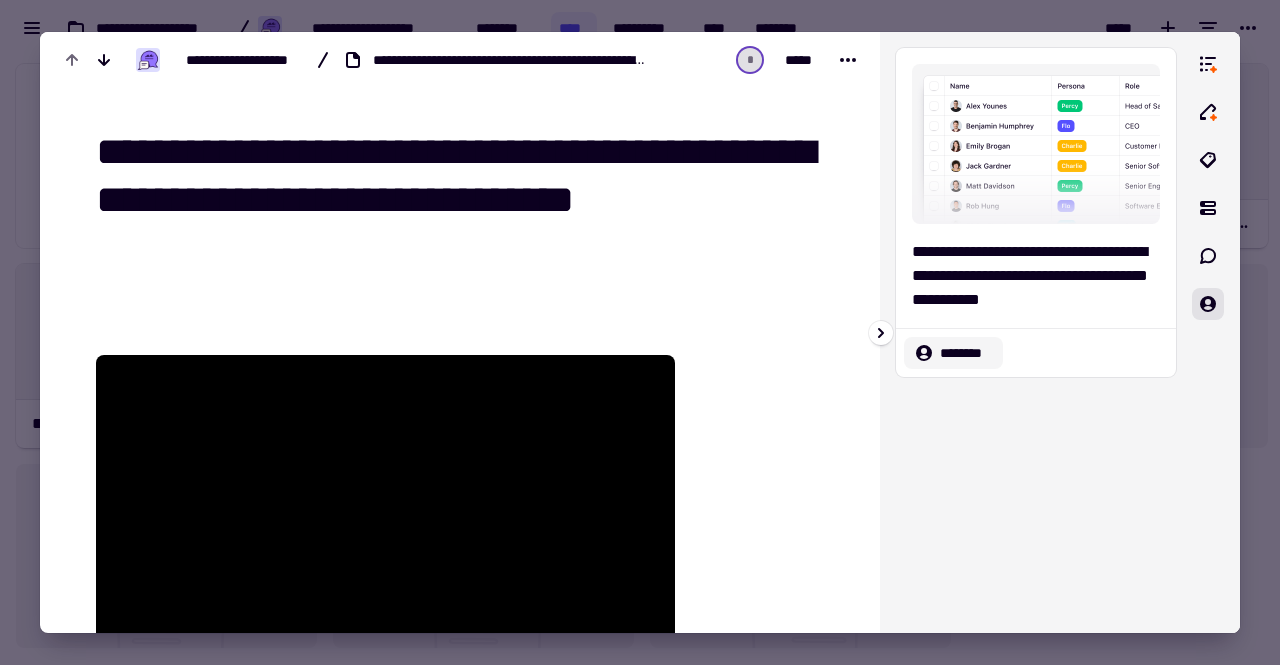 click on "********" 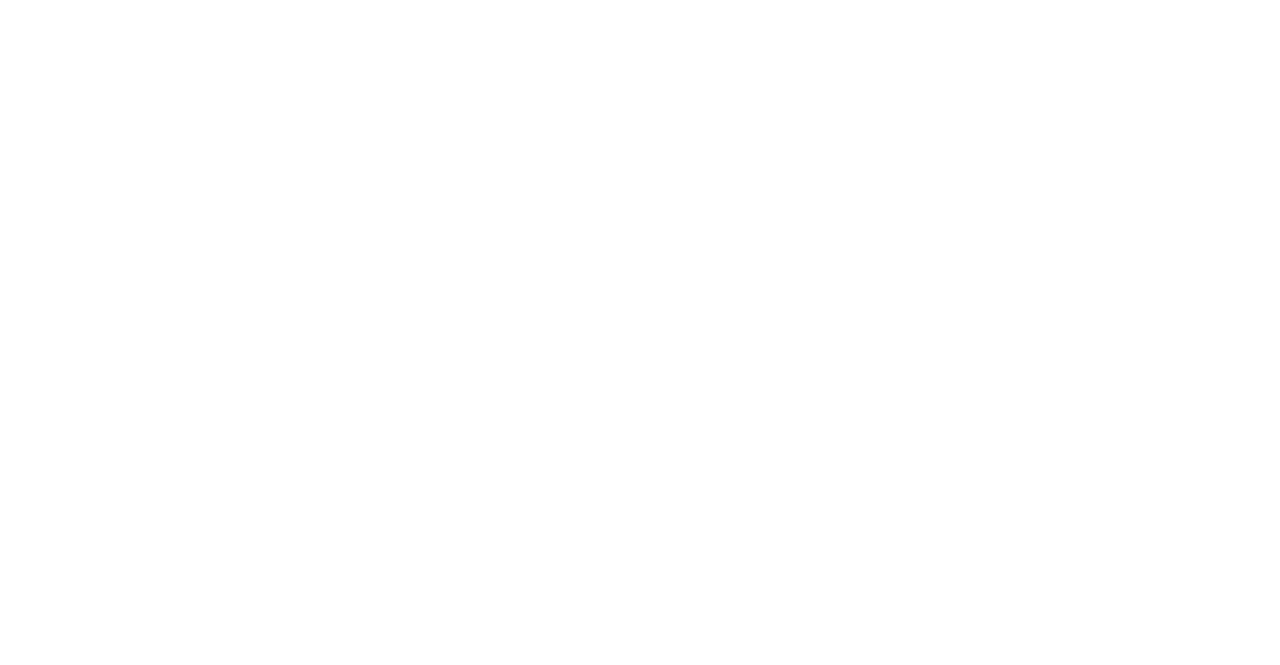 scroll, scrollTop: 0, scrollLeft: 0, axis: both 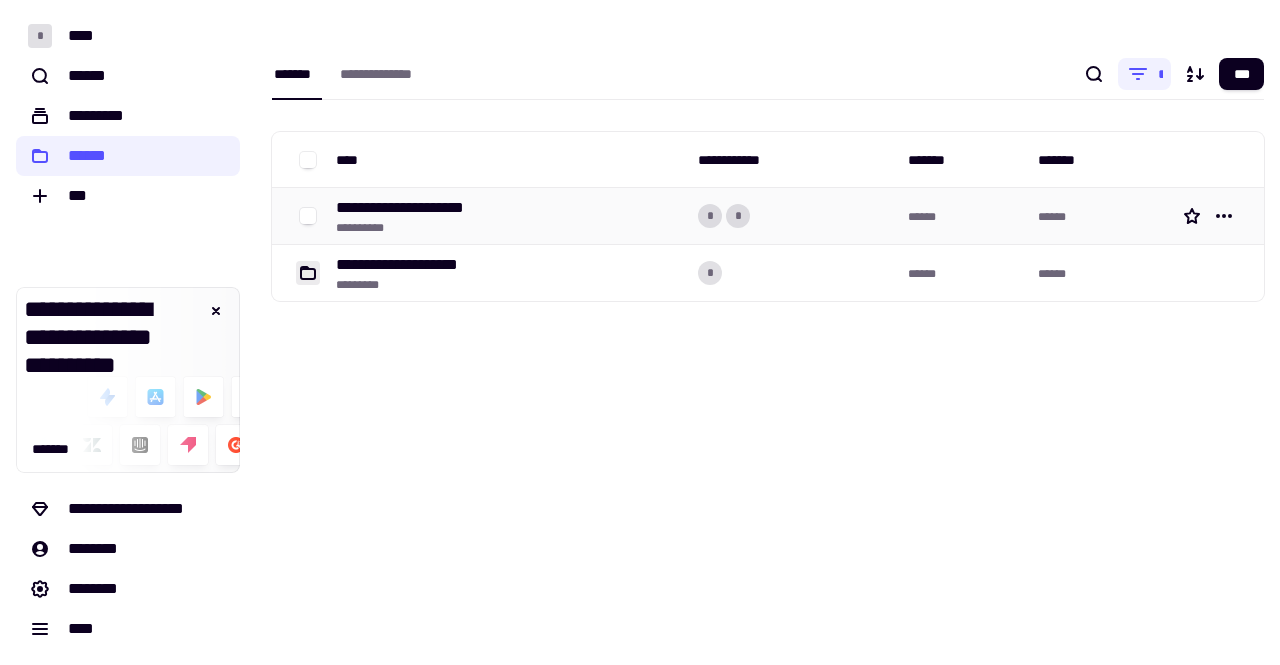 click on "**********" at bounding box center [509, 216] 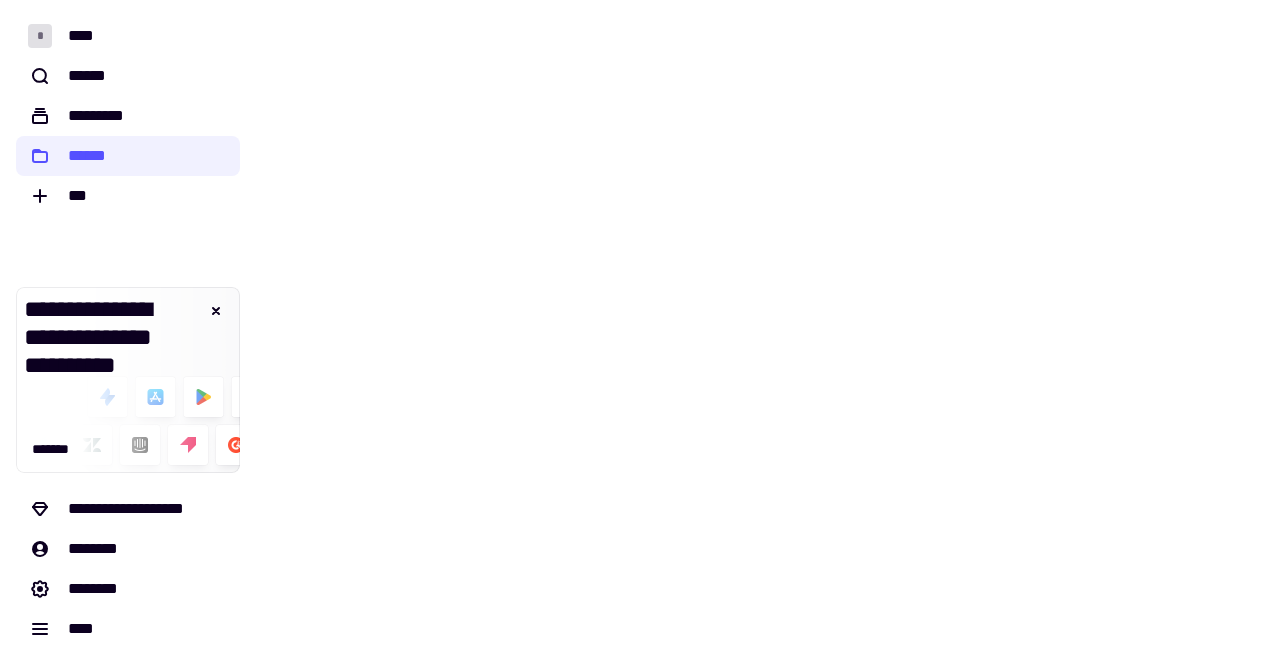 click on "**********" at bounding box center (768, 332) 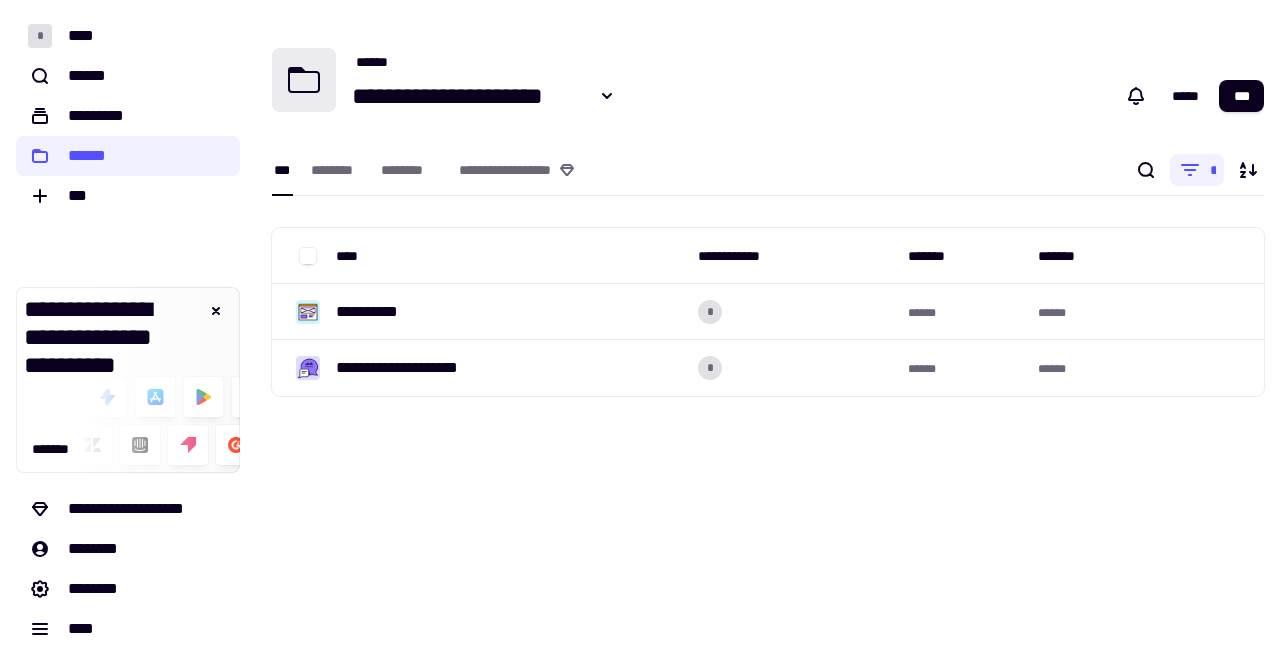 click on "**********" at bounding box center (768, 332) 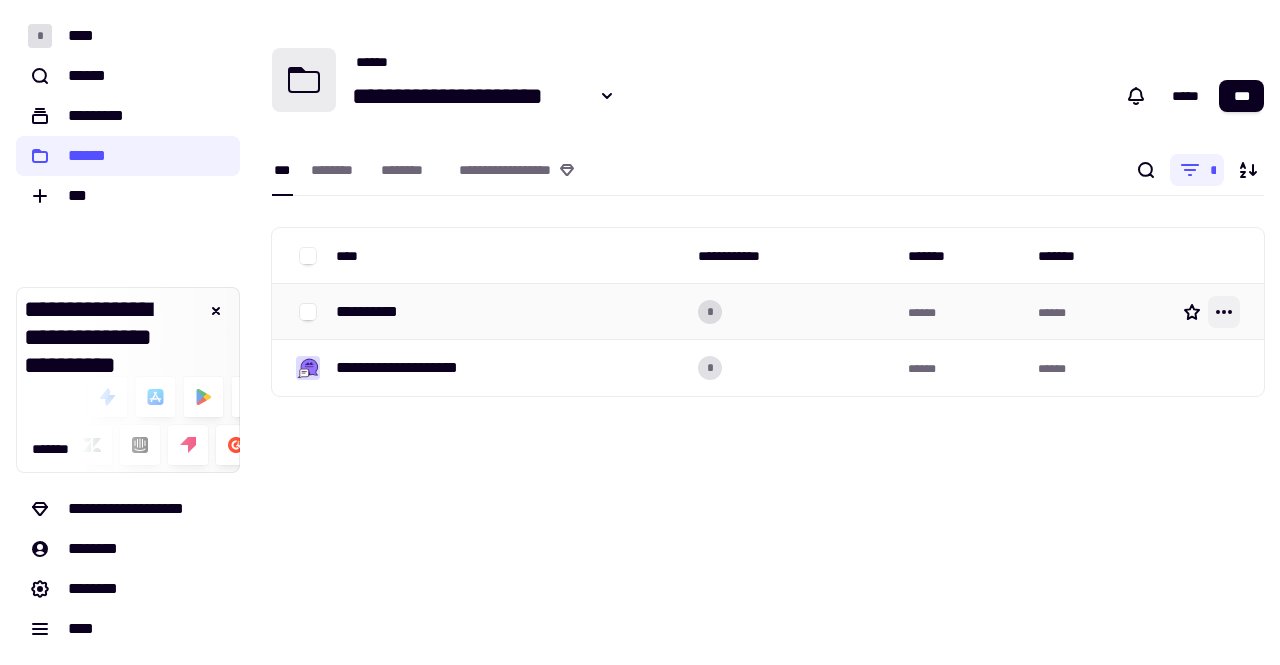 click 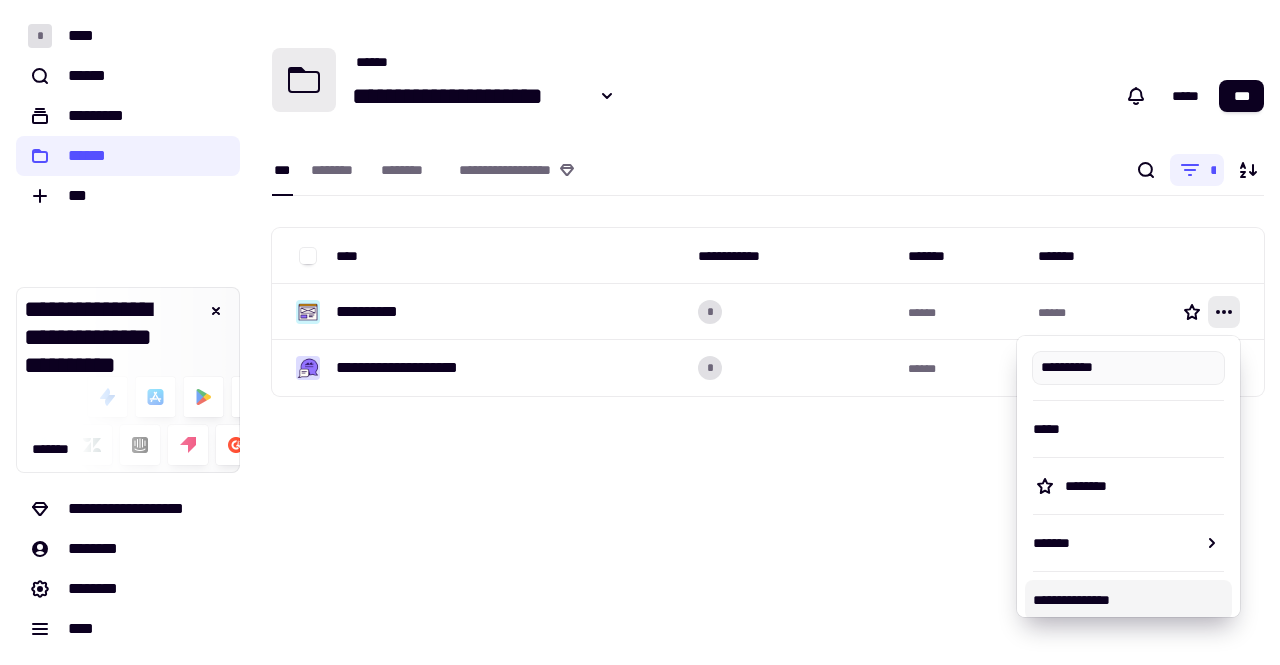 scroll, scrollTop: 107, scrollLeft: 0, axis: vertical 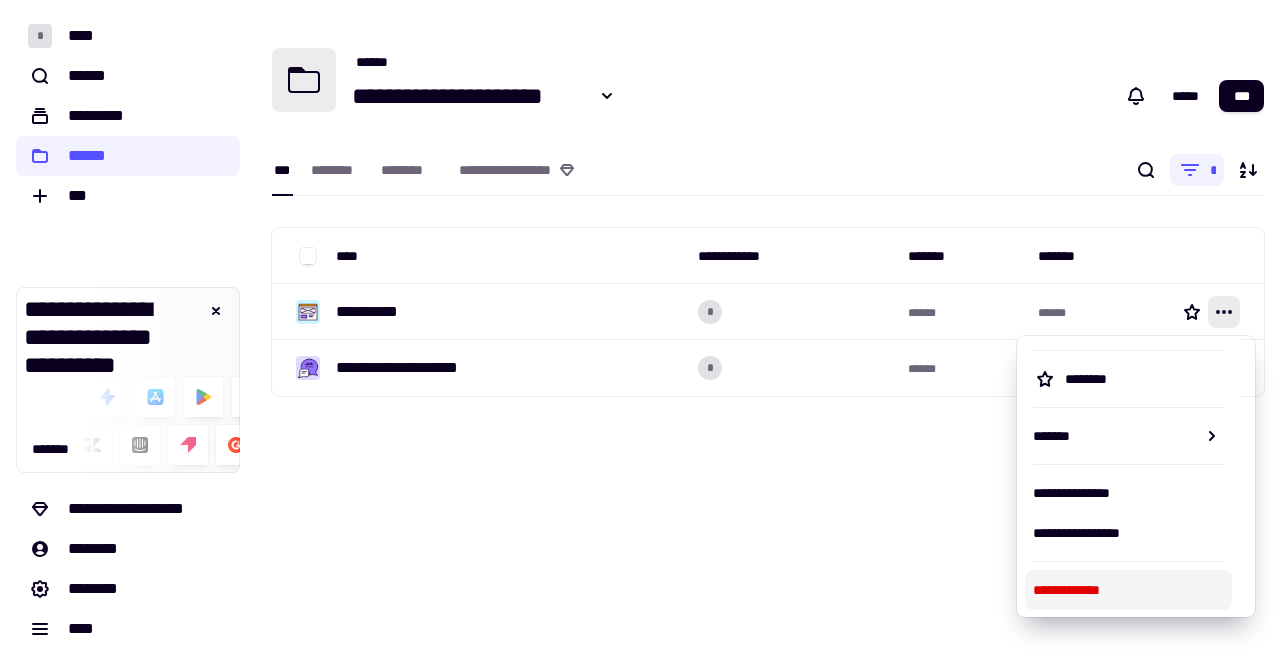 click on "**********" at bounding box center (1128, 590) 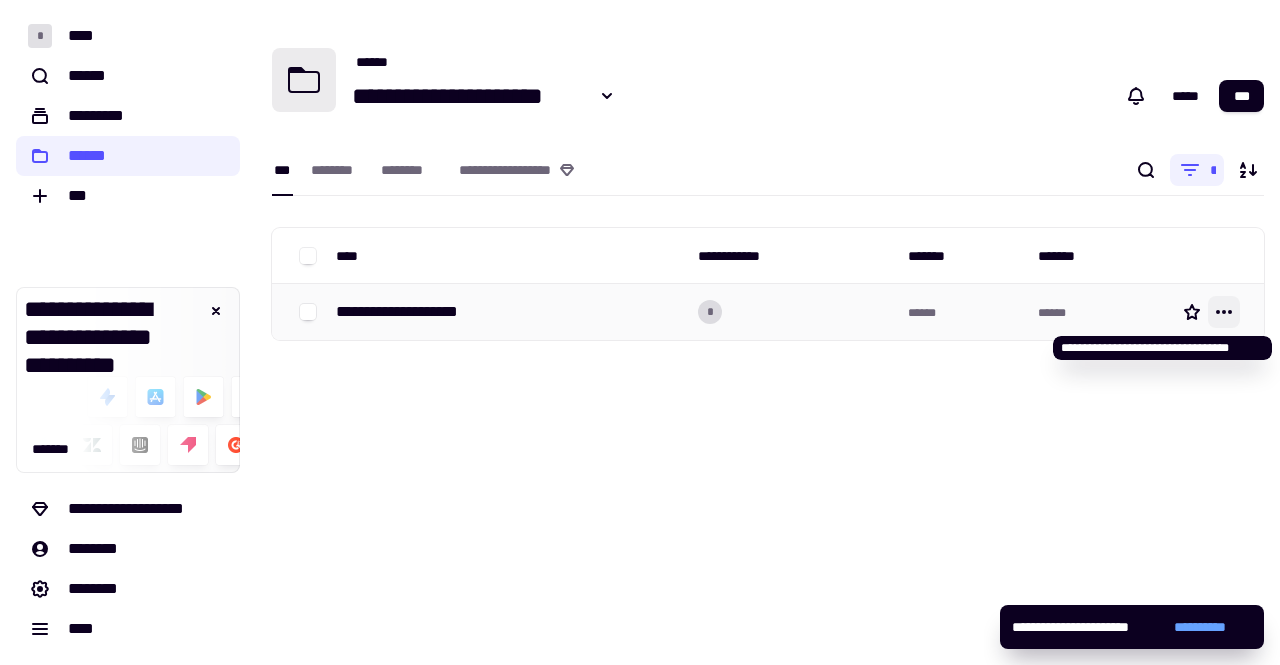 click 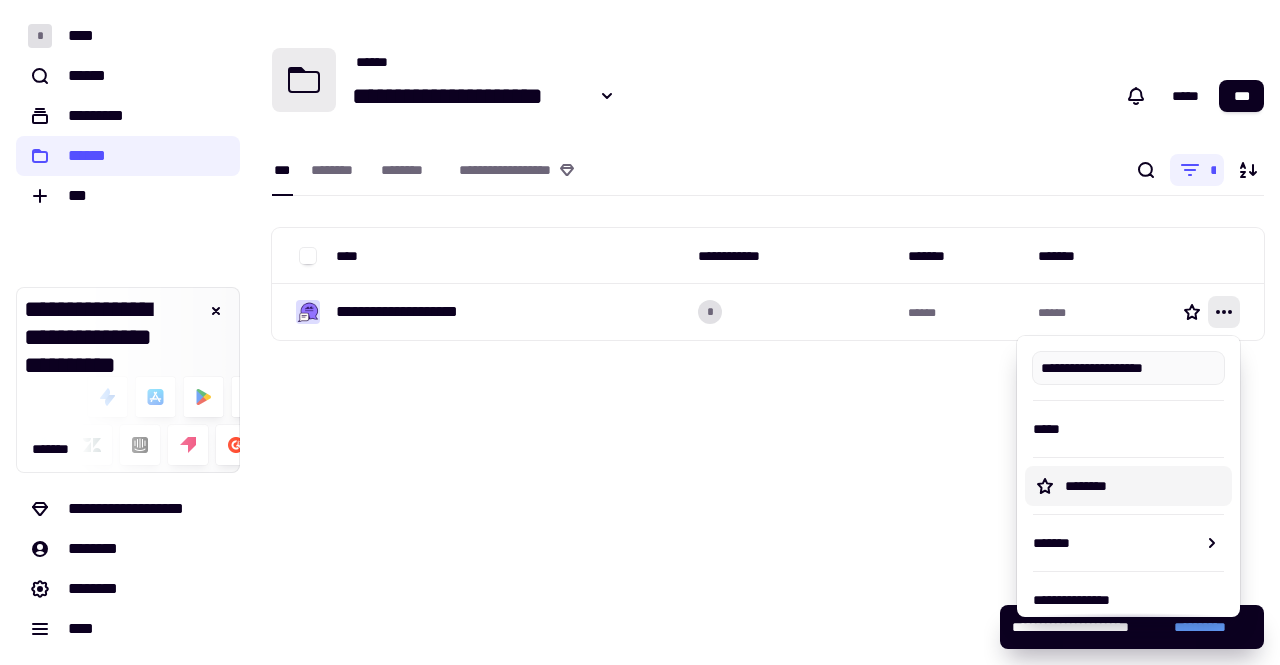 scroll, scrollTop: 108, scrollLeft: 0, axis: vertical 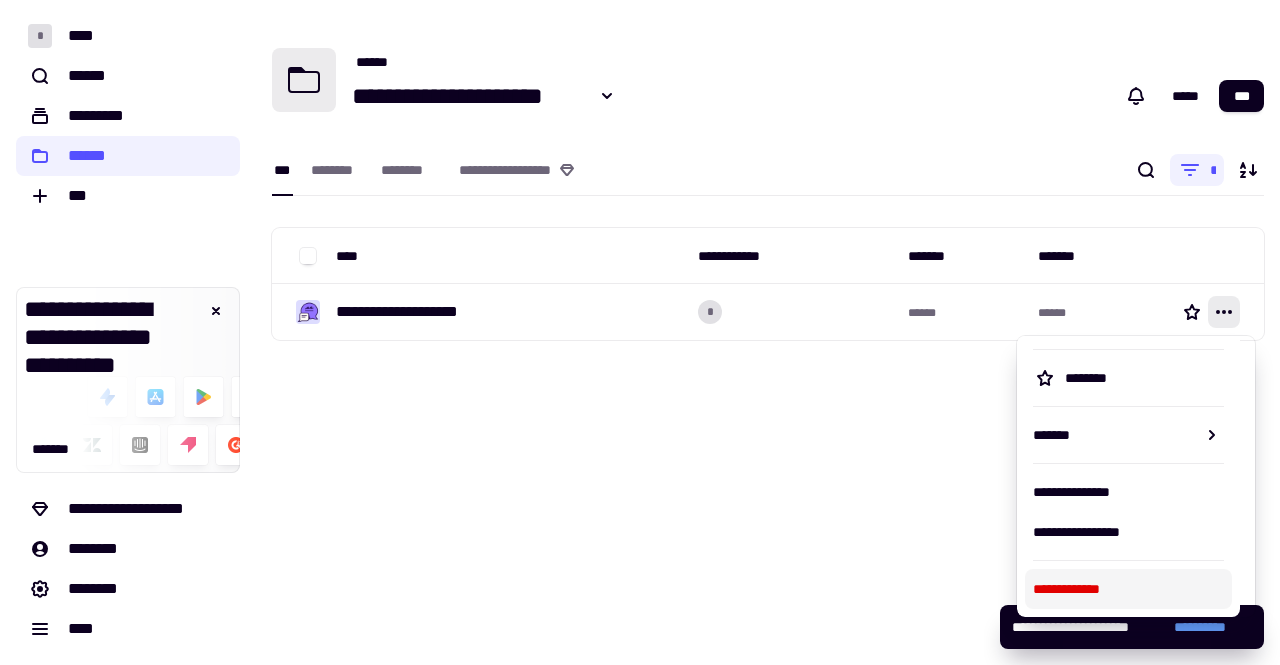 click on "**********" at bounding box center [1128, 589] 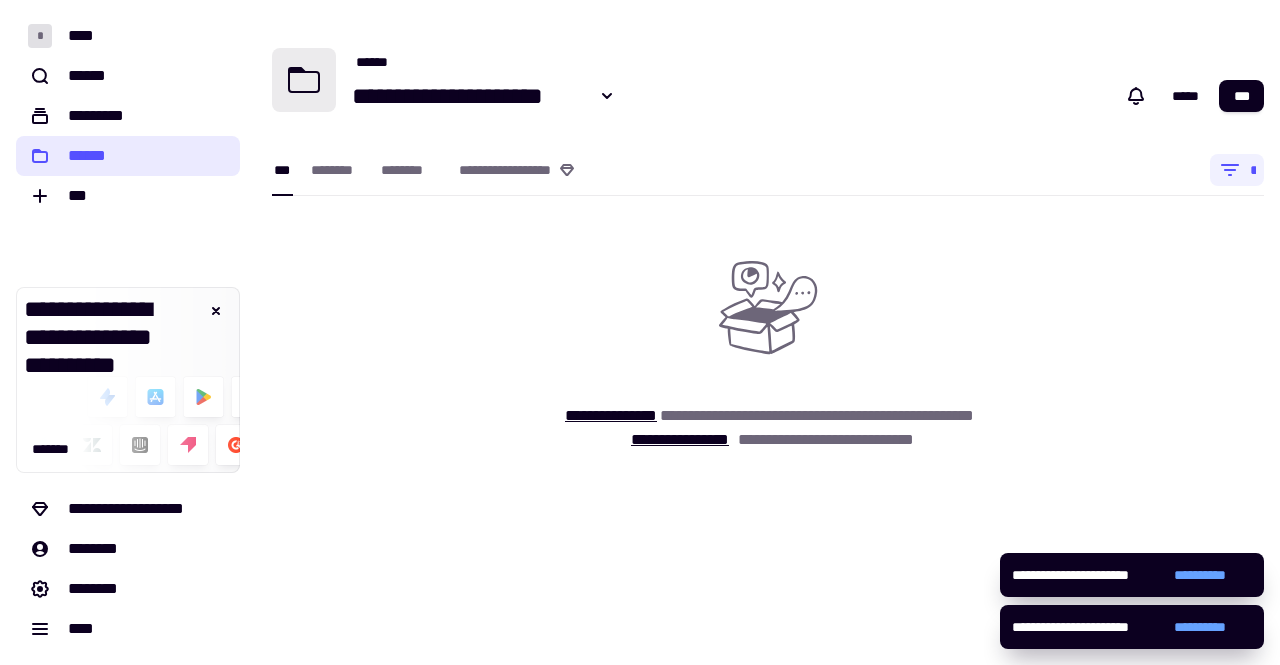 click on "******" 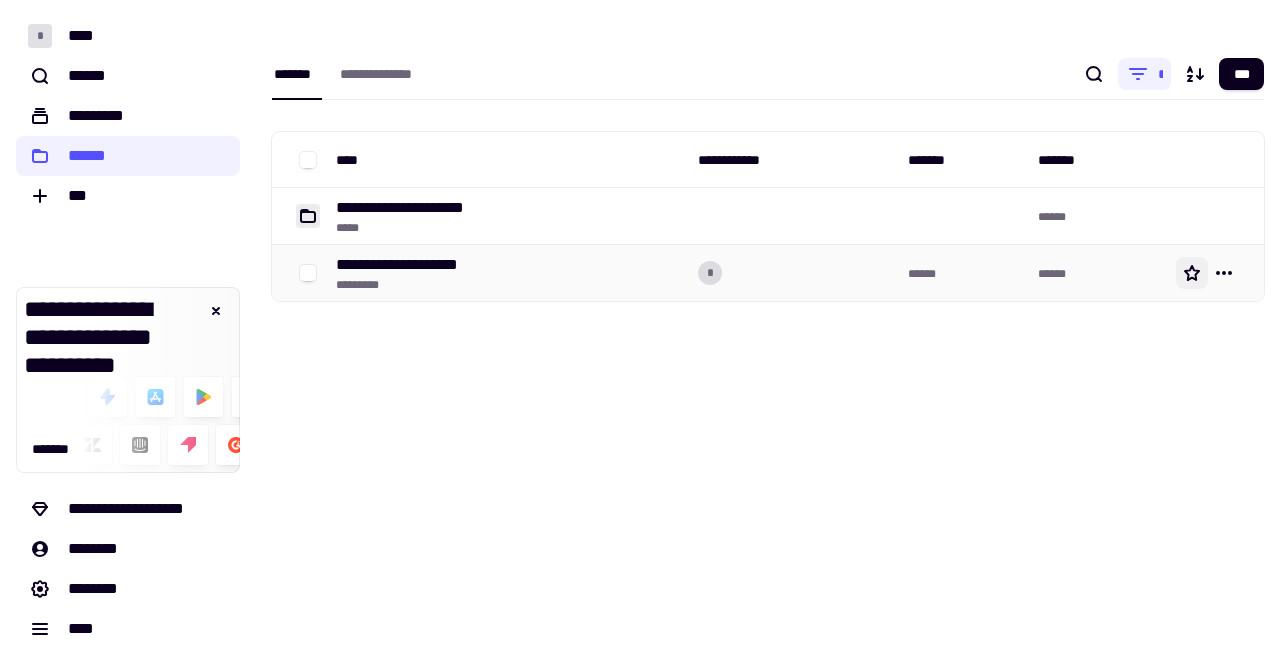 click 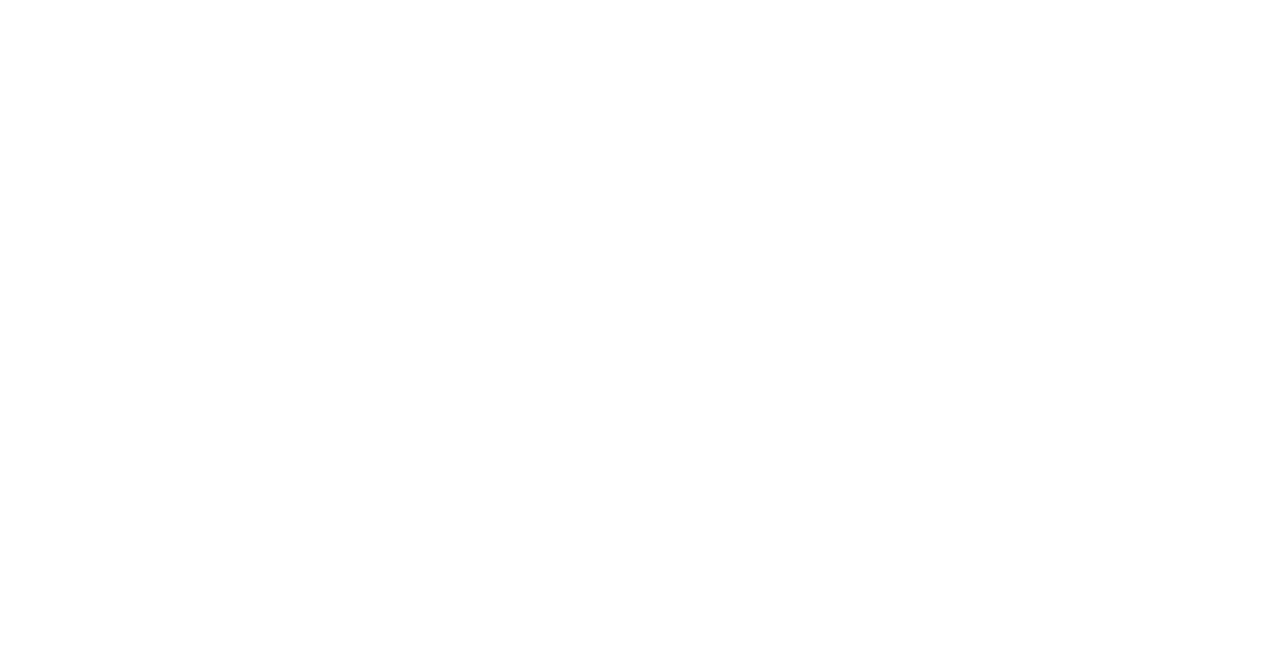 scroll, scrollTop: 0, scrollLeft: 0, axis: both 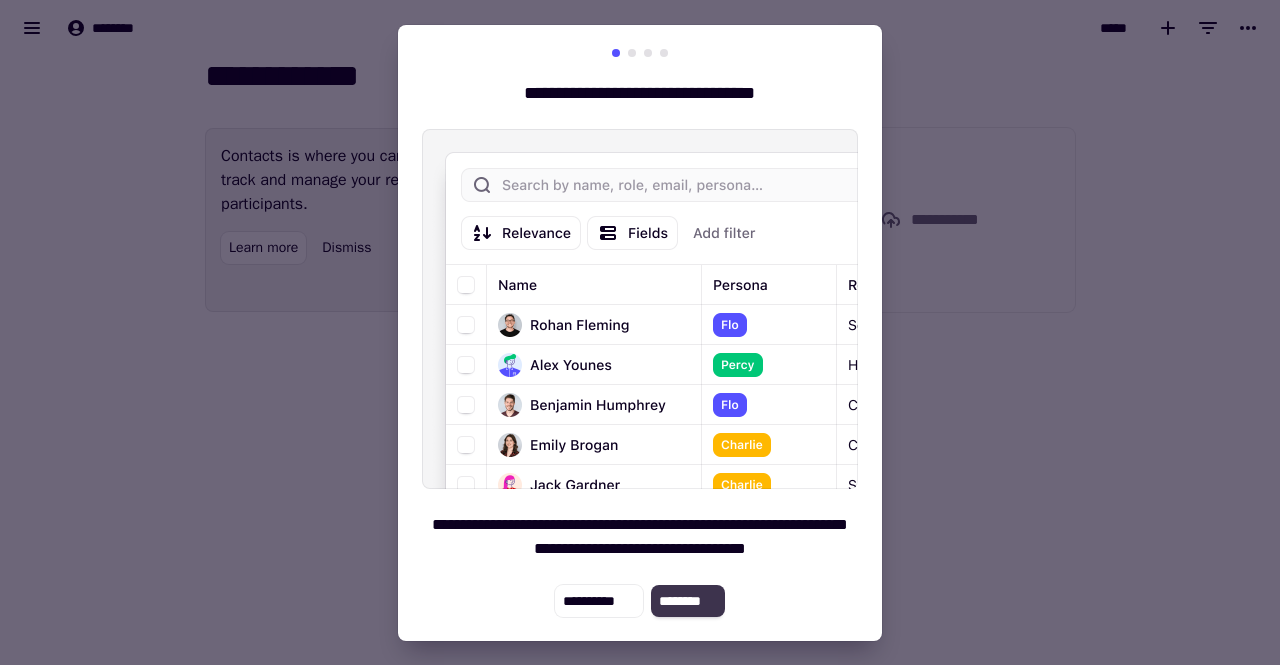 click on "********" 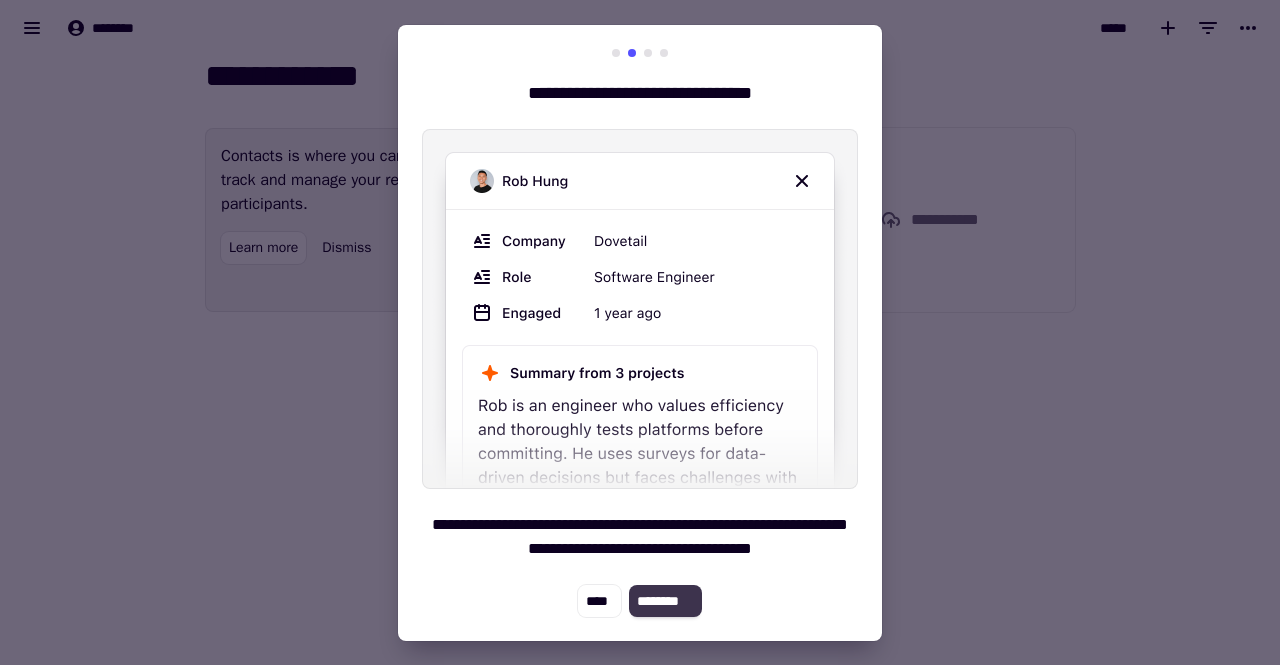 click on "********" 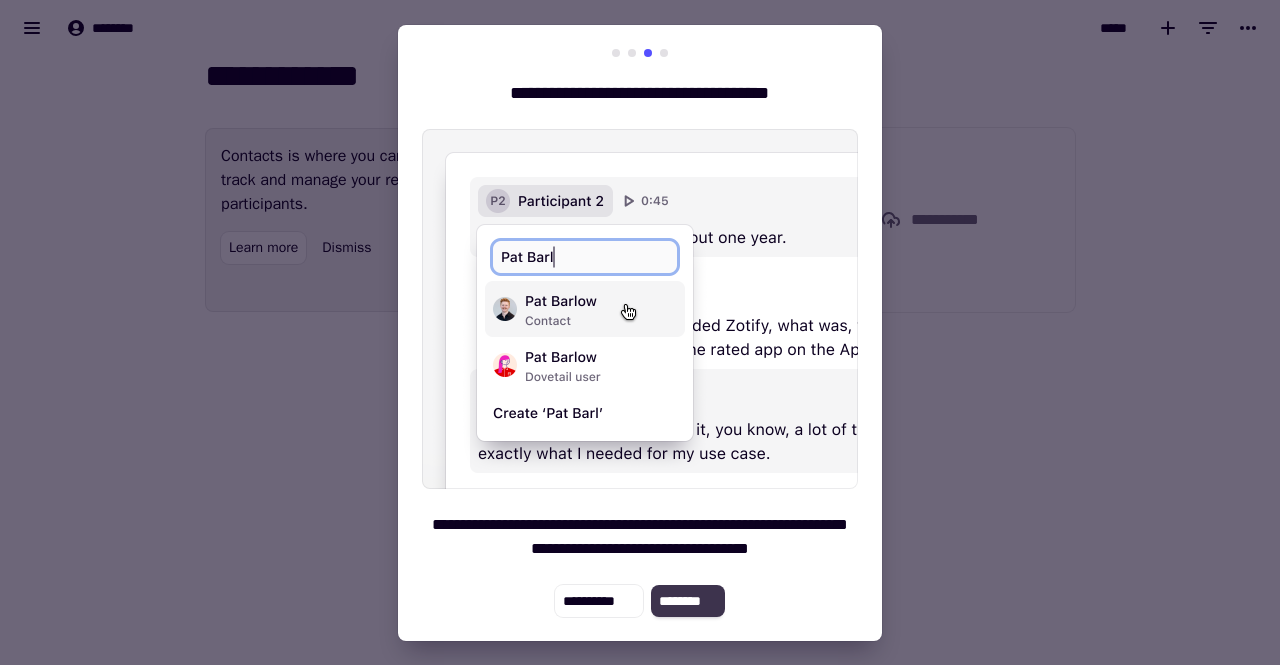 click on "********" 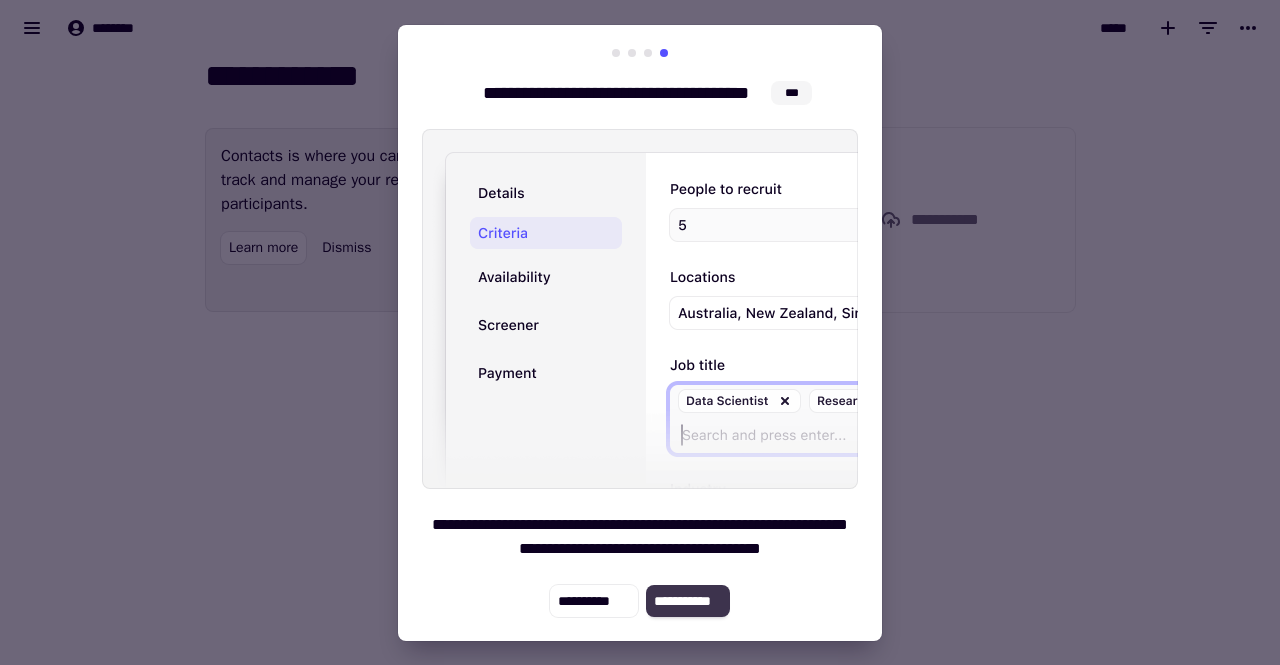 click on "**********" 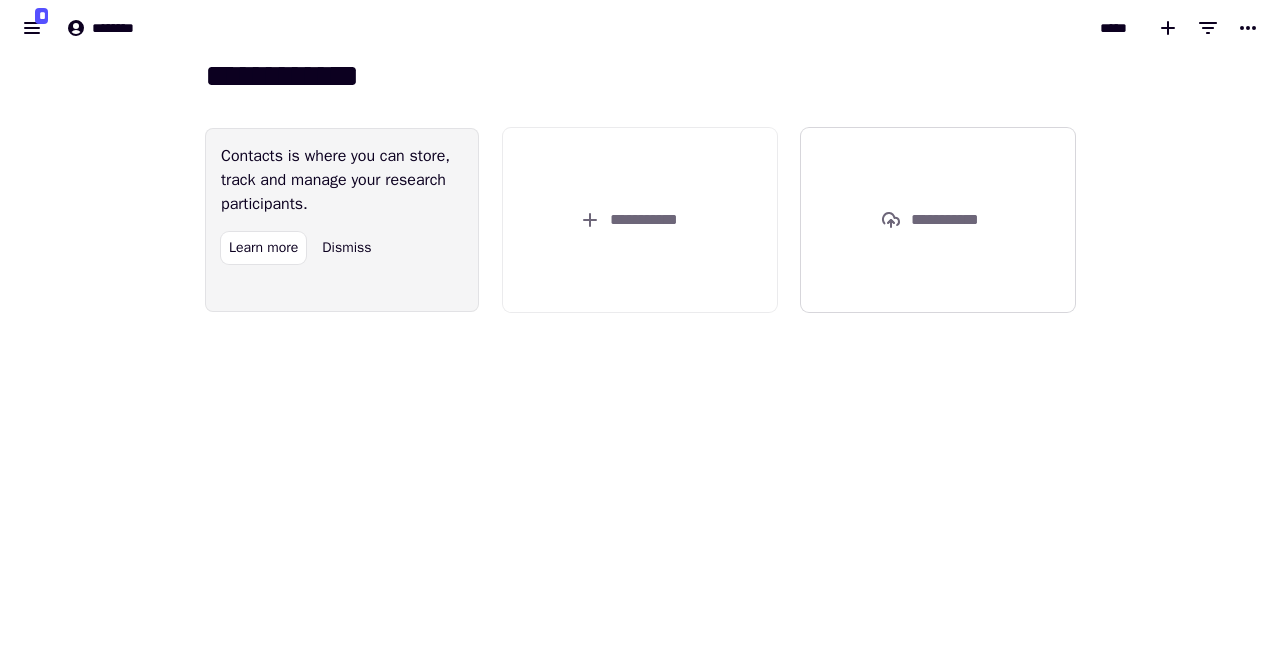 click on "**********" at bounding box center [954, 220] 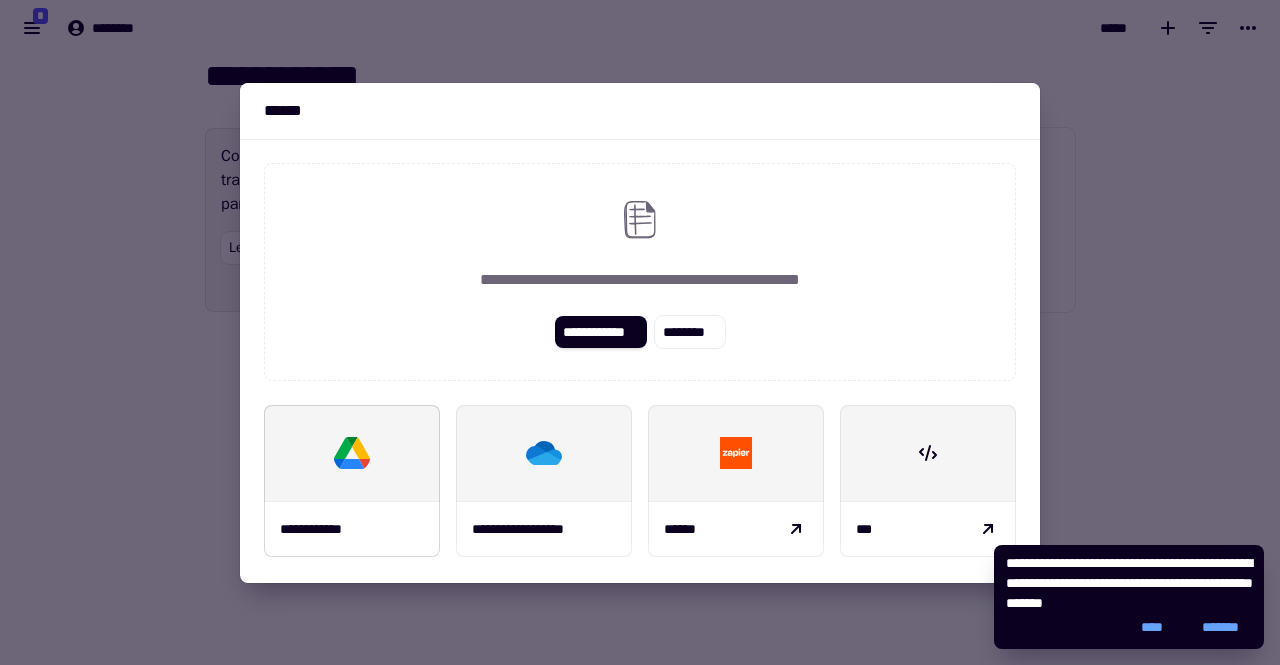 click at bounding box center [352, 453] 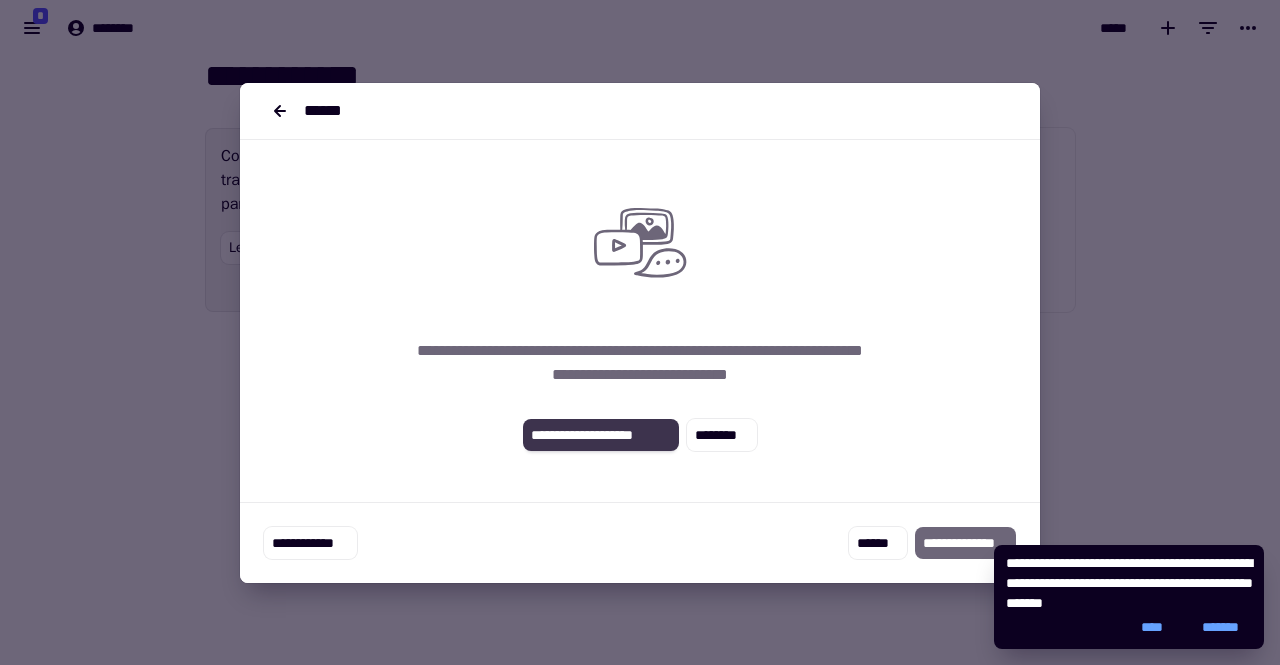 click on "**********" 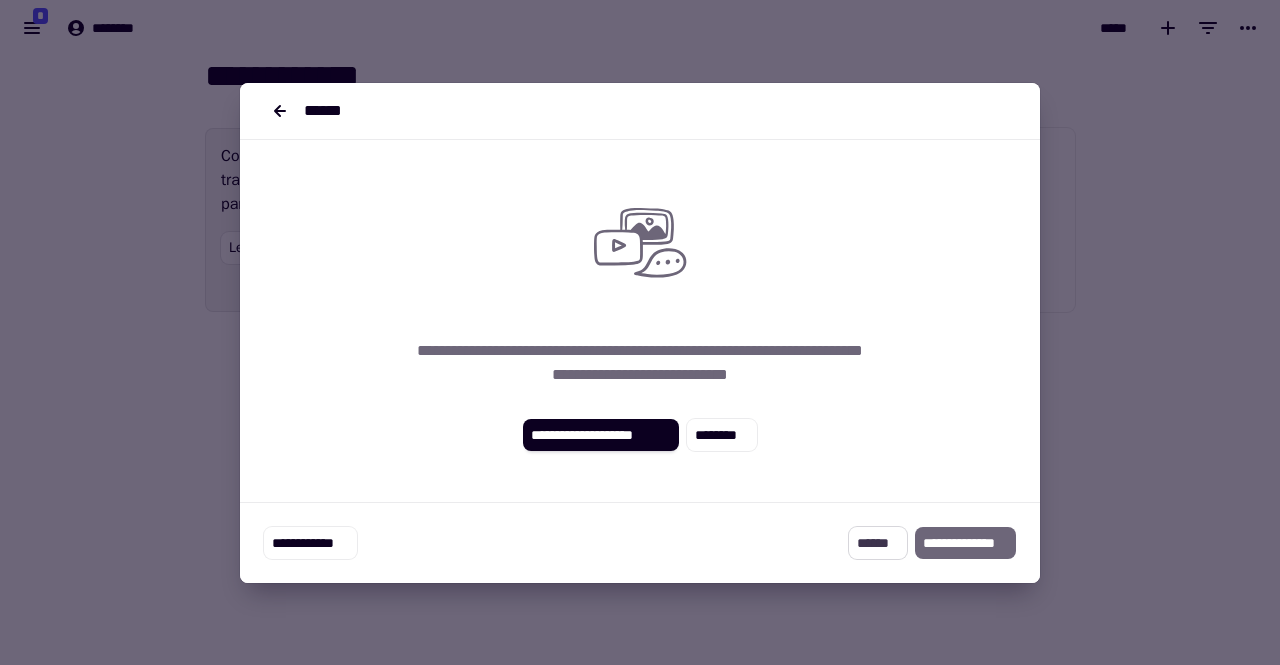 click on "******" 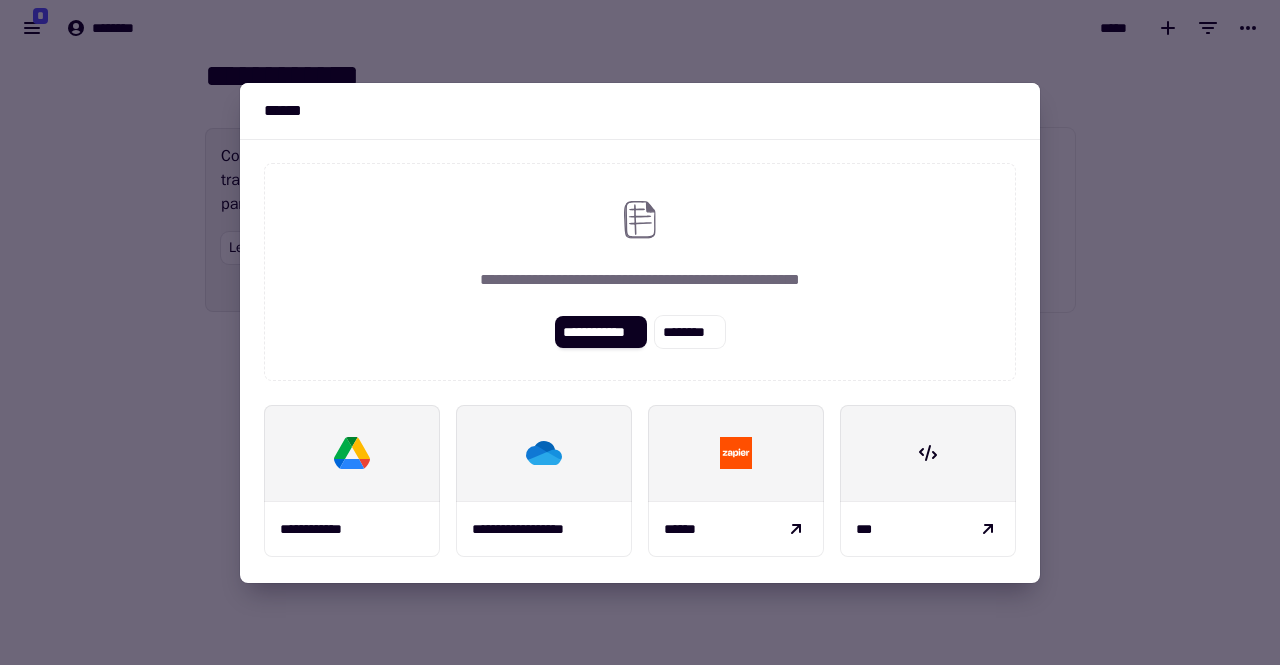 click at bounding box center (640, 332) 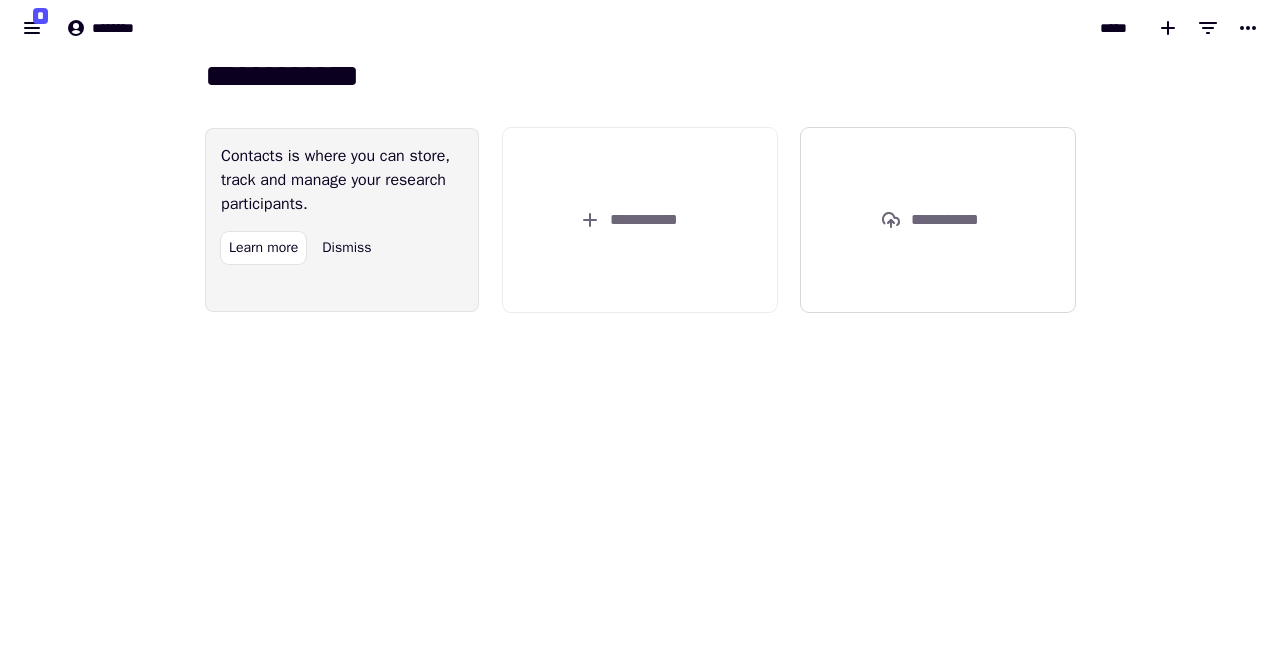click on "**********" at bounding box center [954, 220] 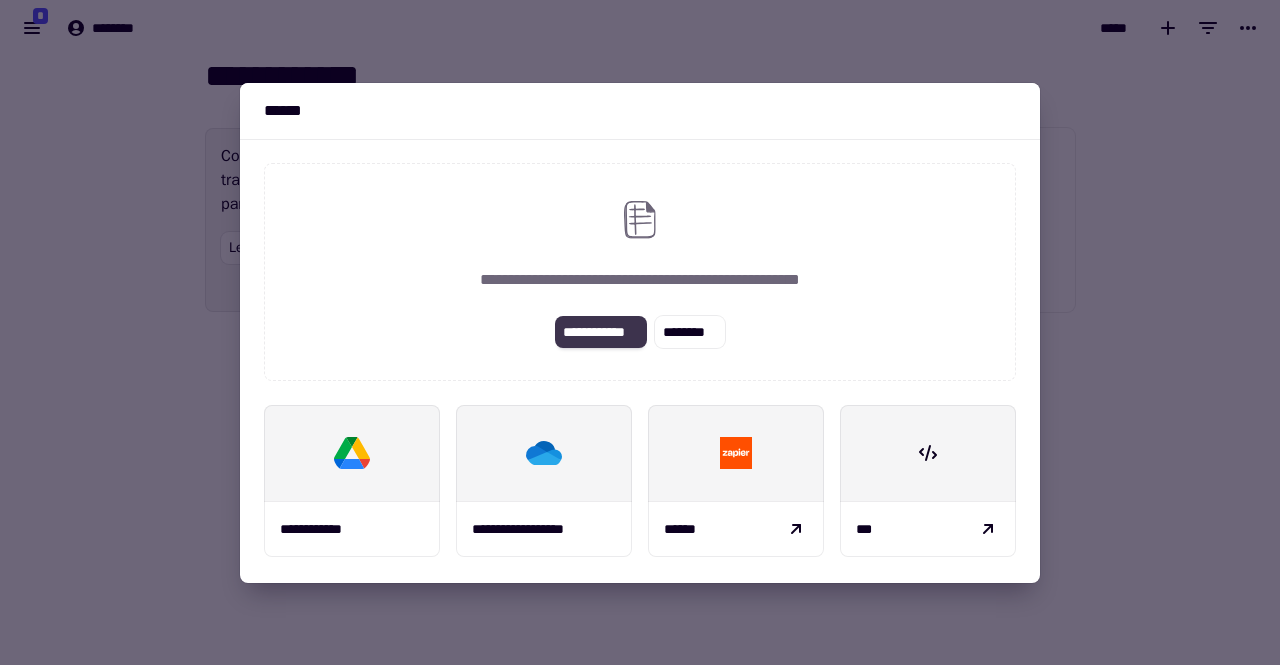 click on "**********" 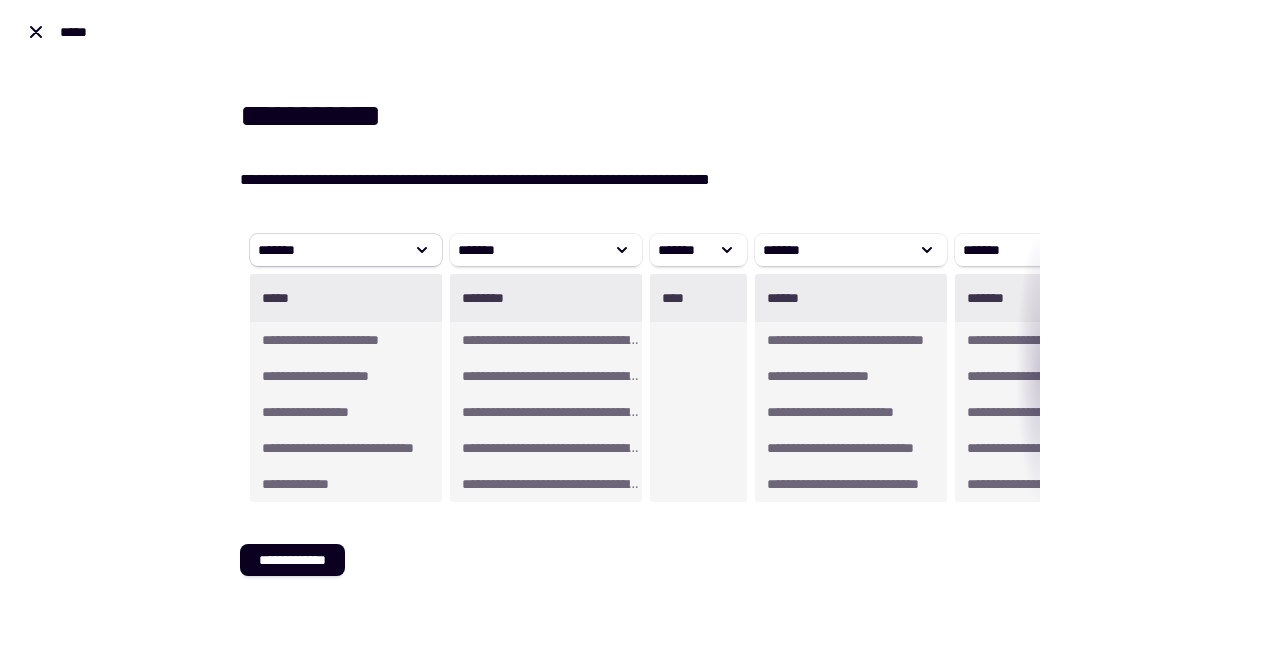 click on "*******" at bounding box center [330, 250] 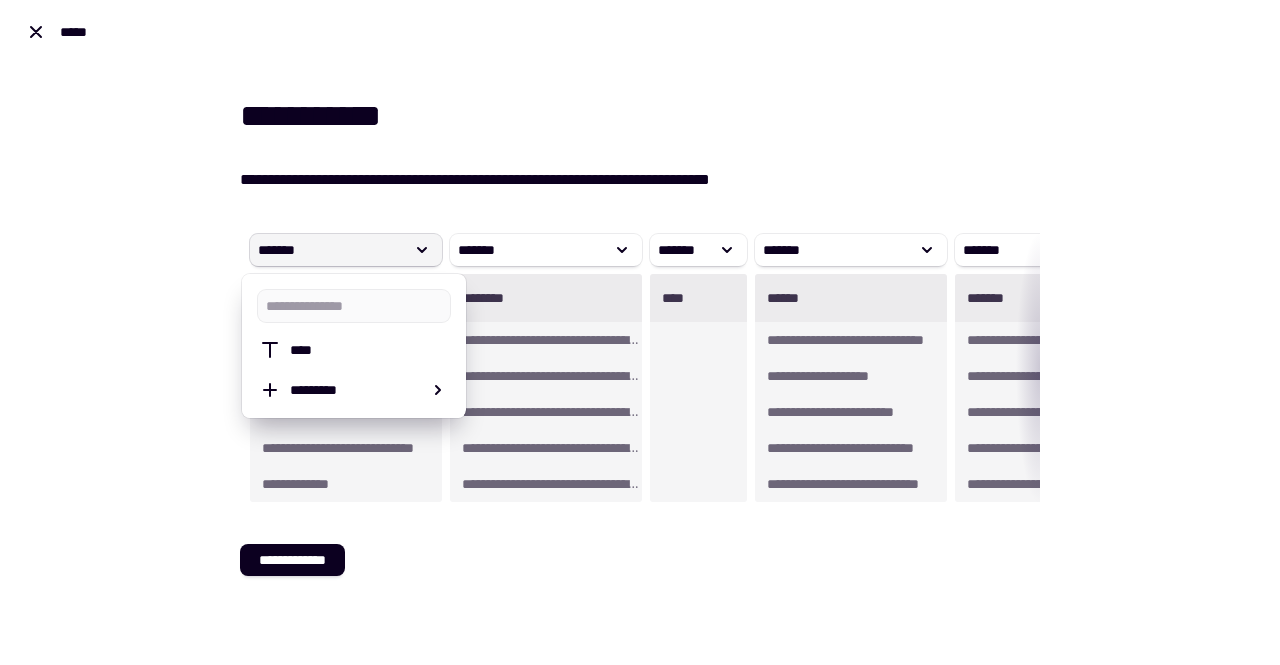click on "*******" at bounding box center (330, 250) 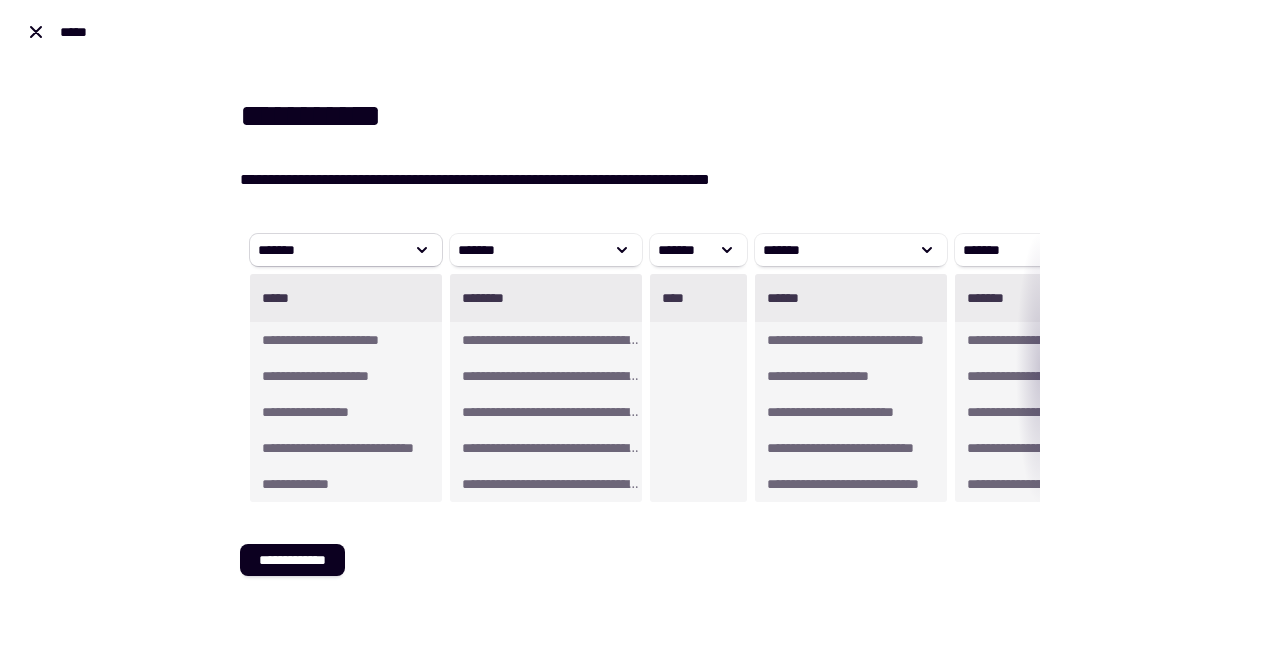 click on "*******" at bounding box center [330, 250] 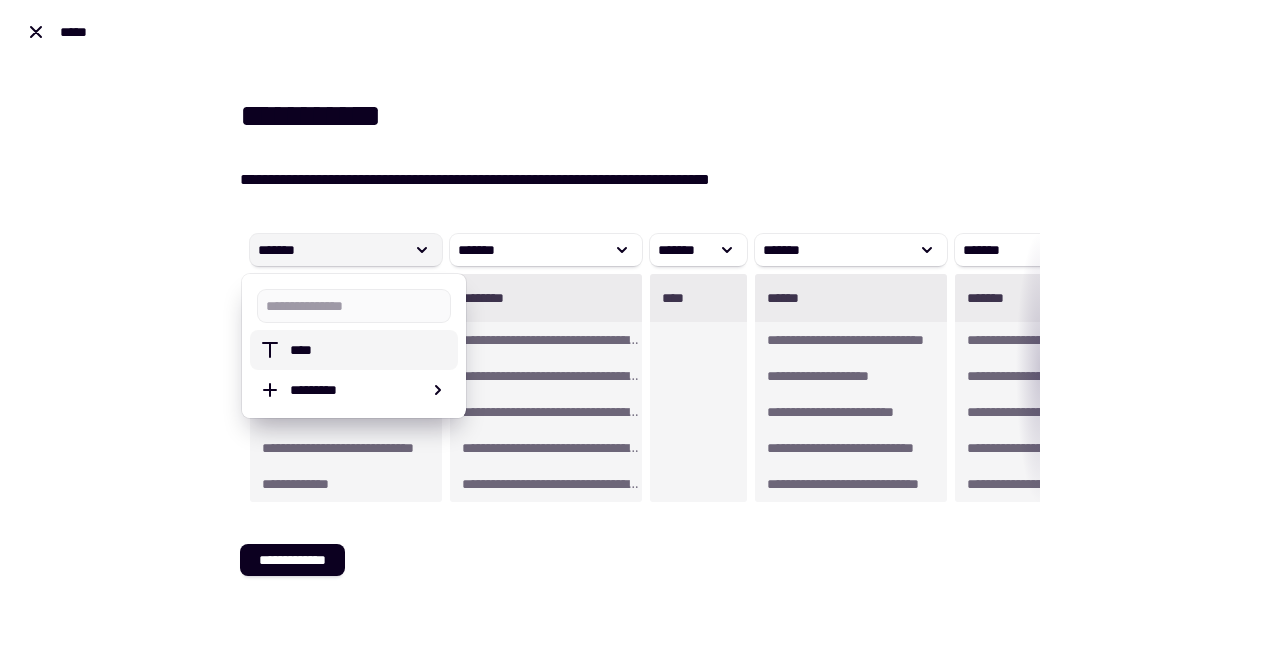 click on "****" at bounding box center (353, 350) 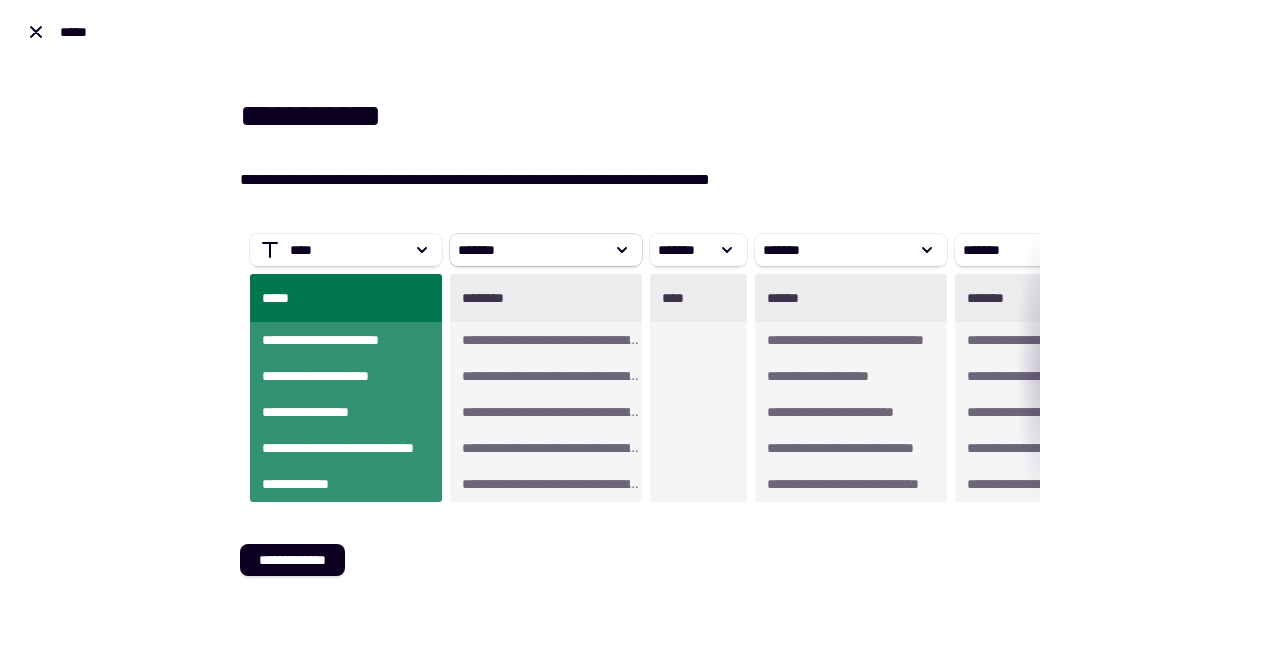 click on "*******" at bounding box center (530, 250) 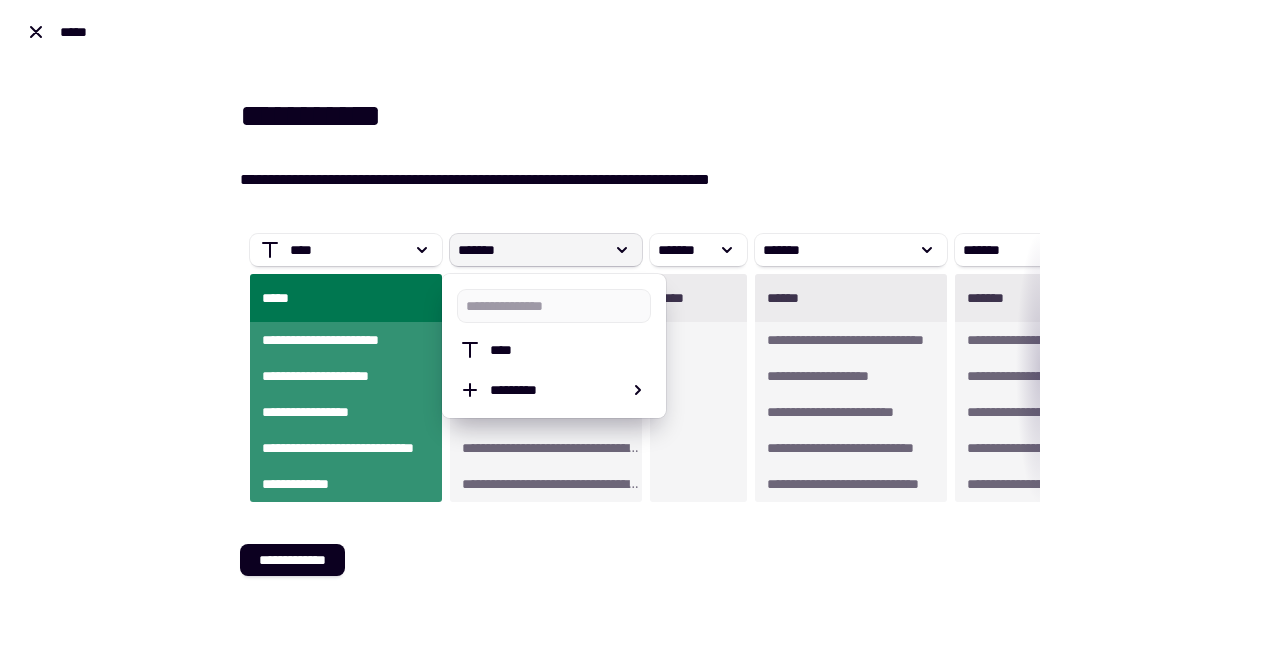 click on "*******" at bounding box center (530, 250) 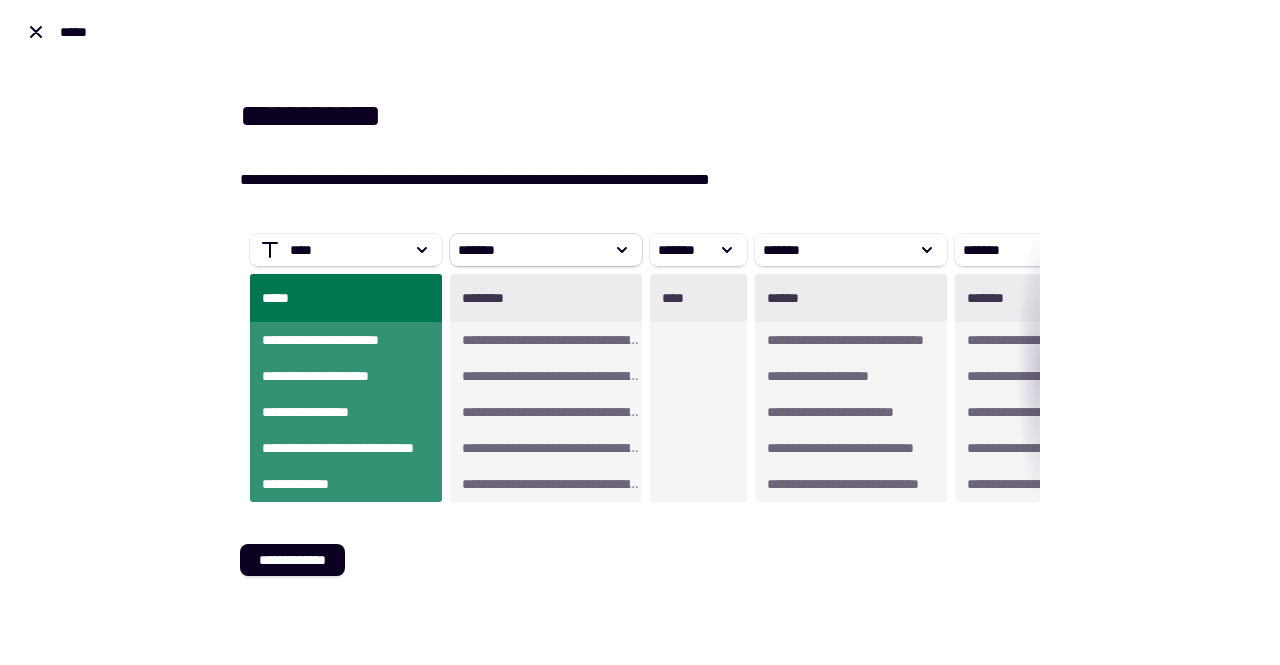 click on "*******" at bounding box center (530, 250) 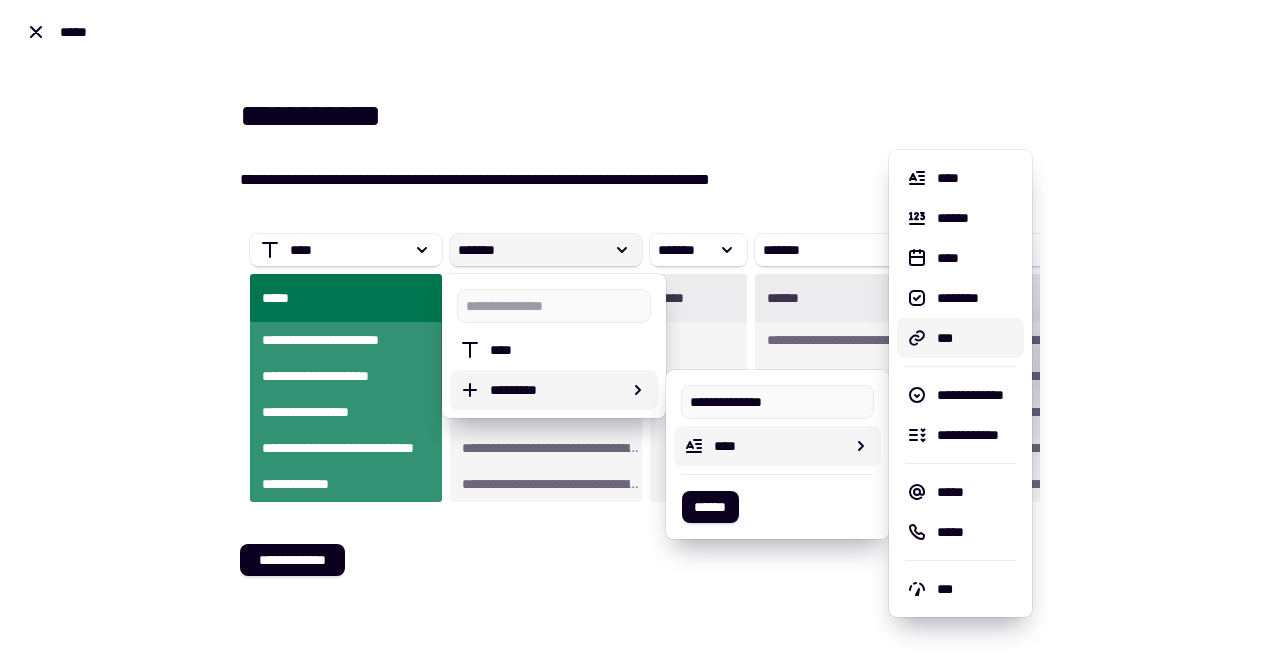 click on "***" at bounding box center [976, 338] 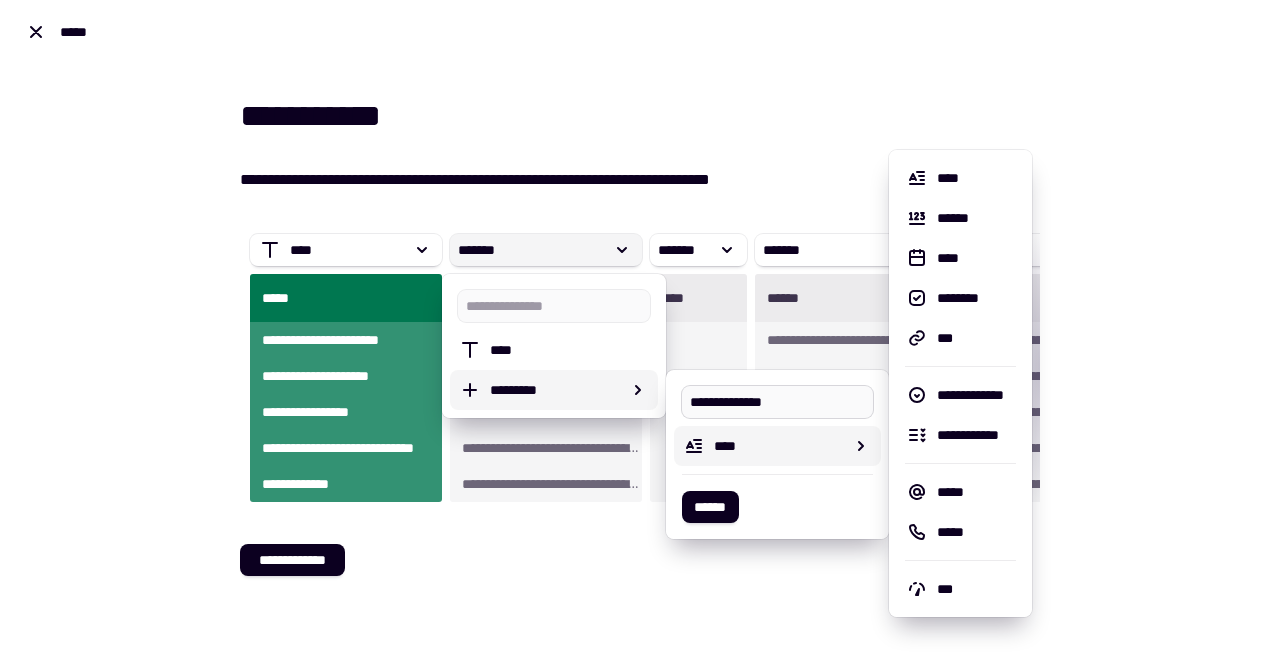 click on "**********" at bounding box center (777, 402) 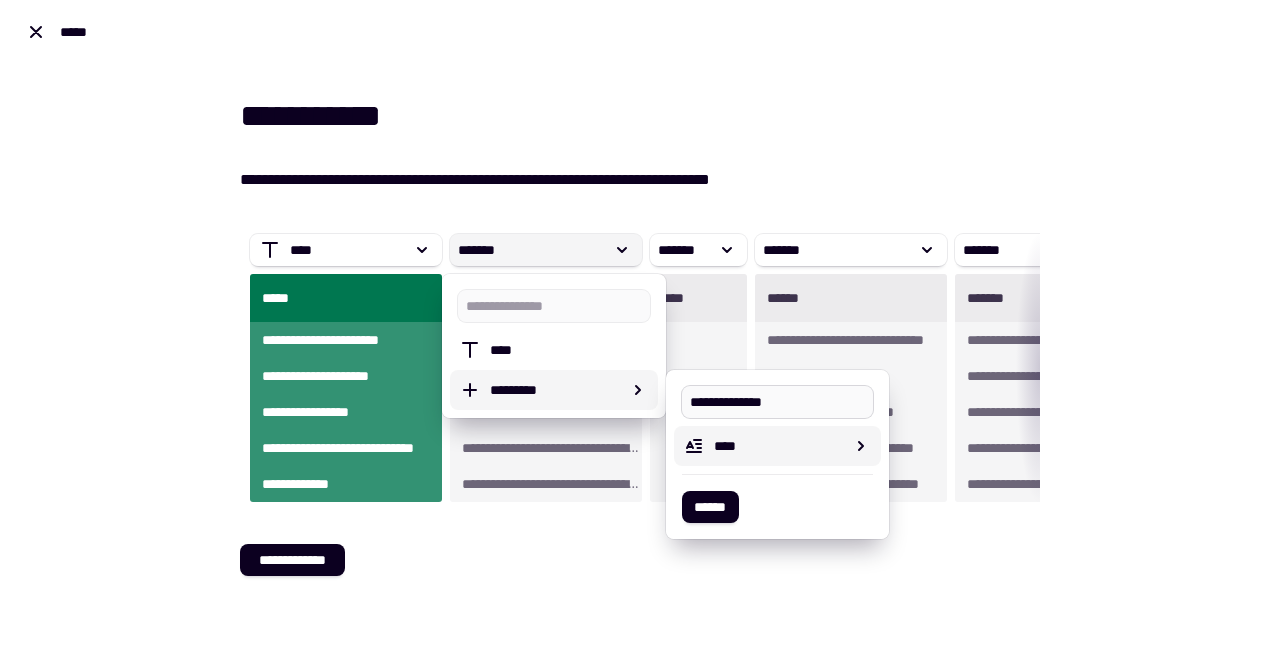 click on "**********" at bounding box center [777, 402] 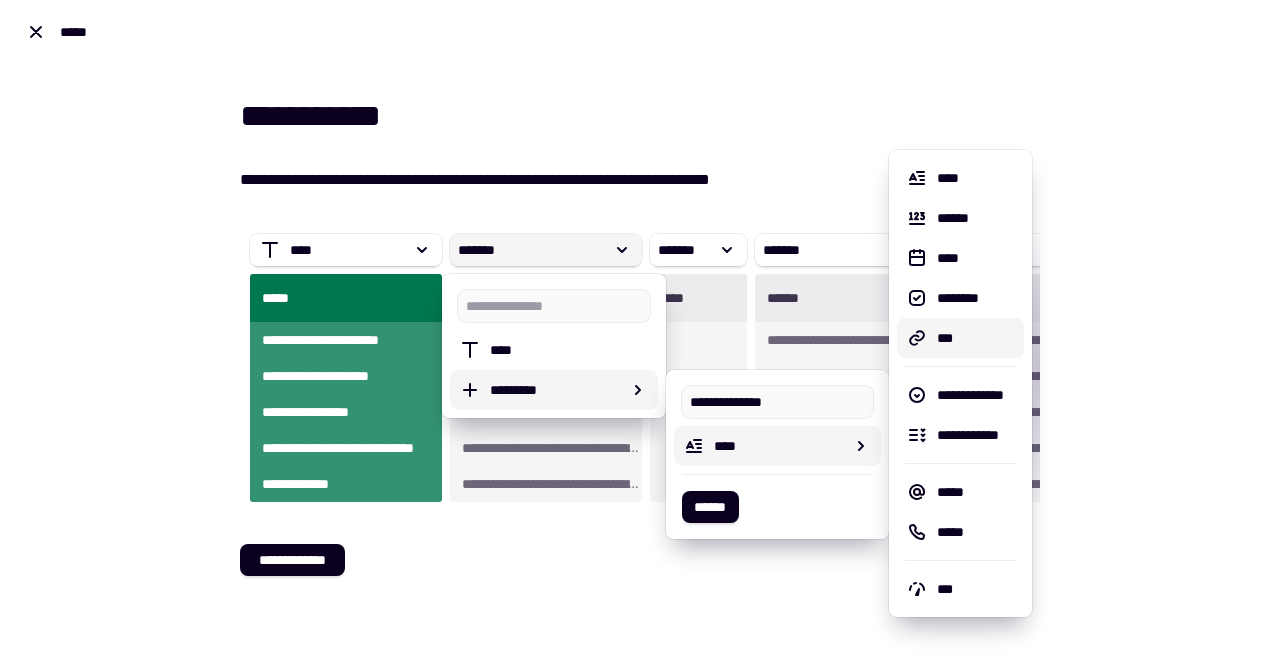 click on "***" at bounding box center [960, 338] 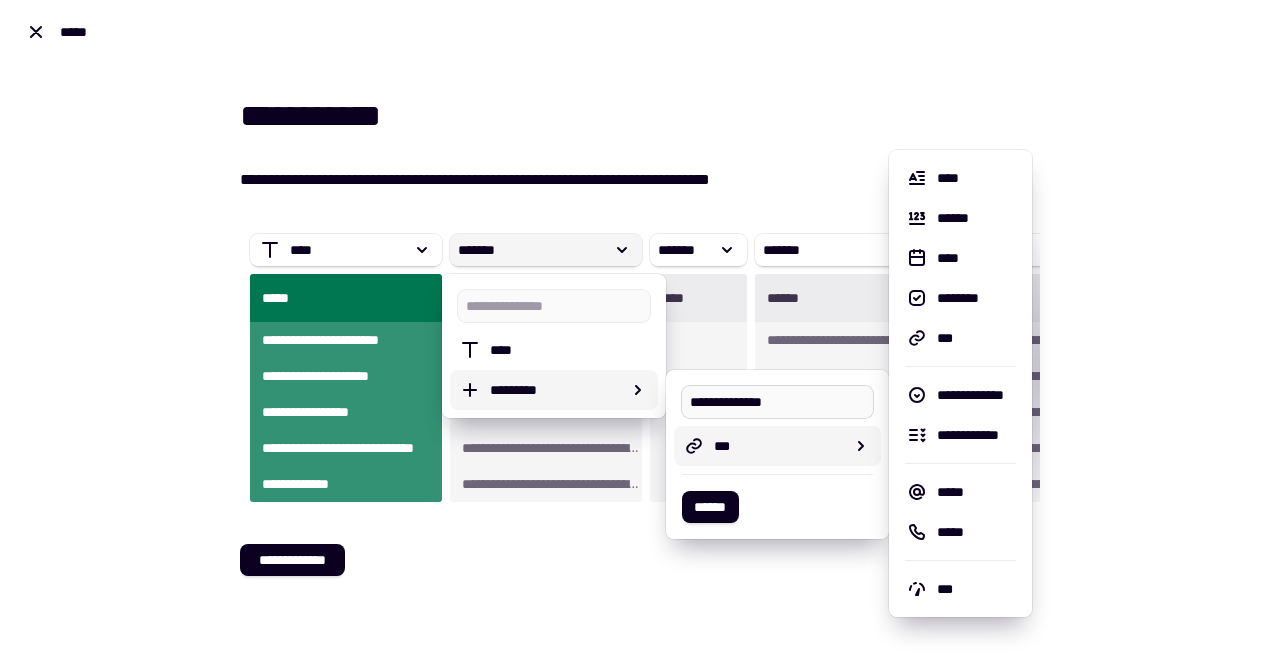 click on "**********" at bounding box center (777, 402) 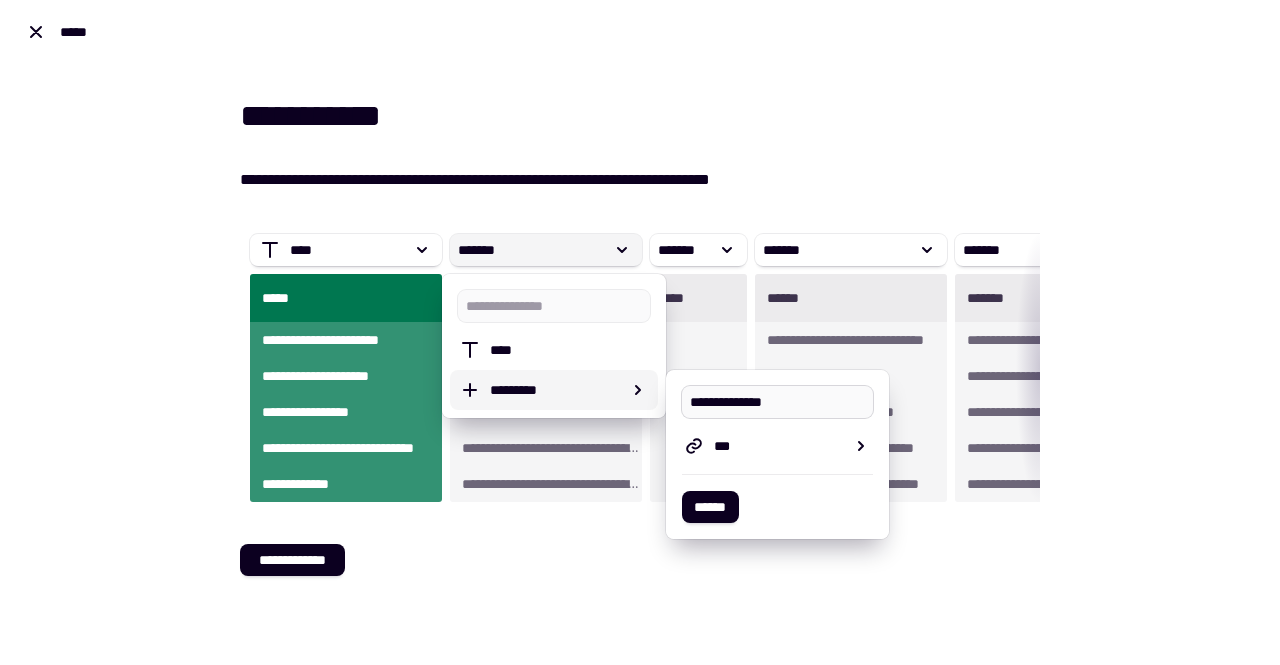 click on "**********" at bounding box center (777, 402) 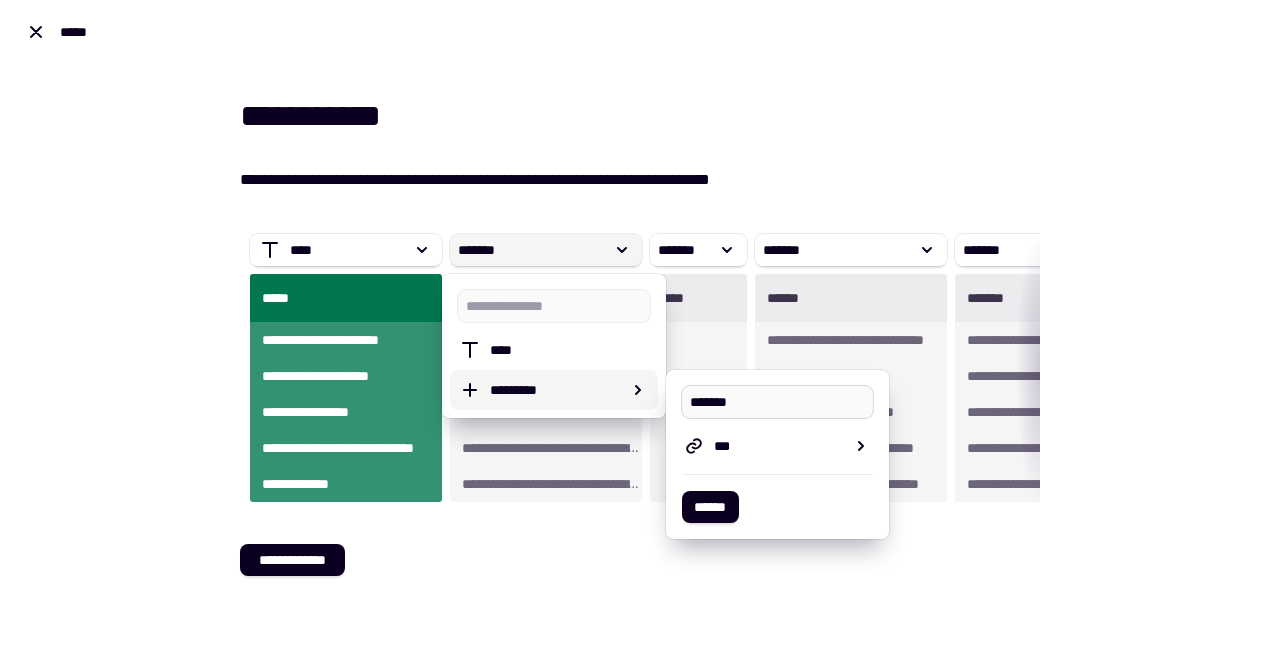 type on "********" 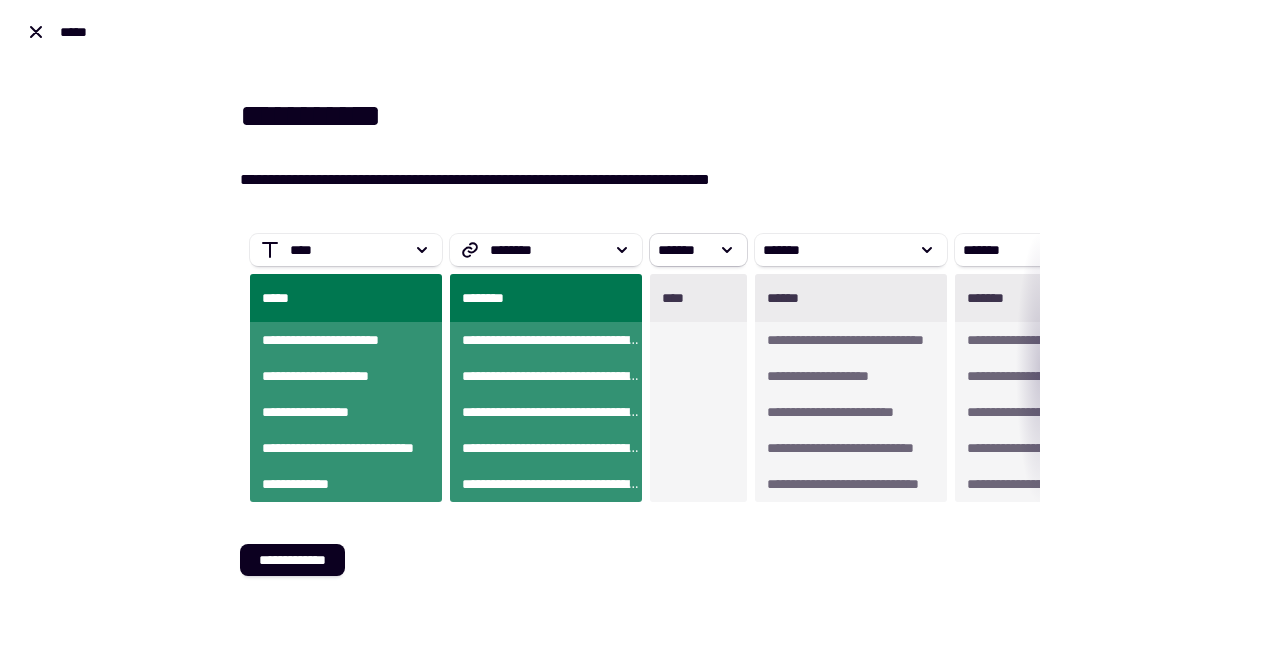 click on "*******" at bounding box center (682, 250) 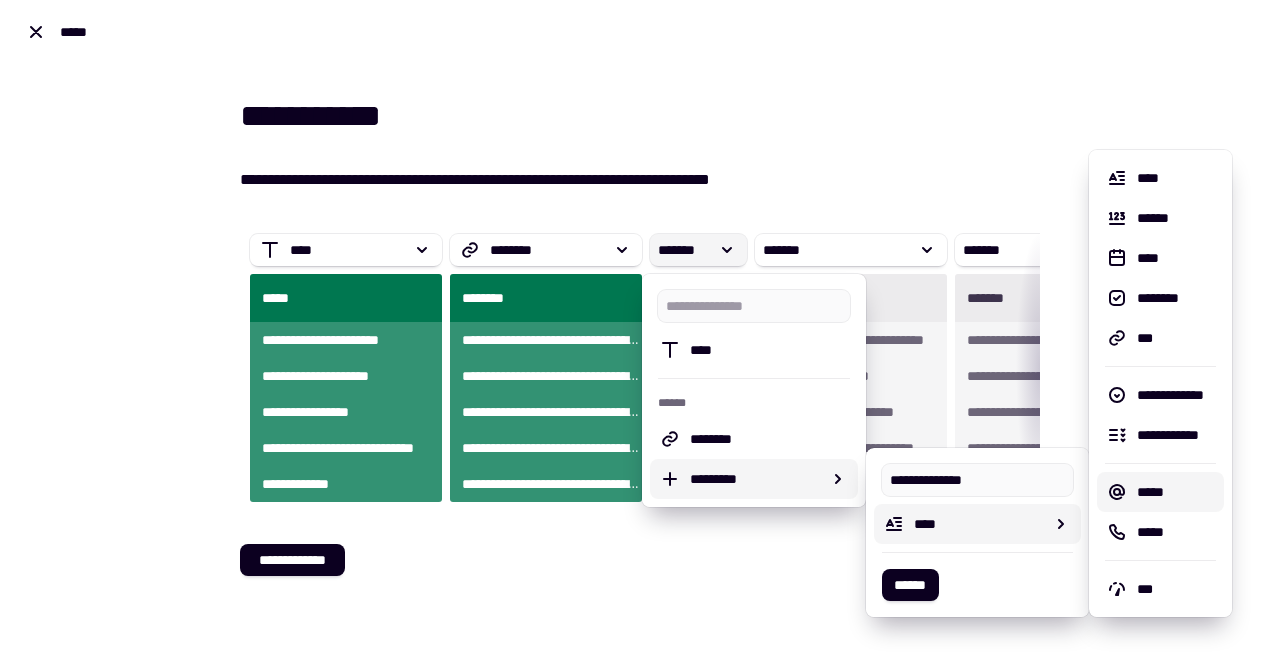 click on "*****" at bounding box center (1160, 492) 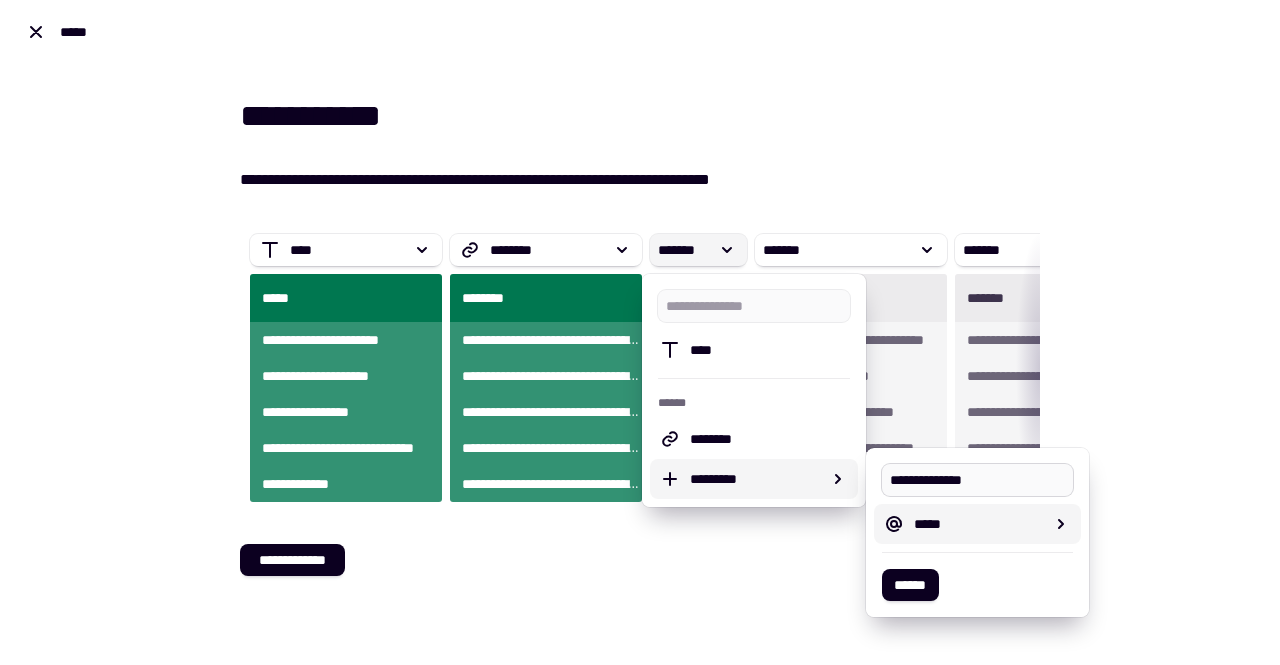 click on "**********" at bounding box center (977, 480) 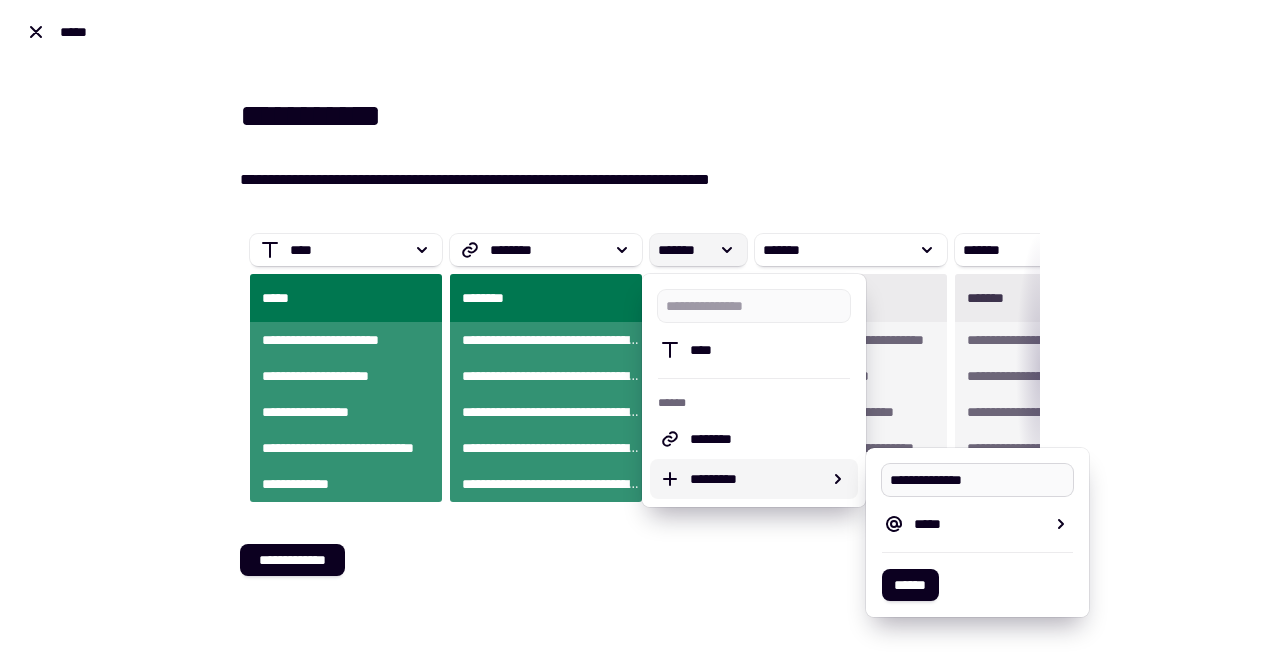 click on "**********" at bounding box center (977, 480) 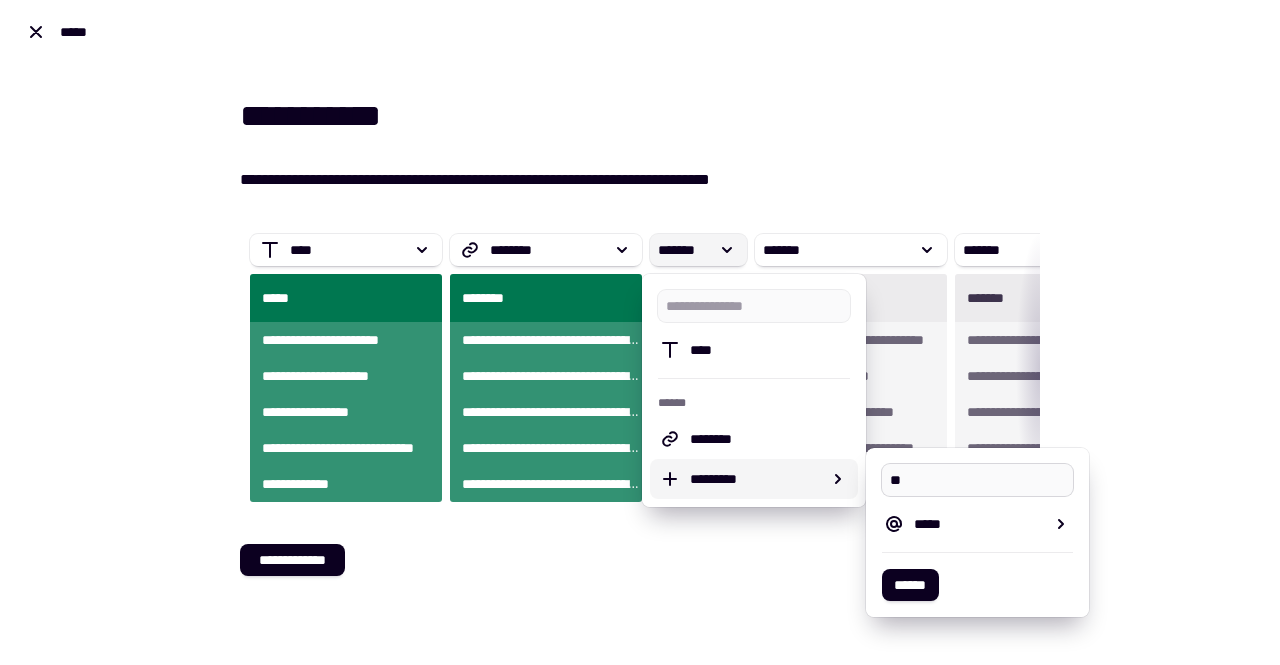 type on "*" 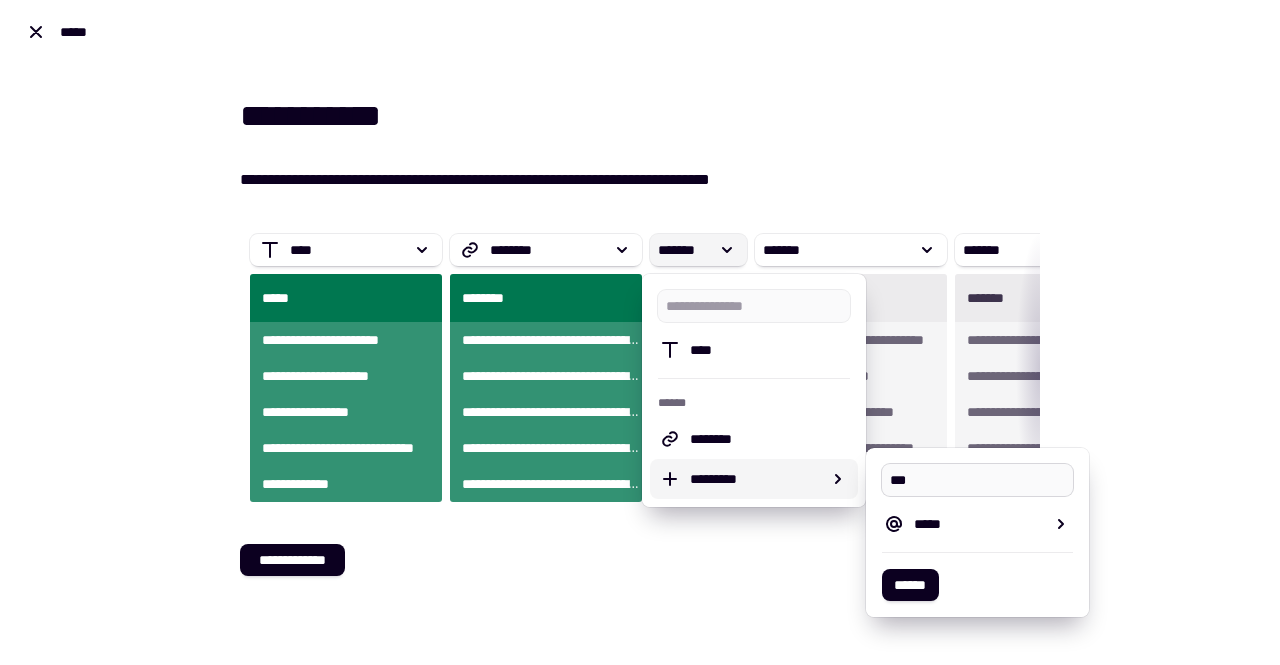 type on "****" 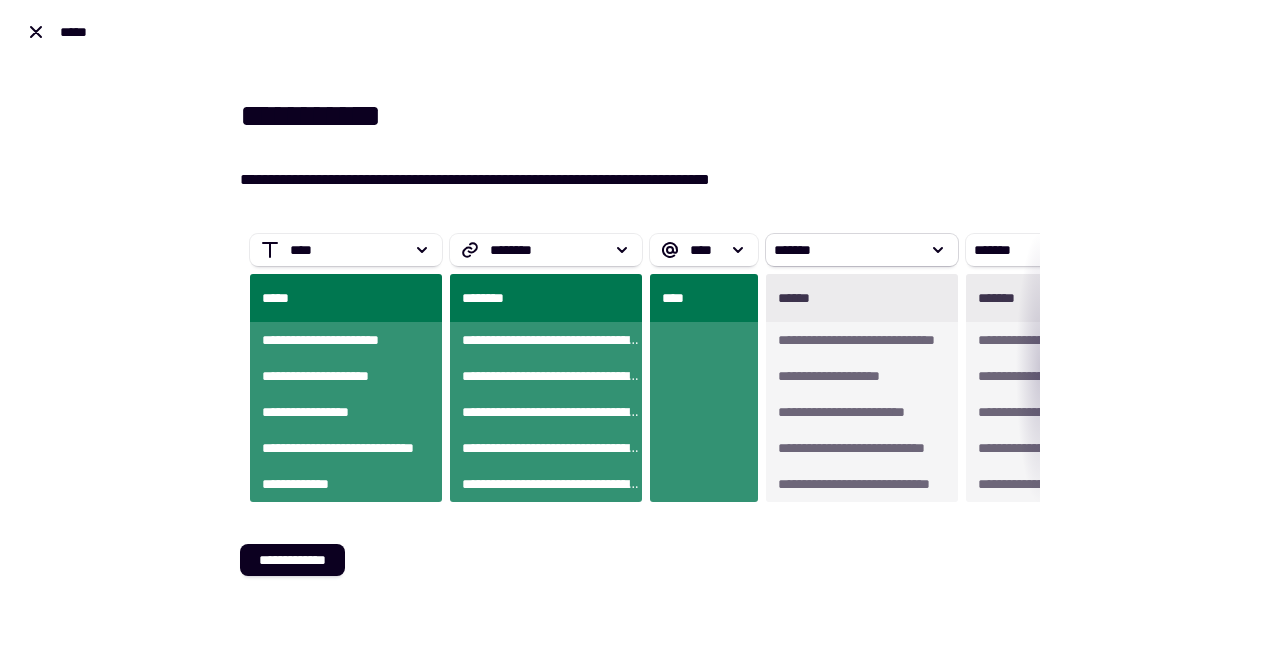click on "*******" at bounding box center (846, 250) 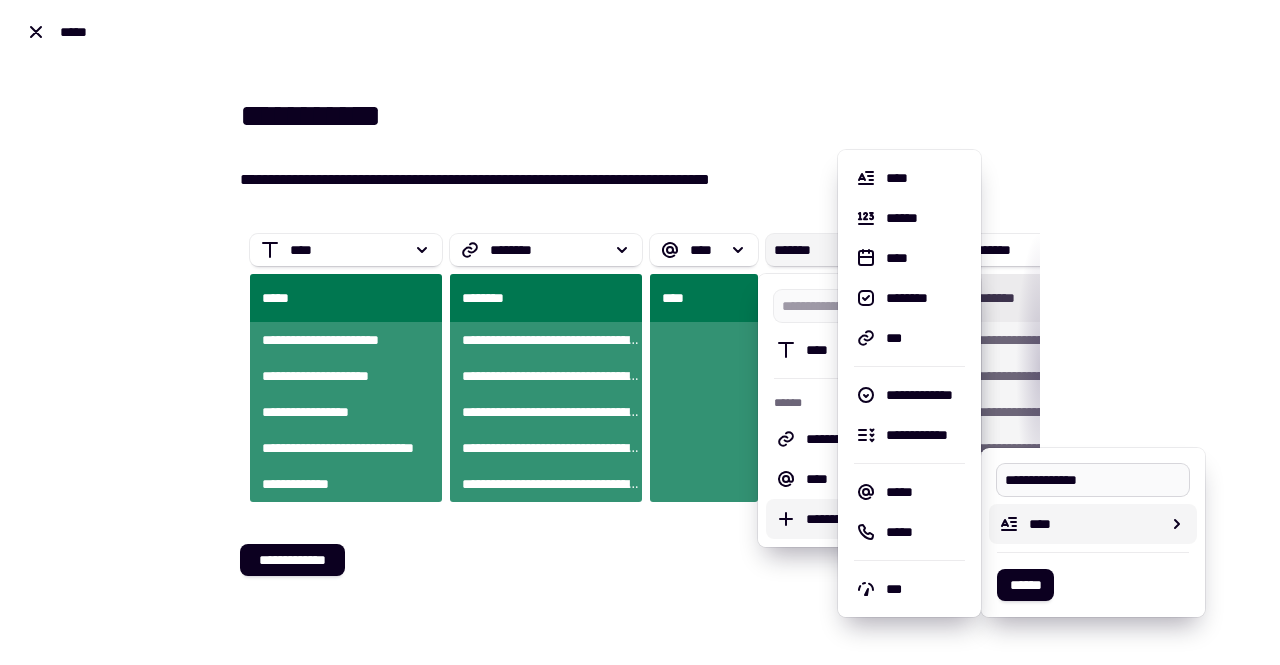 click on "**********" at bounding box center [1092, 480] 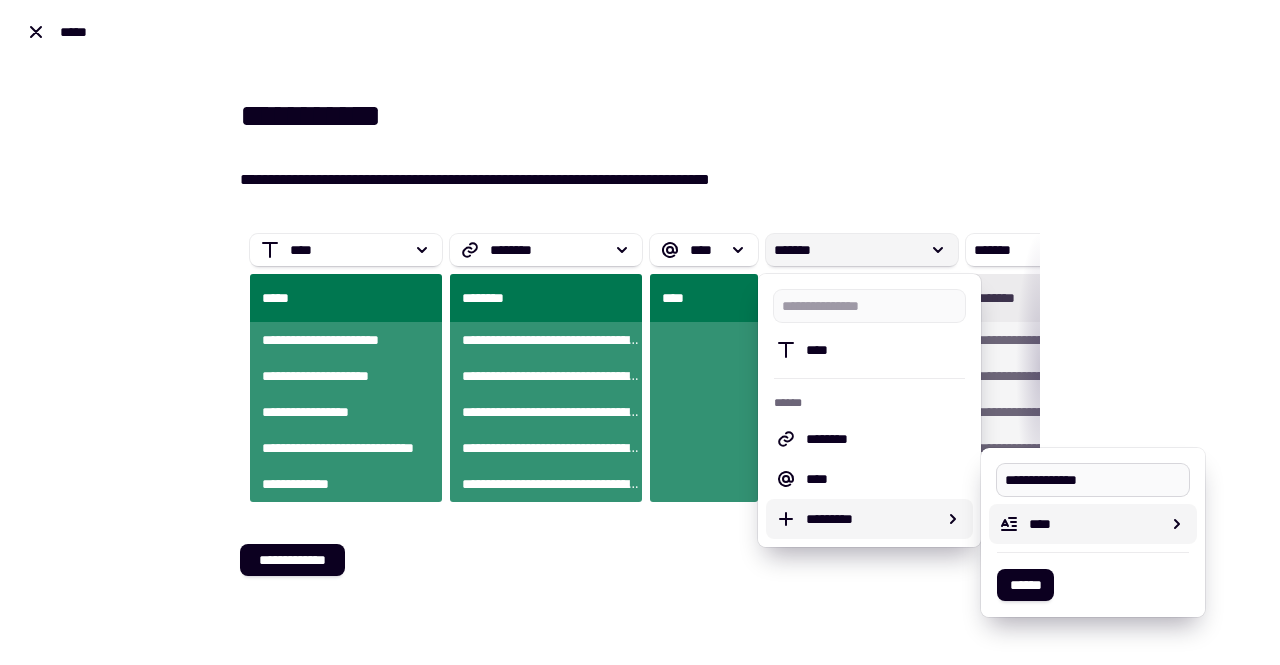 click on "**********" at bounding box center (1092, 480) 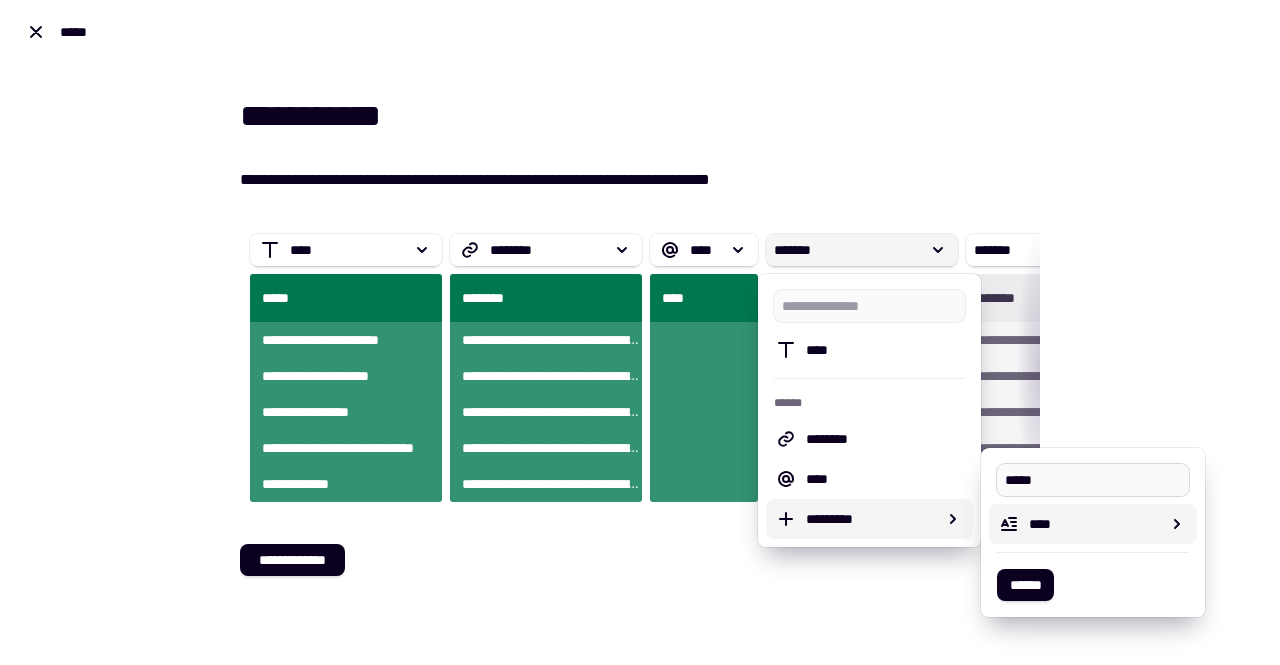 type on "******" 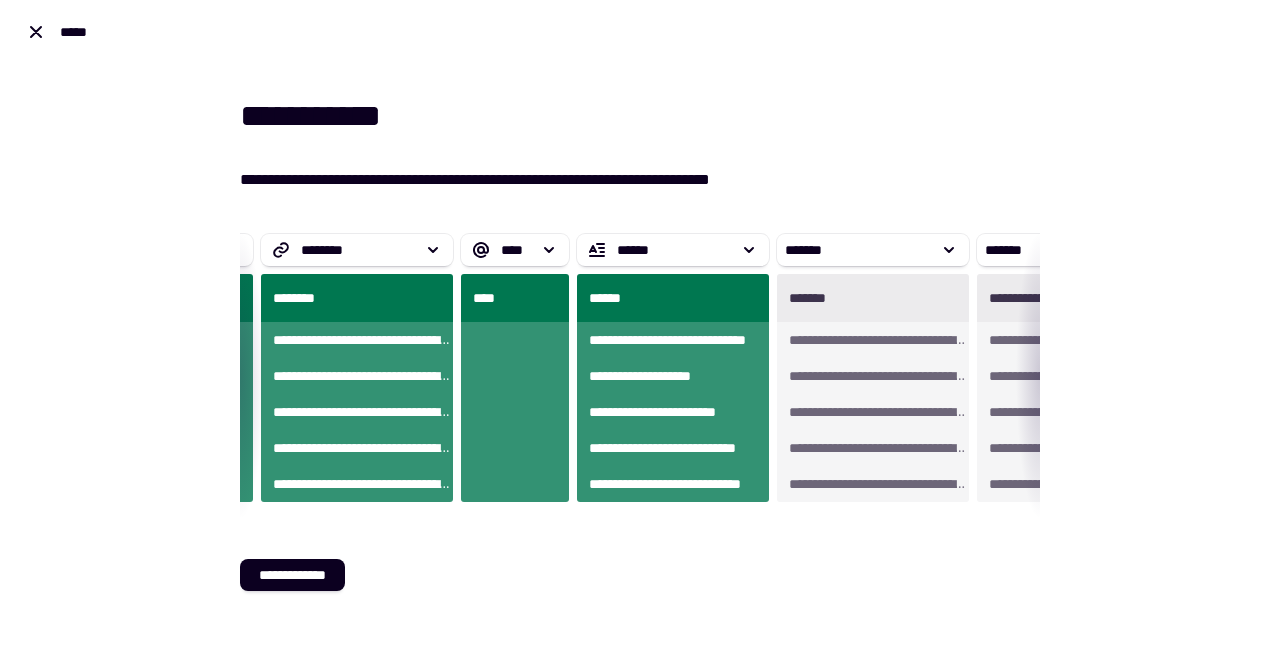 scroll, scrollTop: 0, scrollLeft: 315, axis: horizontal 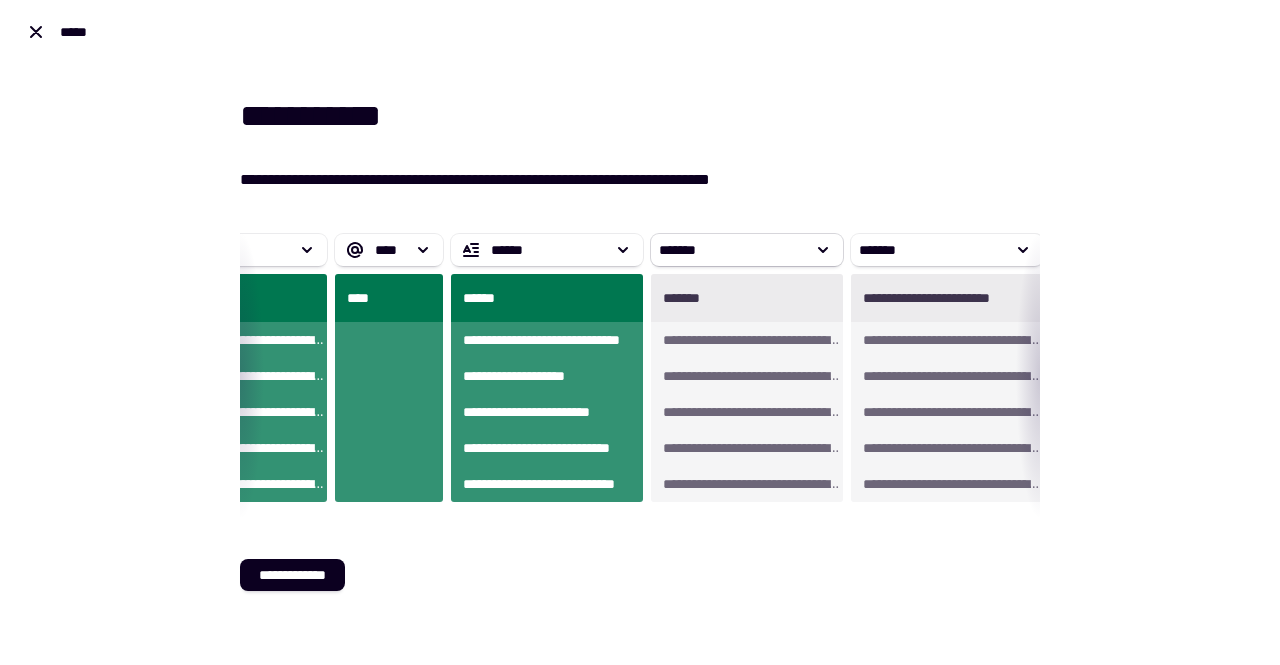click on "*******" at bounding box center [731, 250] 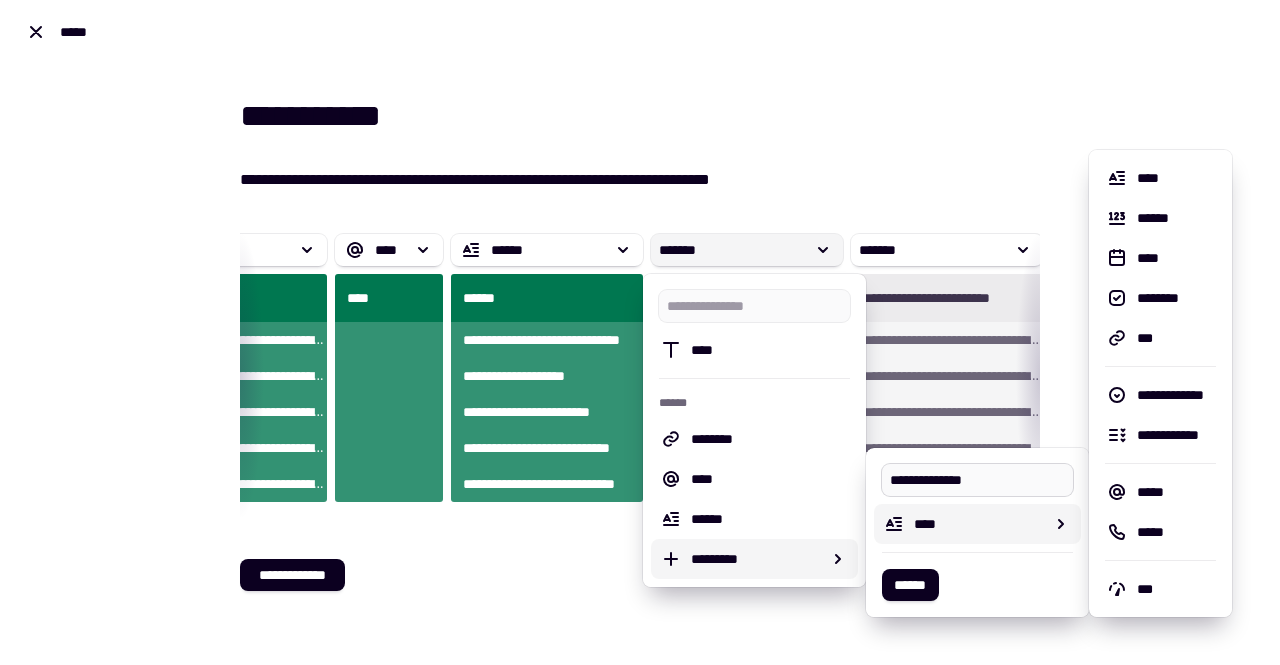click on "**********" at bounding box center [977, 480] 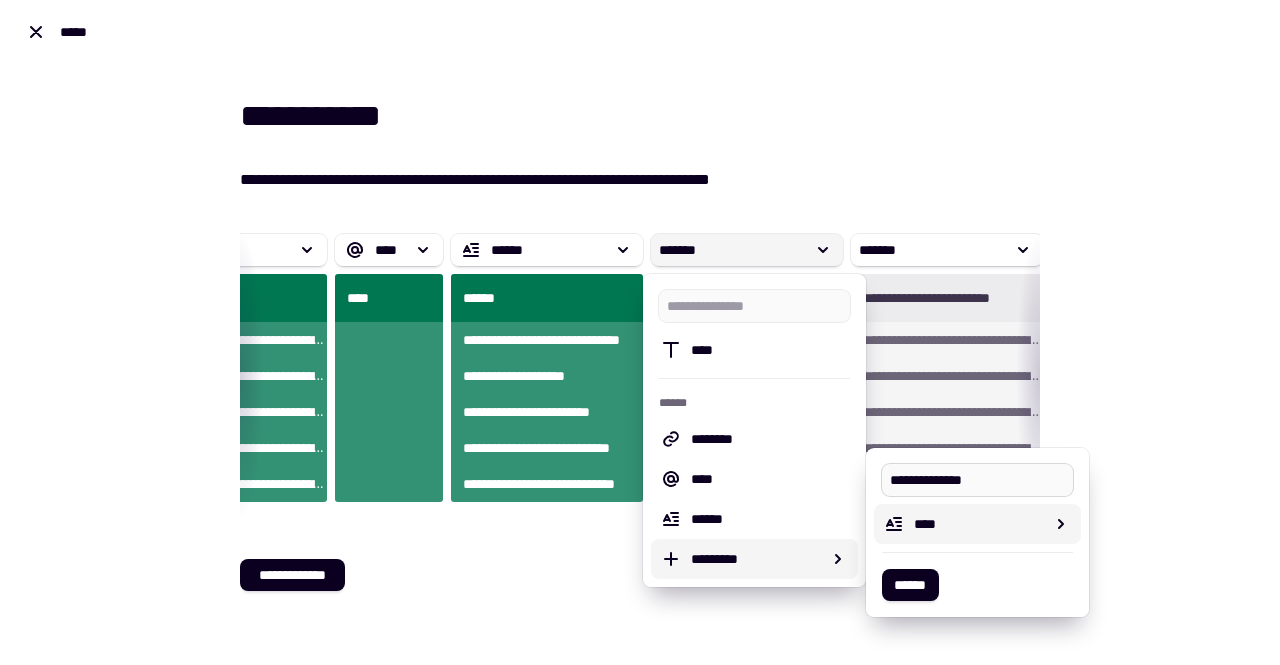 click on "**********" at bounding box center (977, 480) 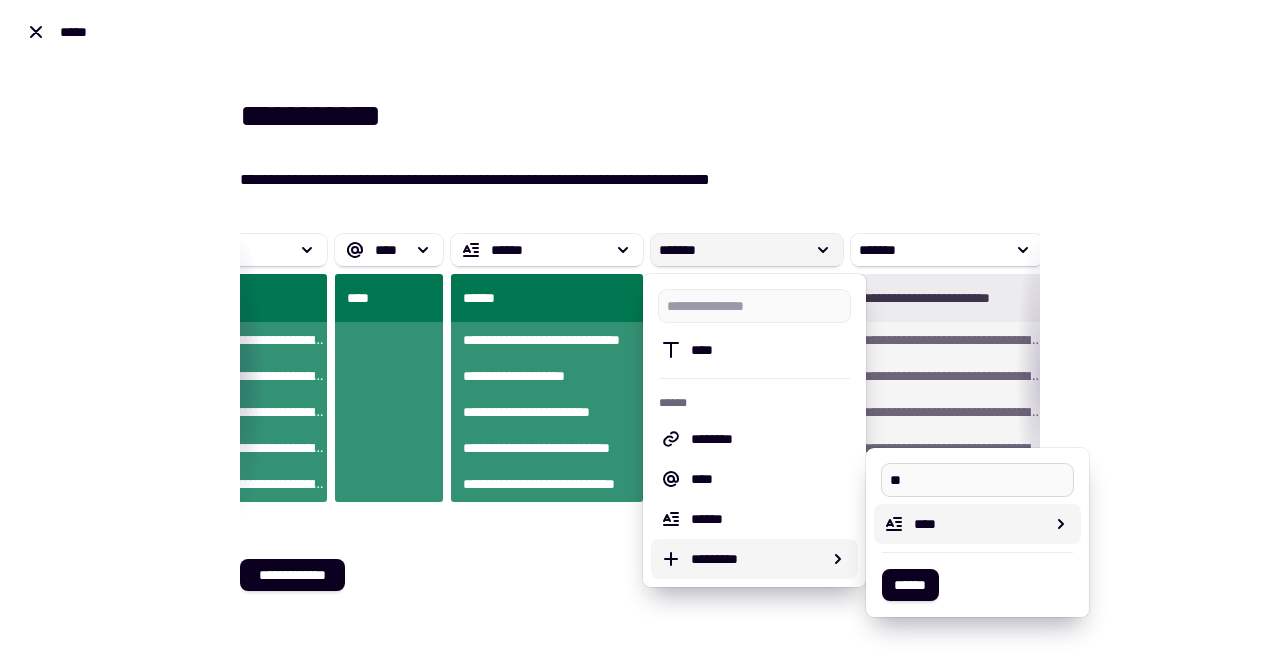 type on "*" 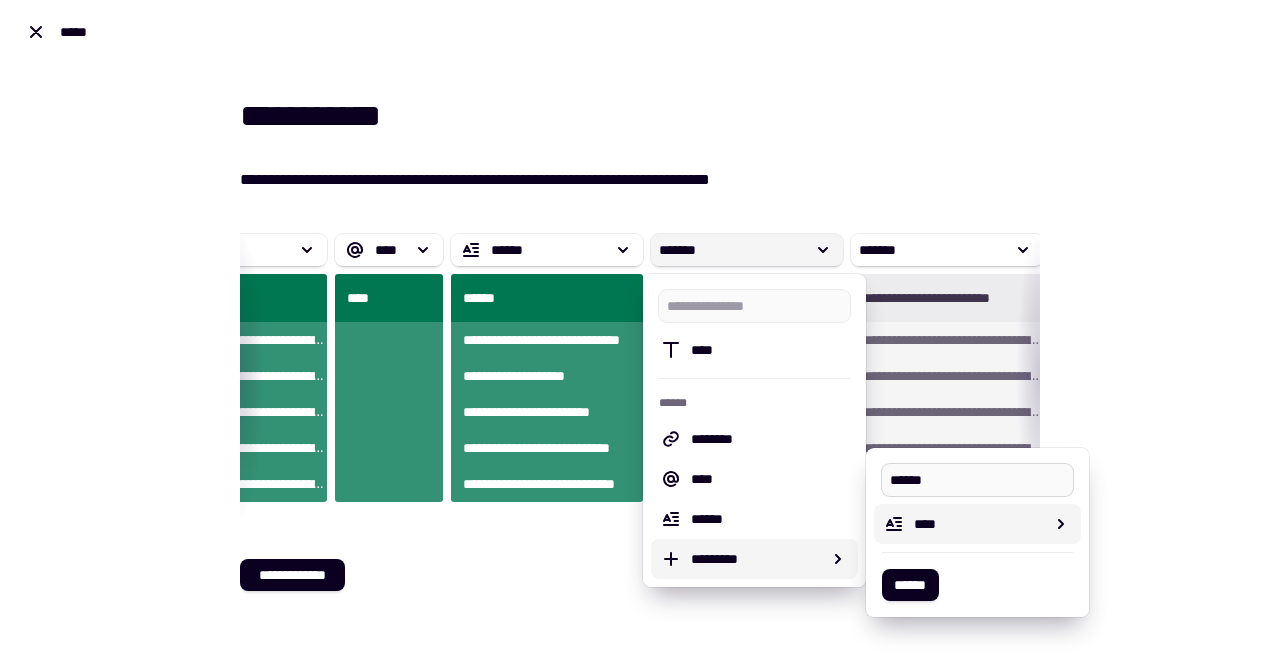 type on "*******" 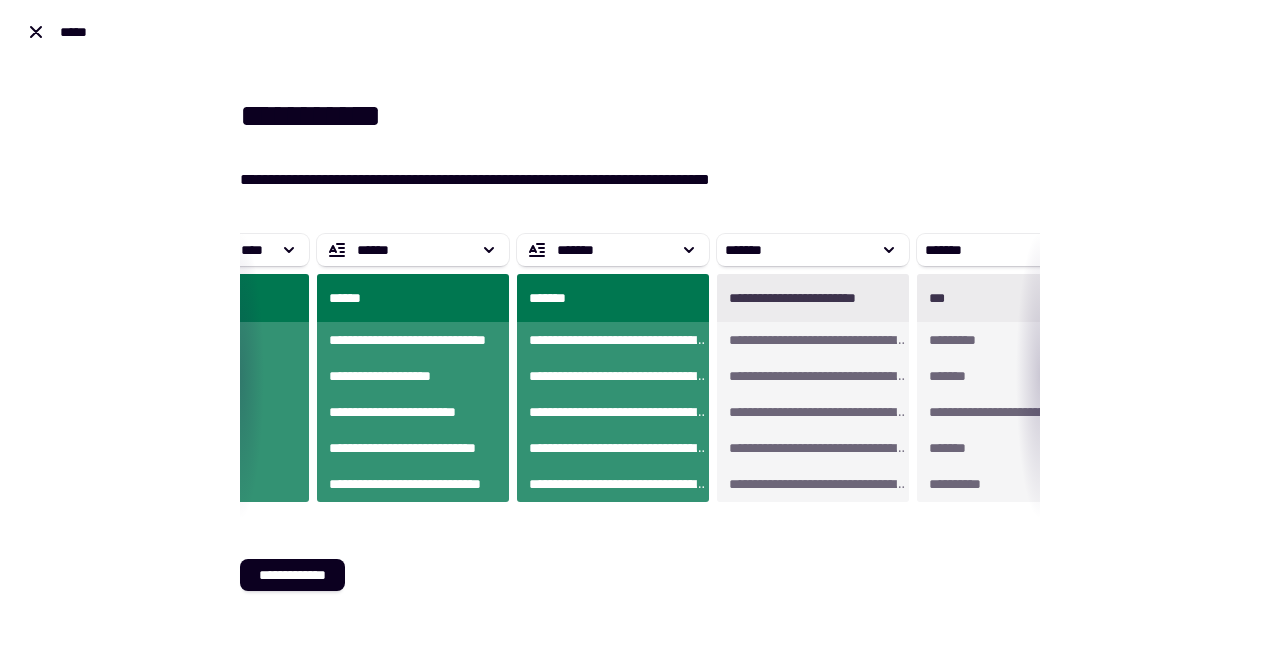scroll, scrollTop: 0, scrollLeft: 447, axis: horizontal 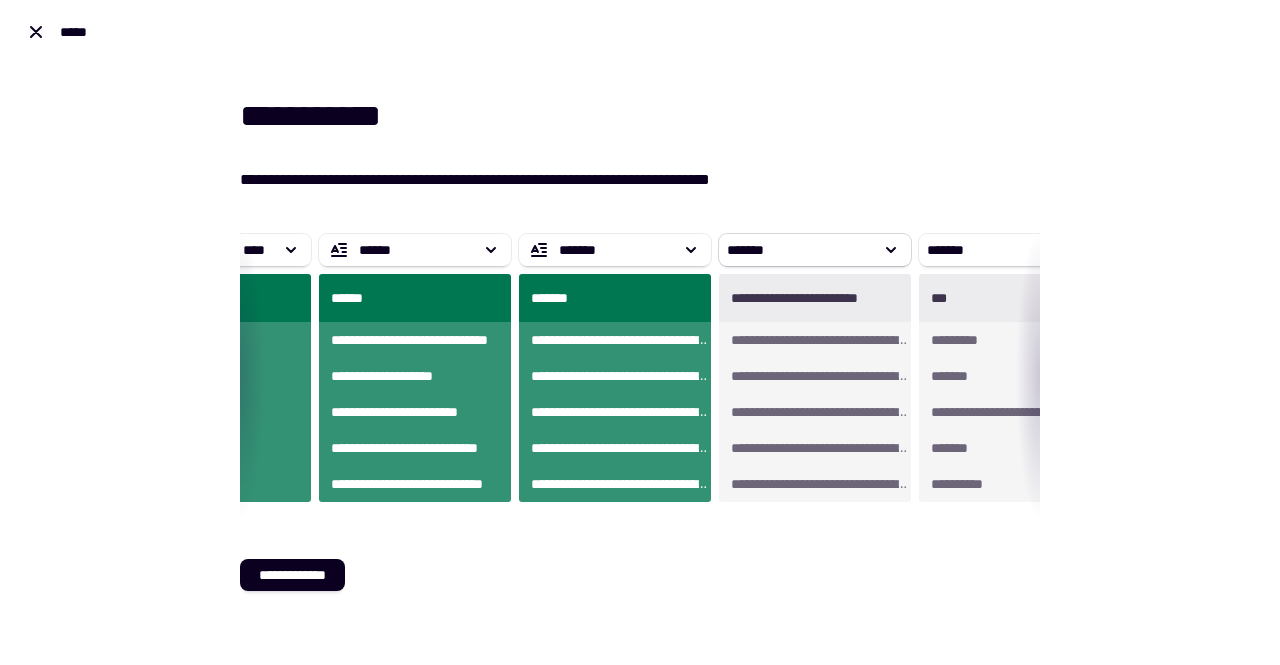 click on "*******" at bounding box center (799, 250) 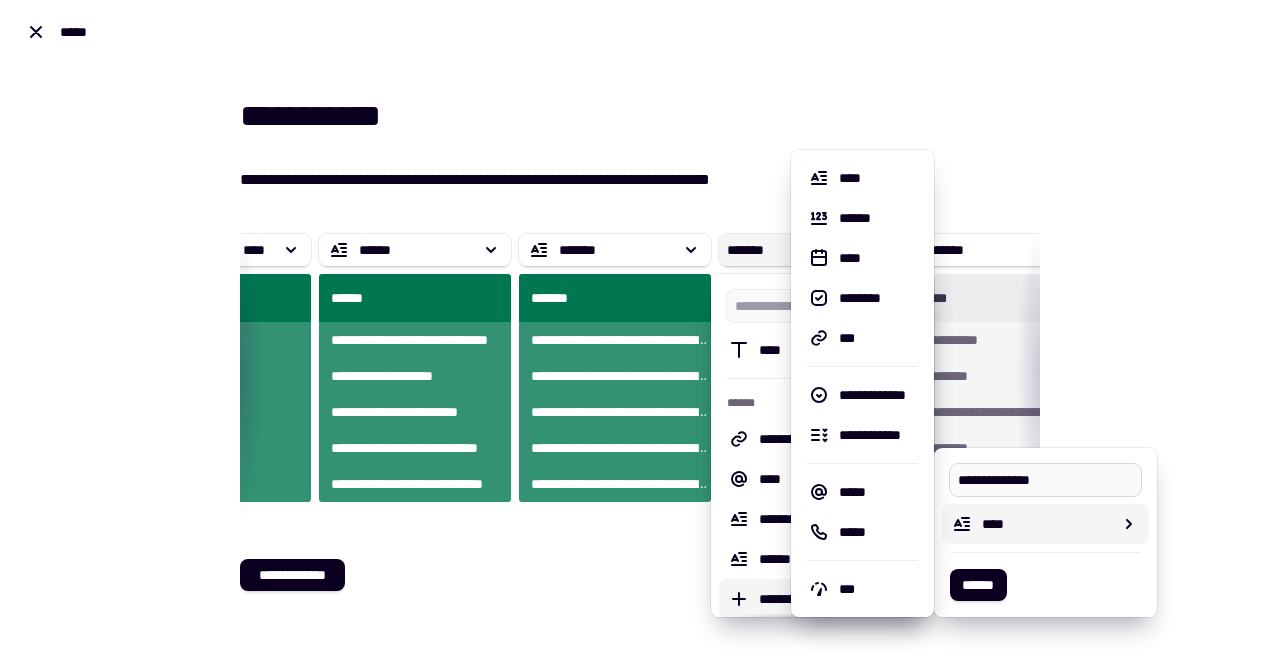 click on "**********" at bounding box center (1045, 480) 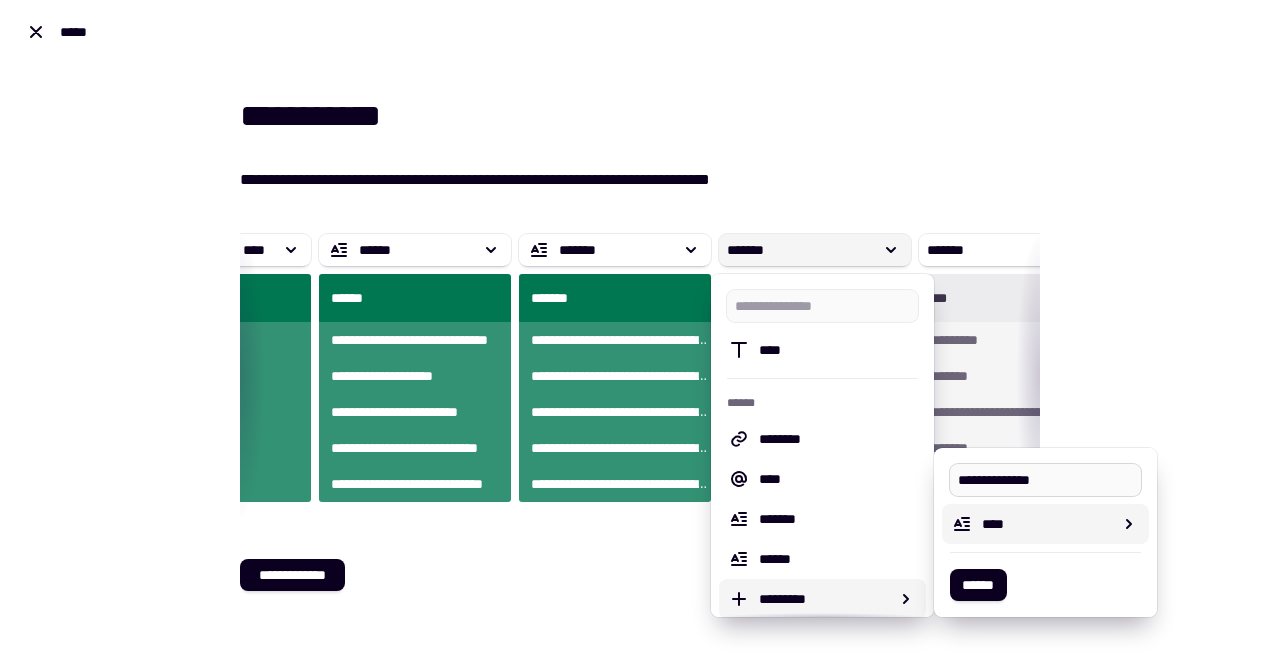 click on "**********" at bounding box center [1045, 480] 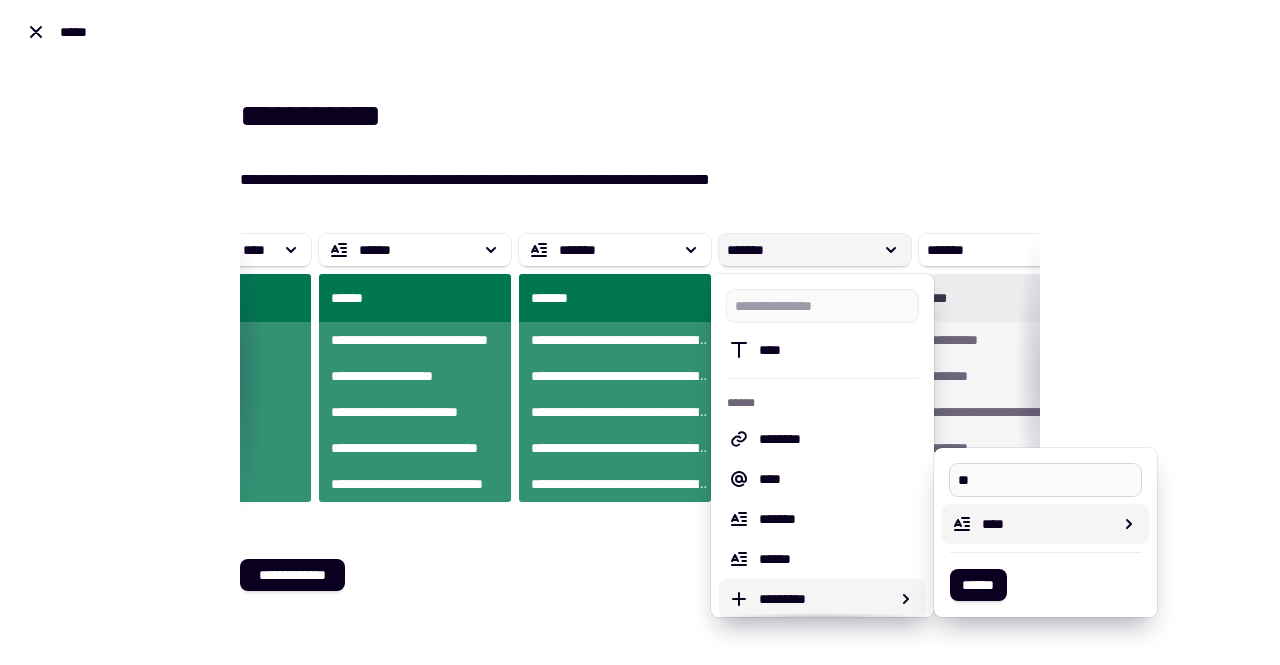 type on "*" 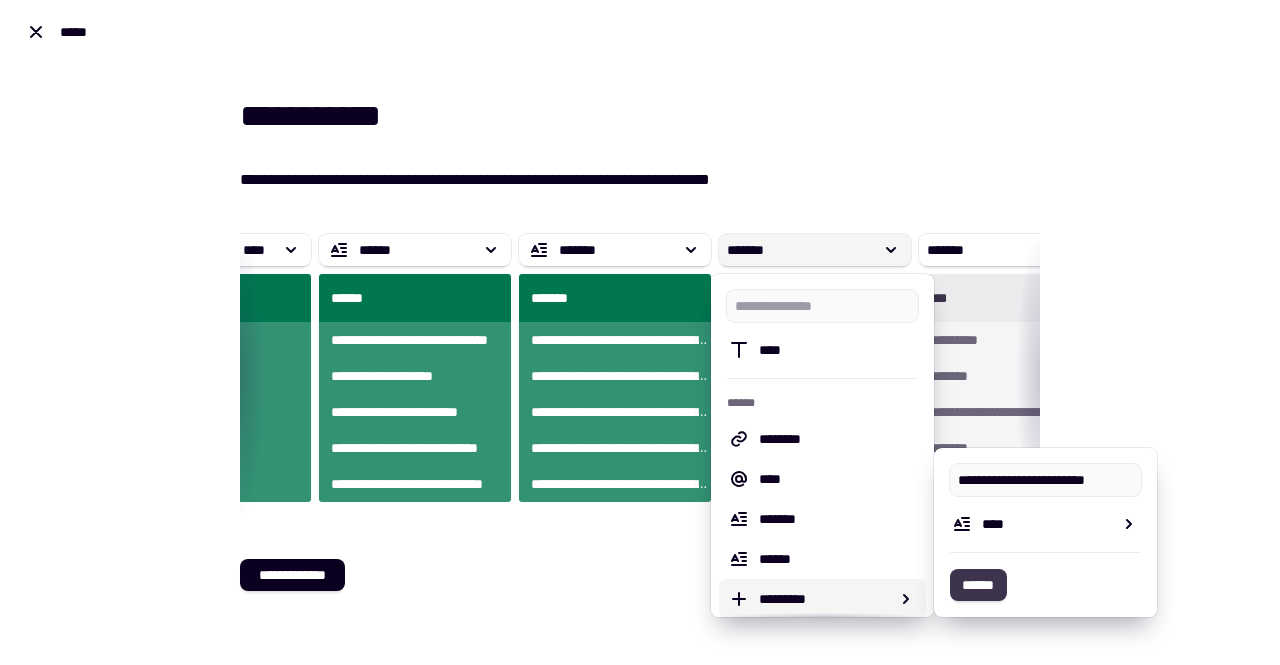 type on "**********" 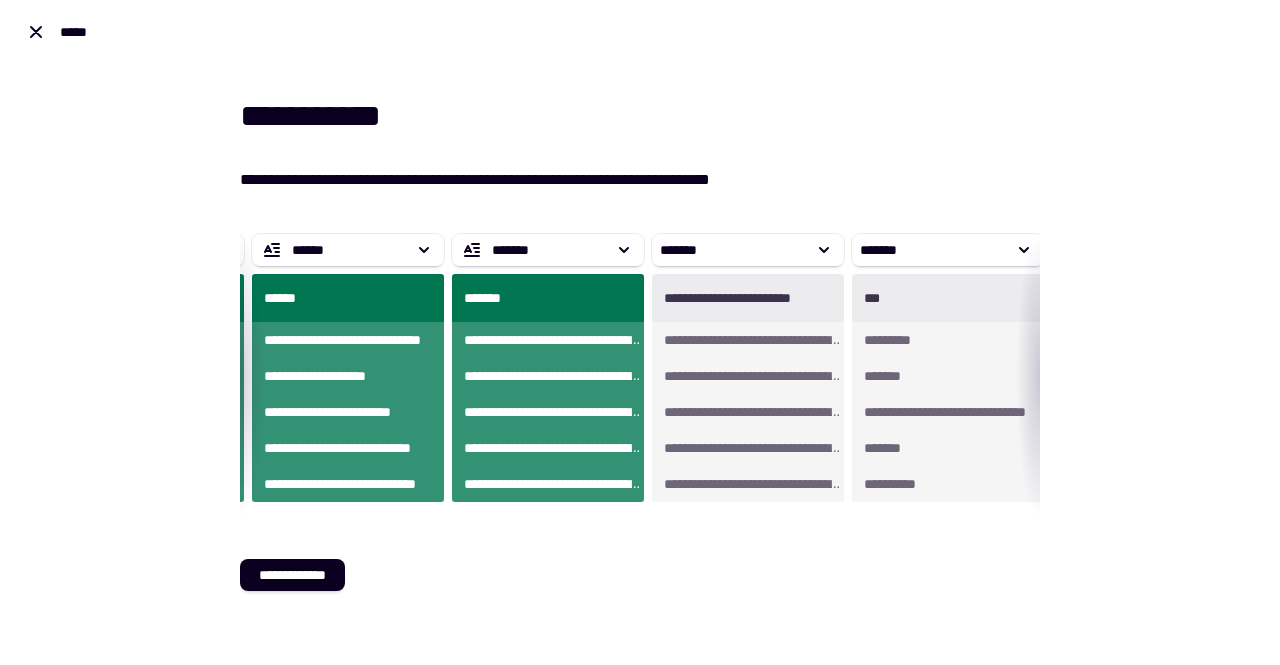 scroll, scrollTop: 0, scrollLeft: 516, axis: horizontal 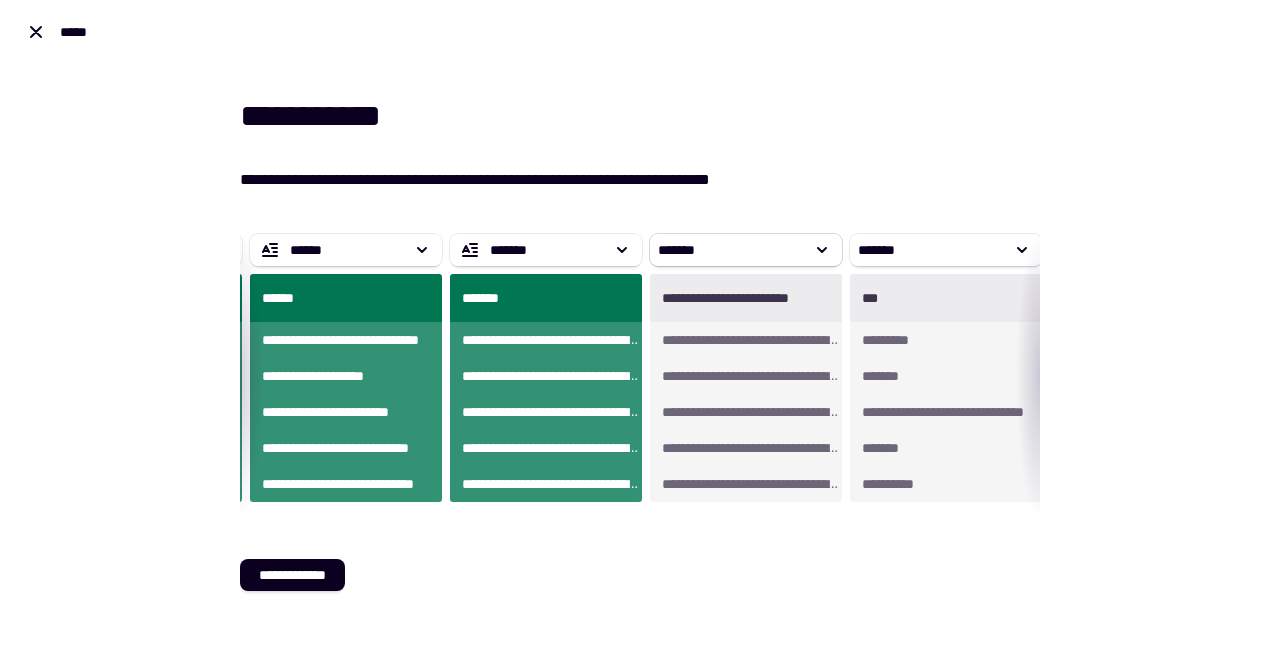 click on "*******" at bounding box center [730, 250] 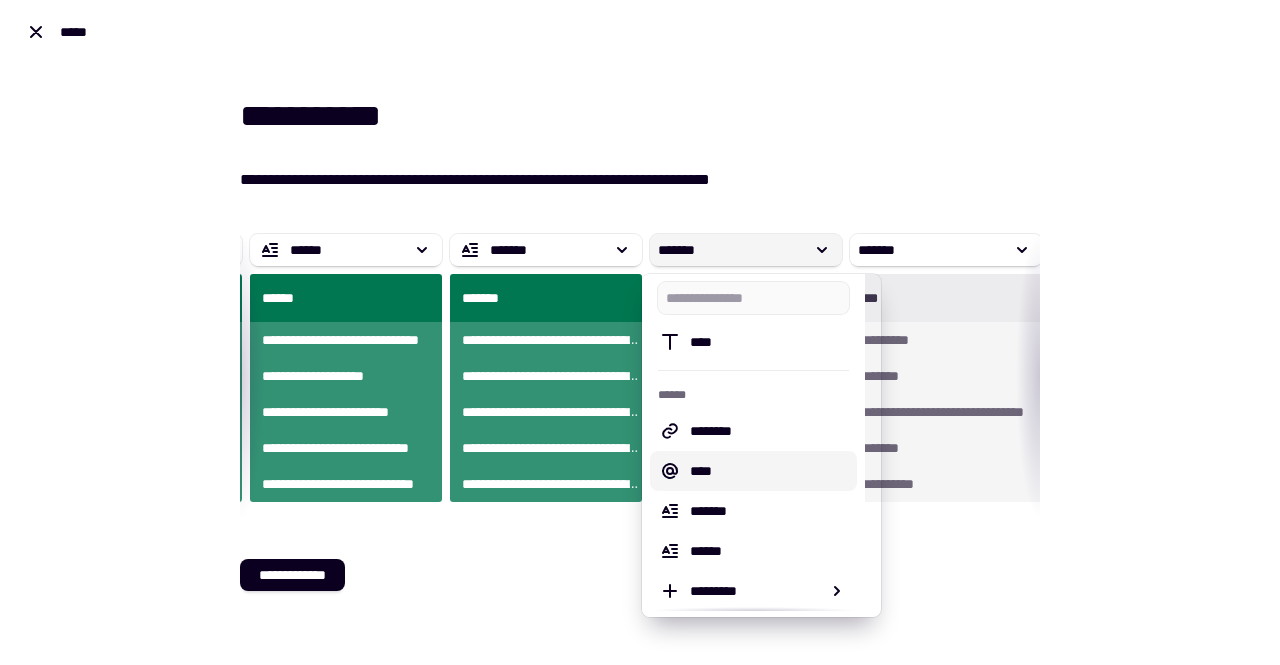 scroll, scrollTop: 0, scrollLeft: 0, axis: both 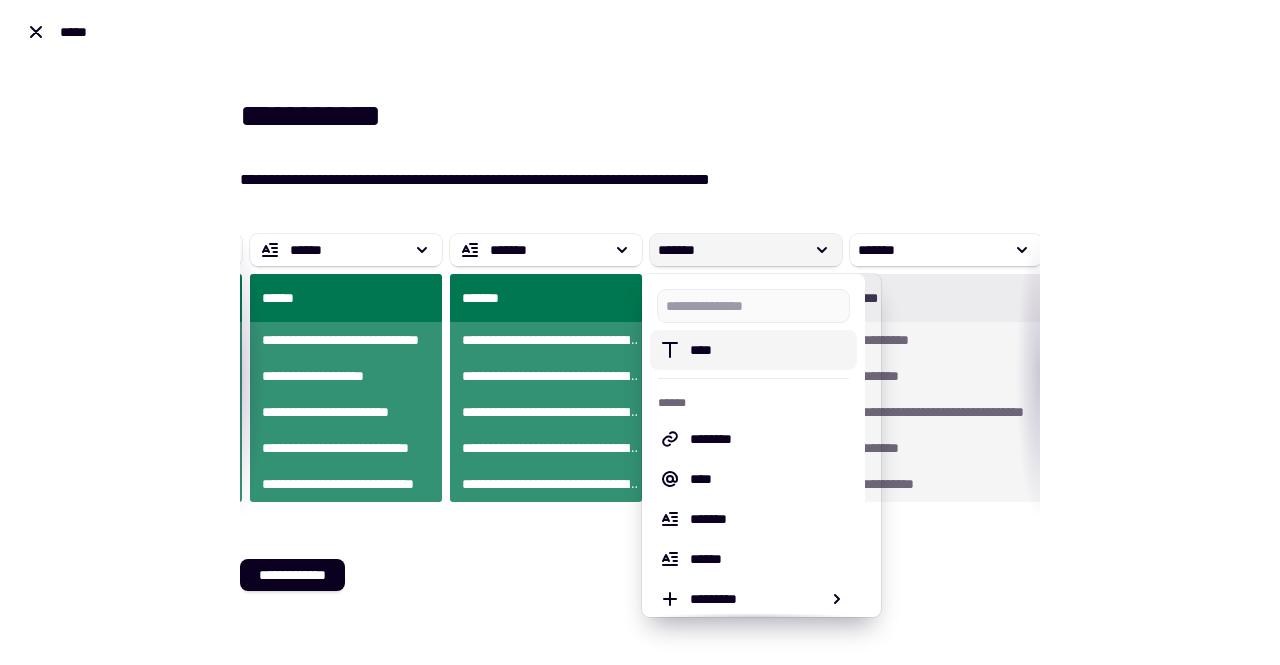 click on "**********" at bounding box center (640, 180) 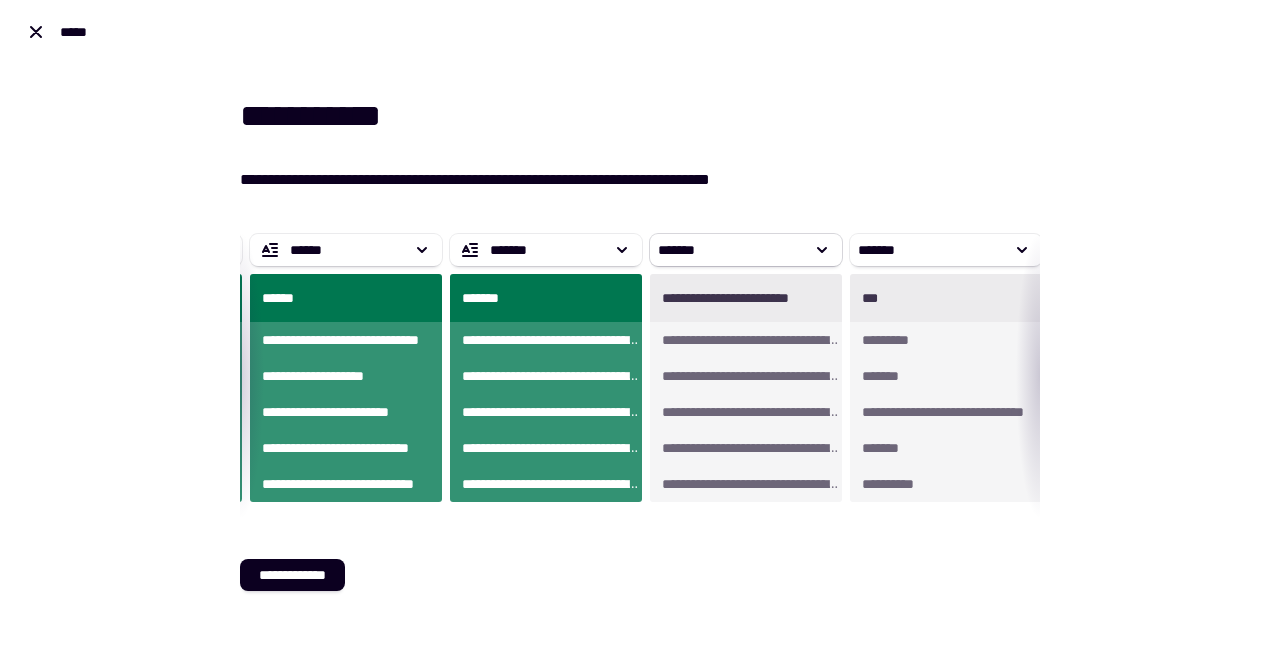 click on "*******" at bounding box center [730, 250] 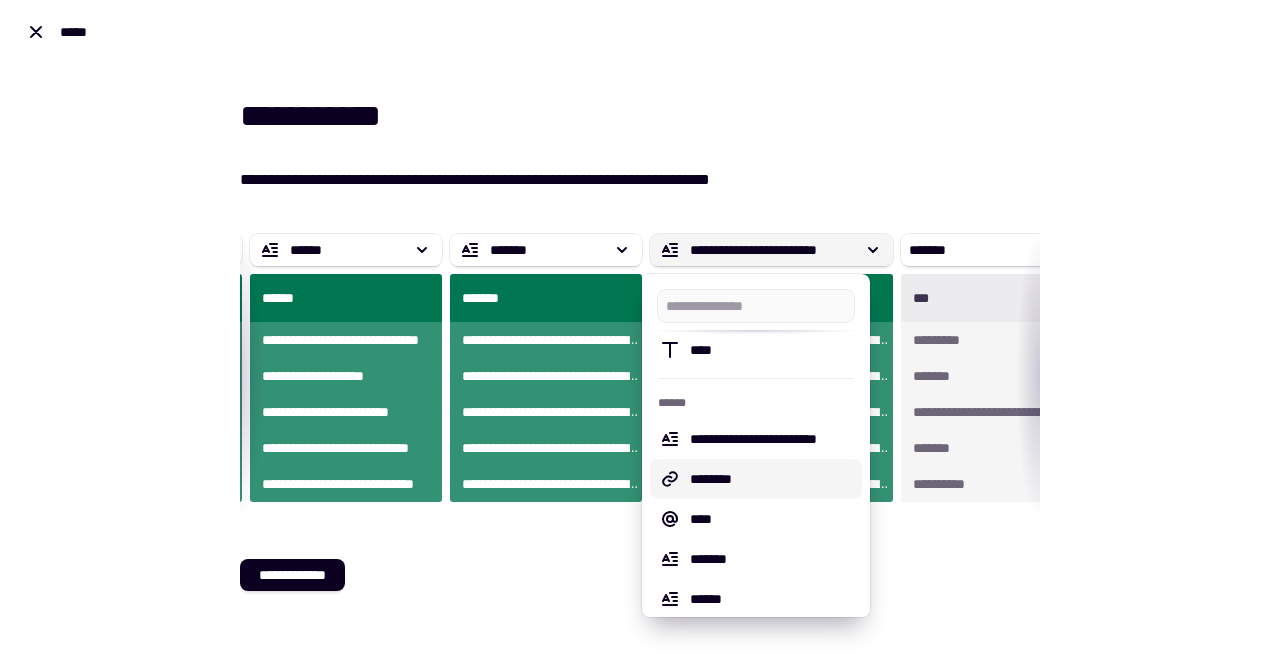 scroll, scrollTop: 50, scrollLeft: 0, axis: vertical 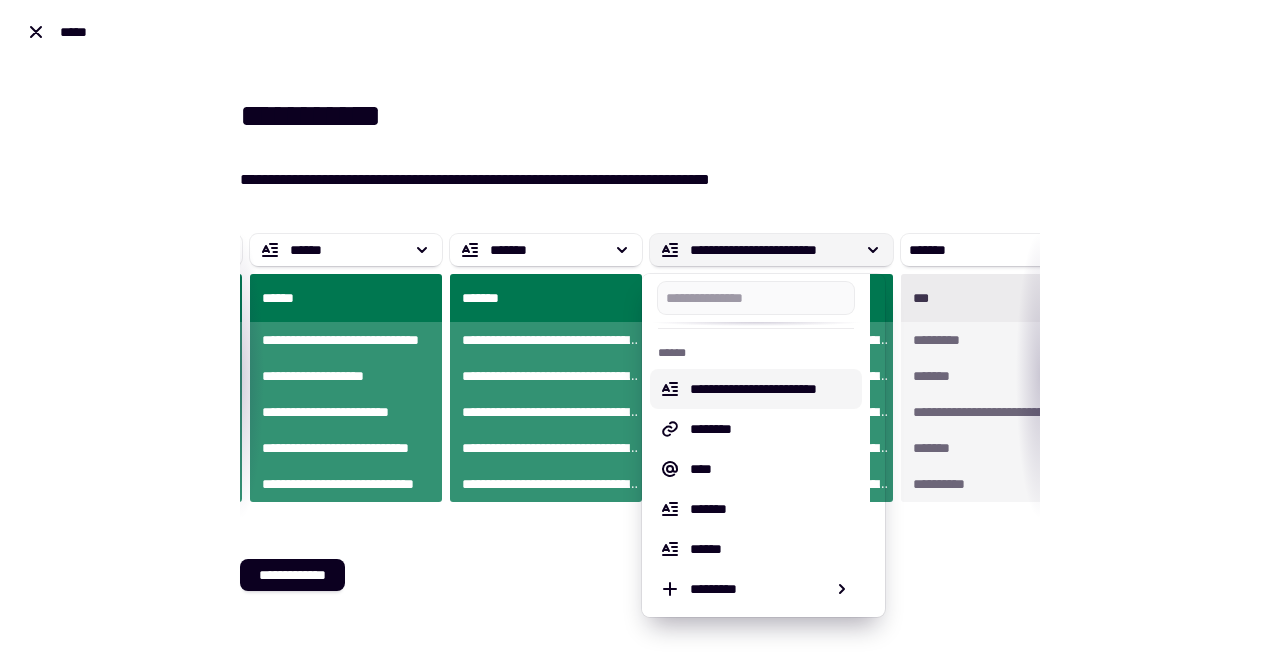 click on "**********" at bounding box center [772, 389] 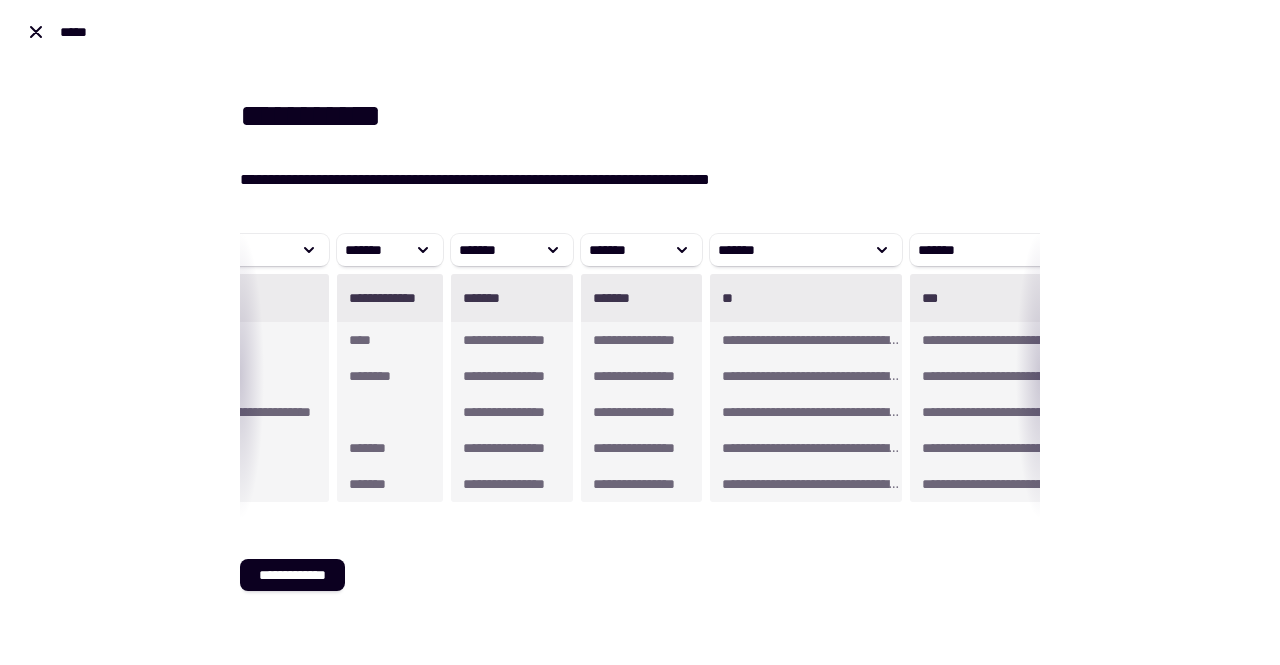 scroll, scrollTop: 0, scrollLeft: 1352, axis: horizontal 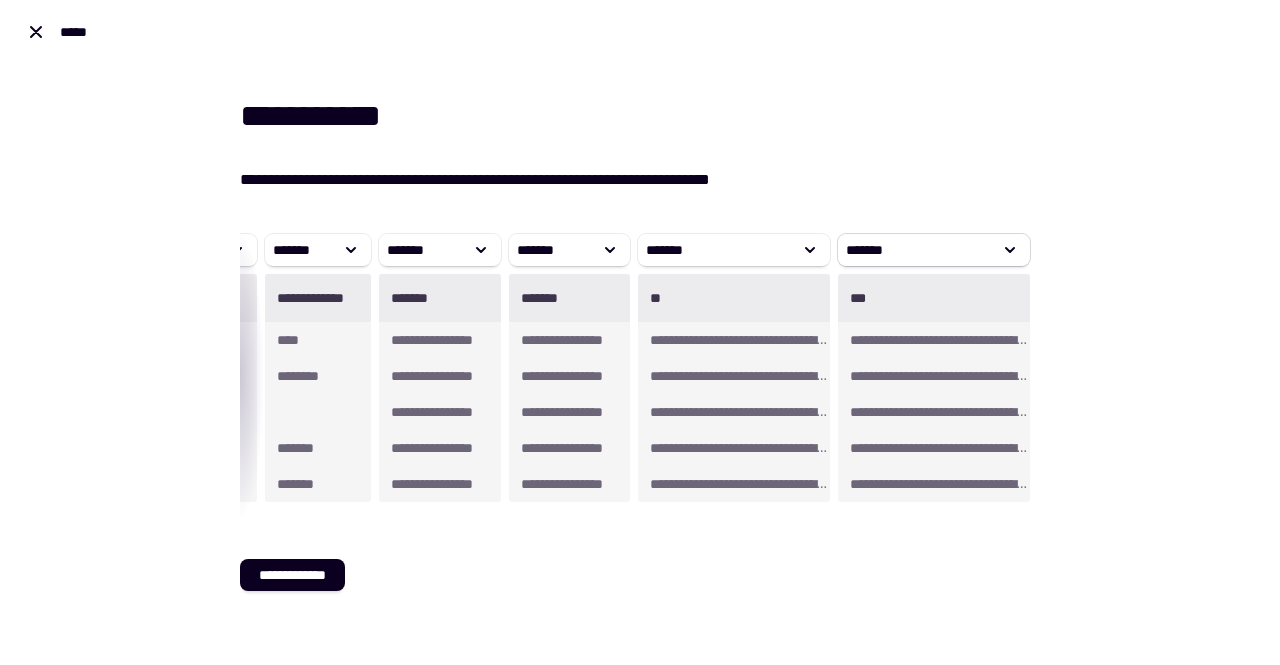 click on "*******" at bounding box center (918, 250) 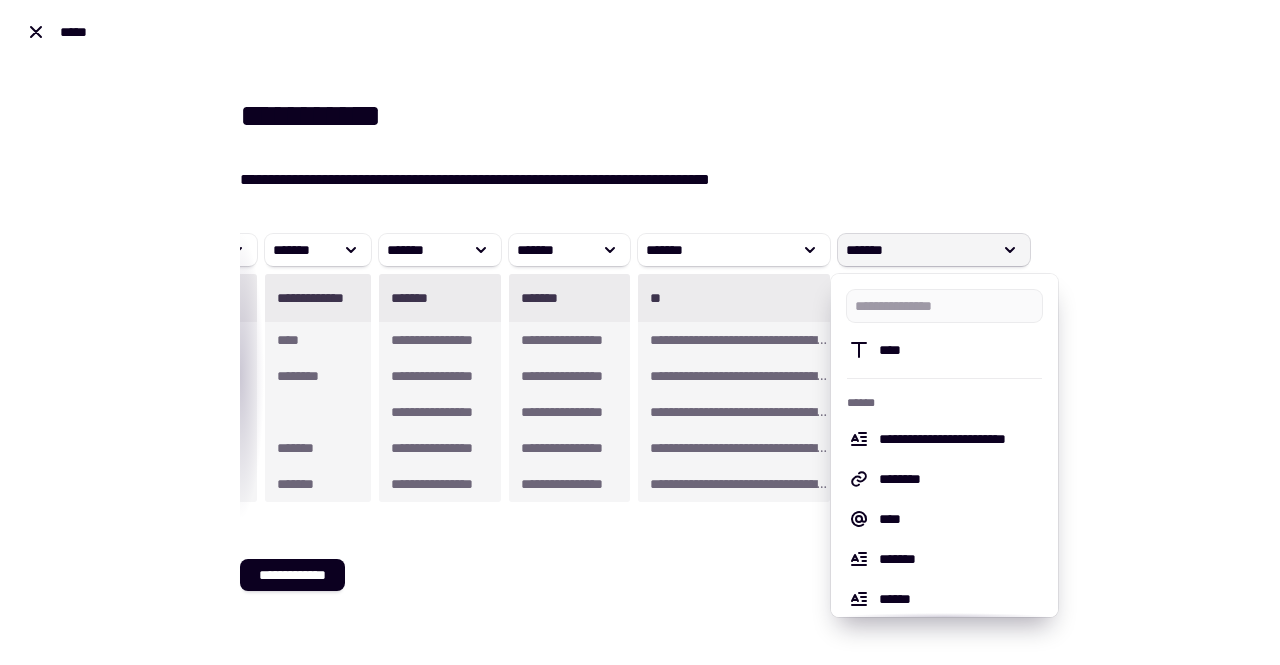 click on "*******" at bounding box center (918, 250) 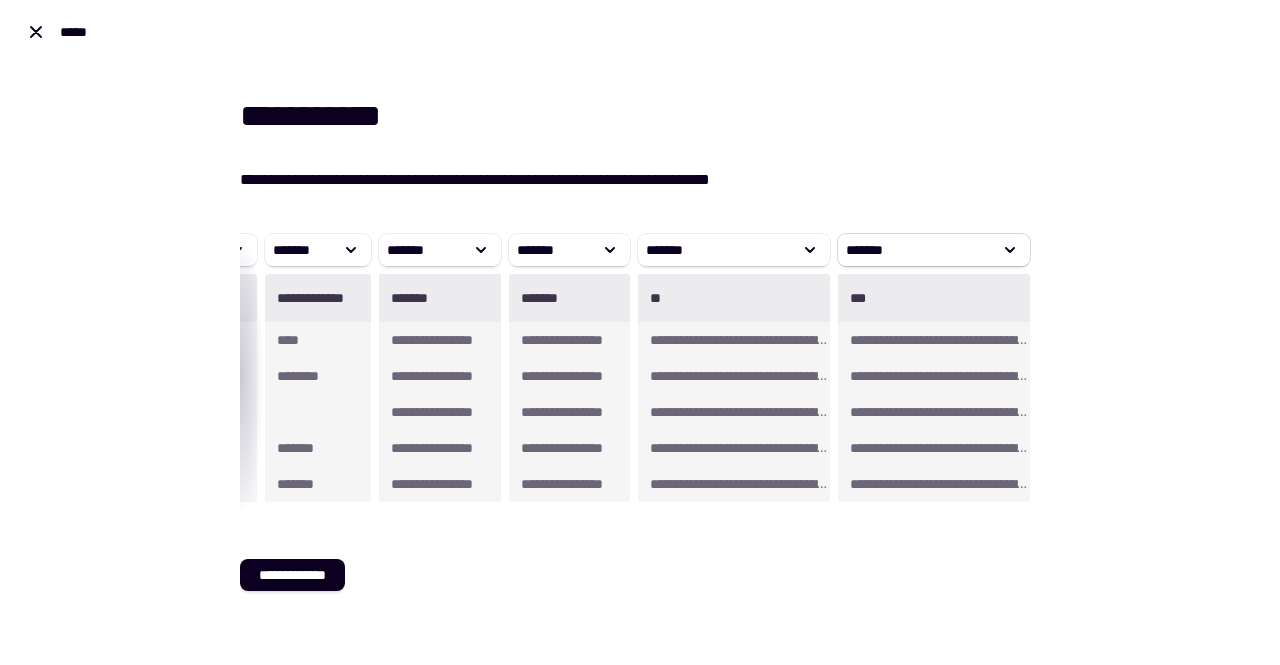 click on "*******" at bounding box center (918, 250) 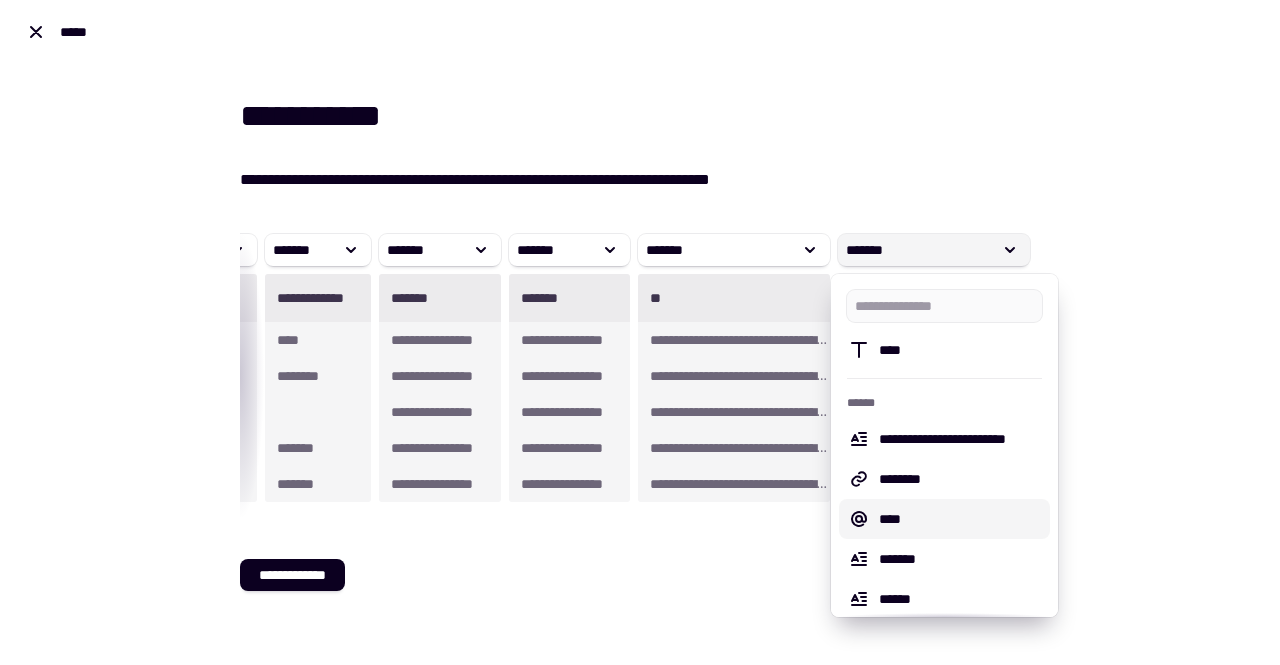 scroll, scrollTop: 50, scrollLeft: 0, axis: vertical 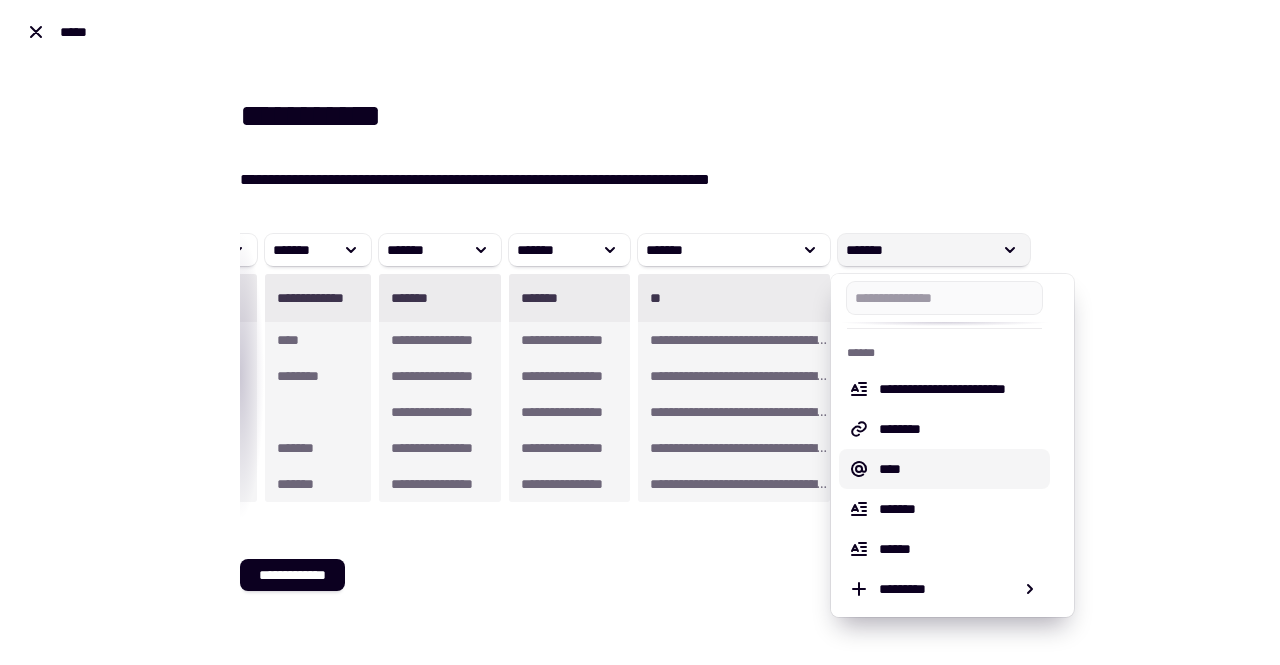 click on "**********" at bounding box center (640, 332) 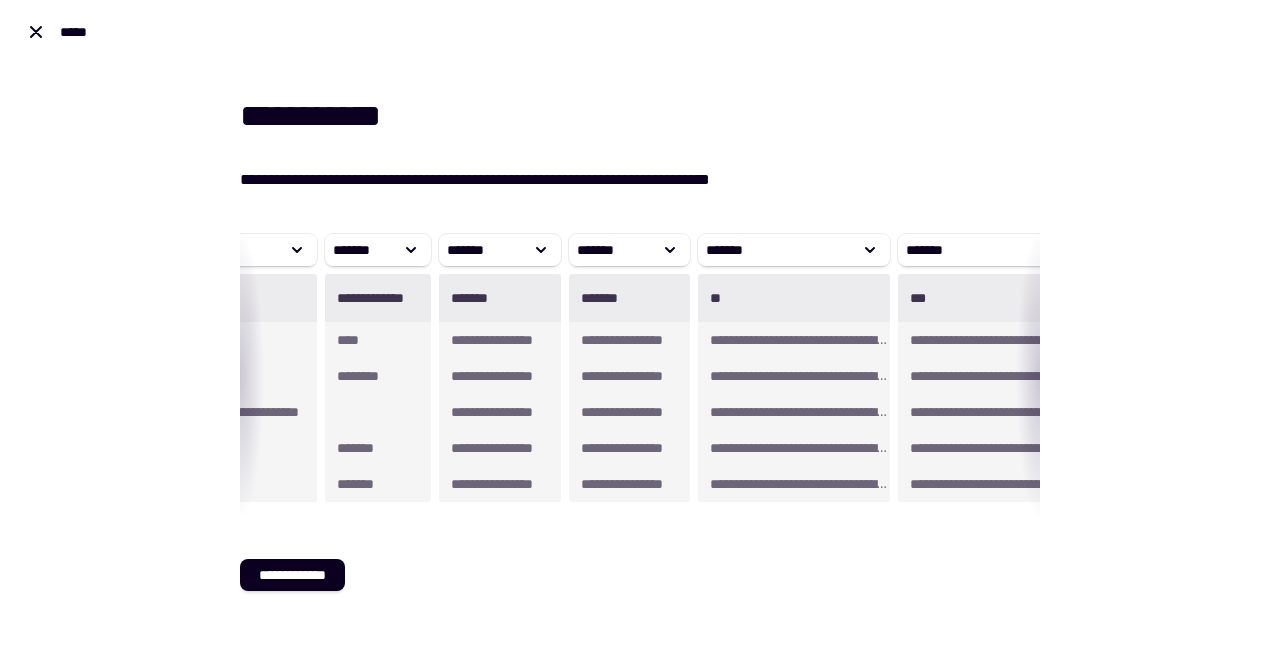 scroll, scrollTop: 0, scrollLeft: 1312, axis: horizontal 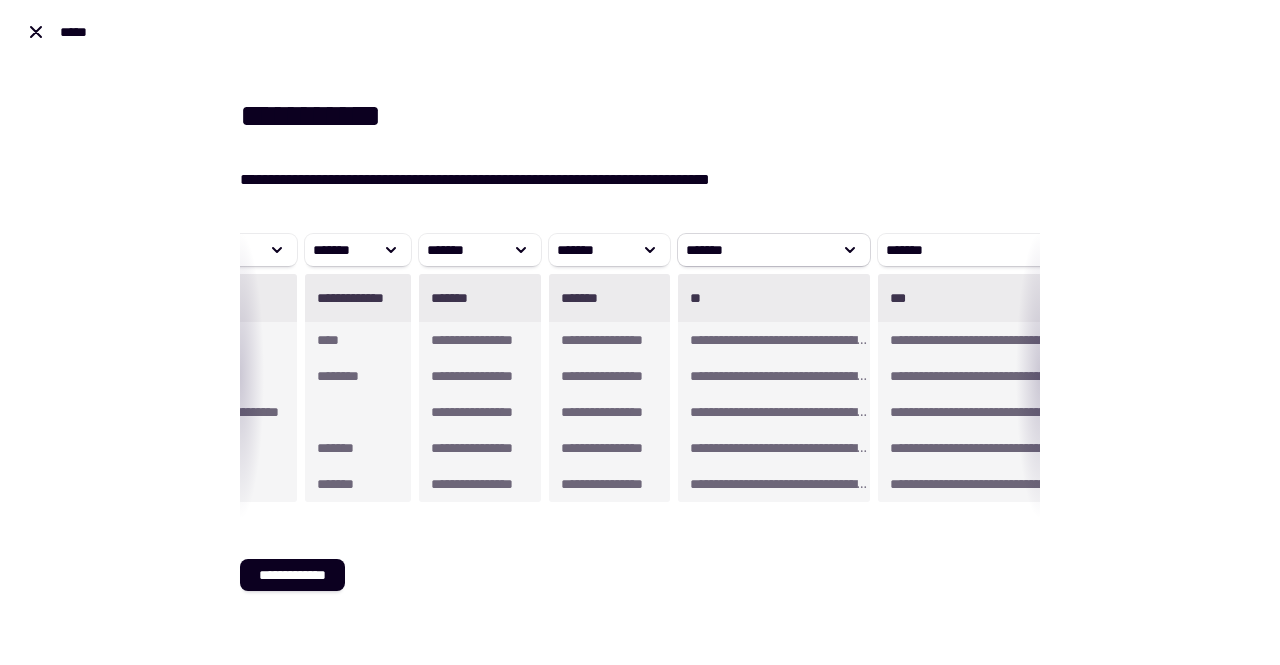 click on "*******" at bounding box center [758, 250] 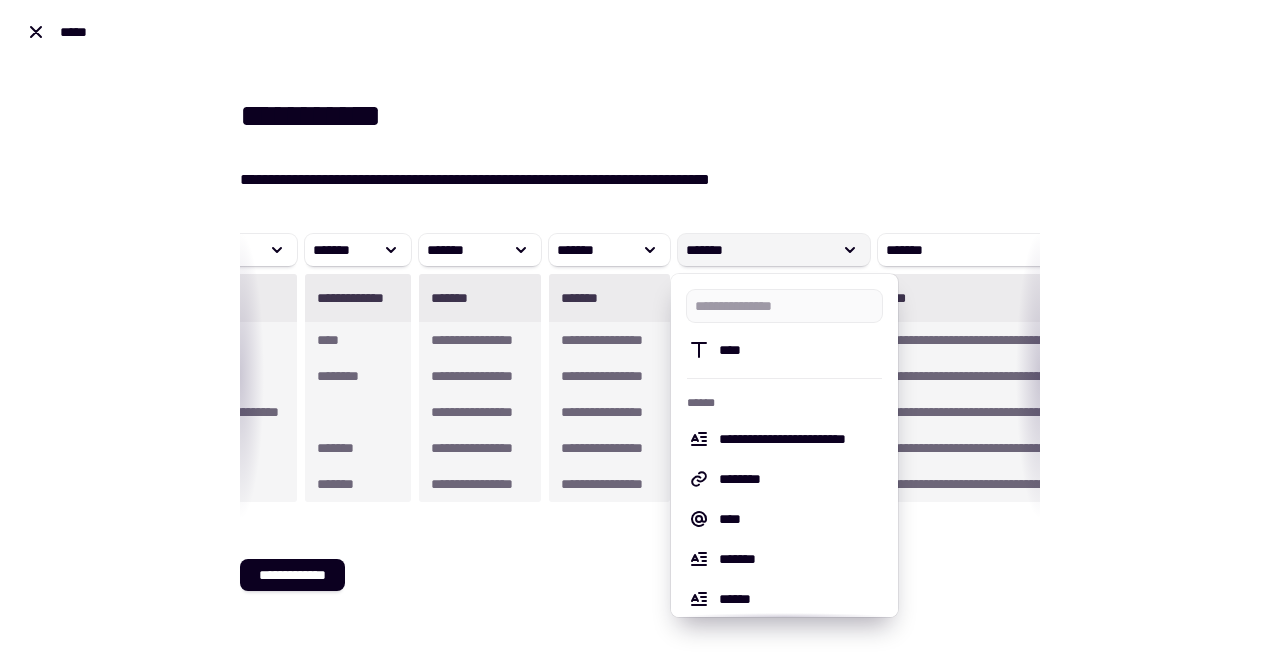 click on "**********" at bounding box center (640, 379) 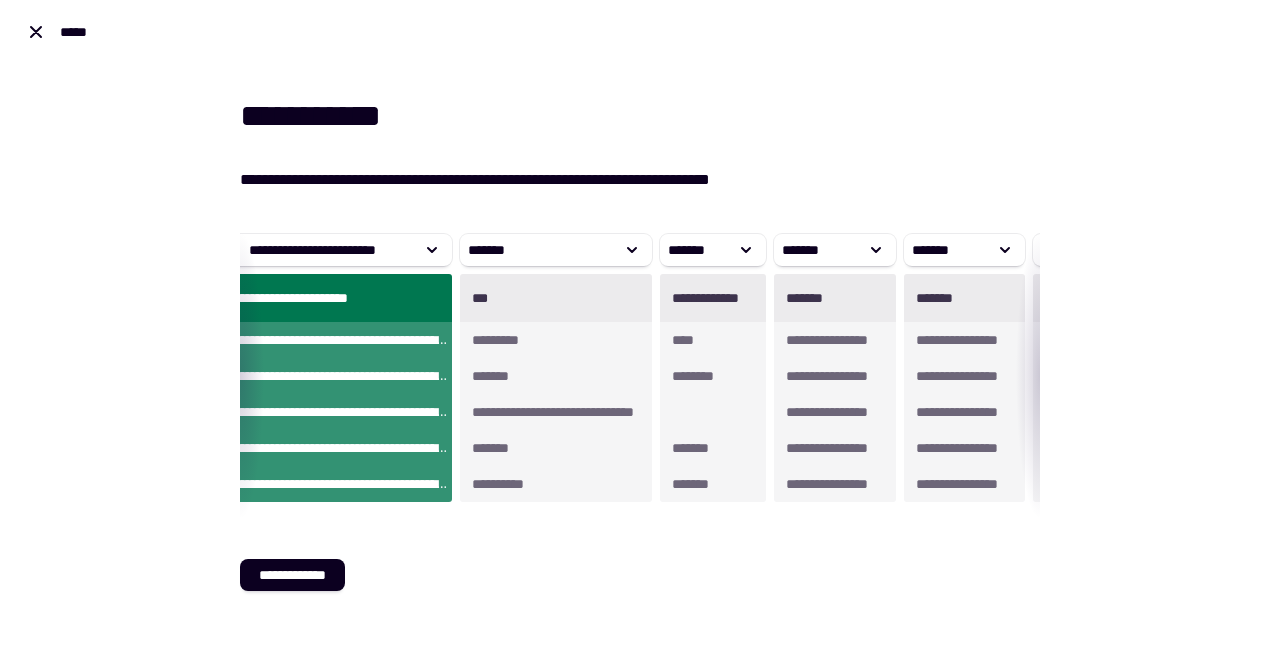 scroll, scrollTop: 0, scrollLeft: 949, axis: horizontal 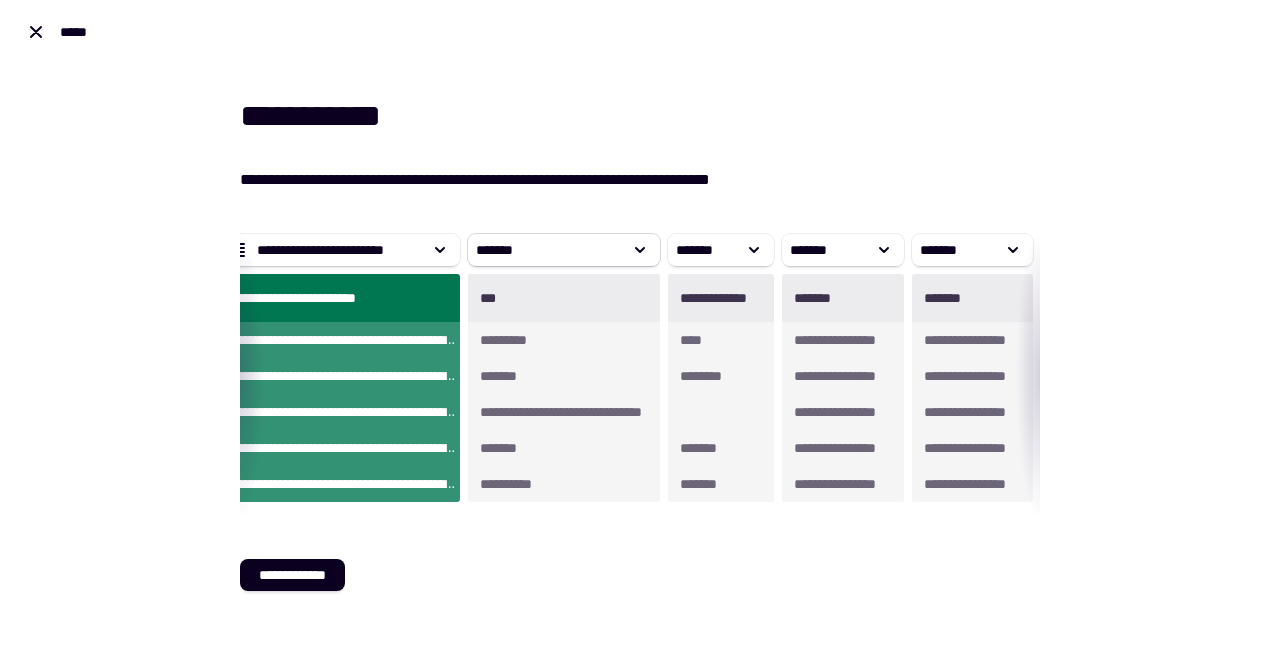 click on "*******" at bounding box center [548, 250] 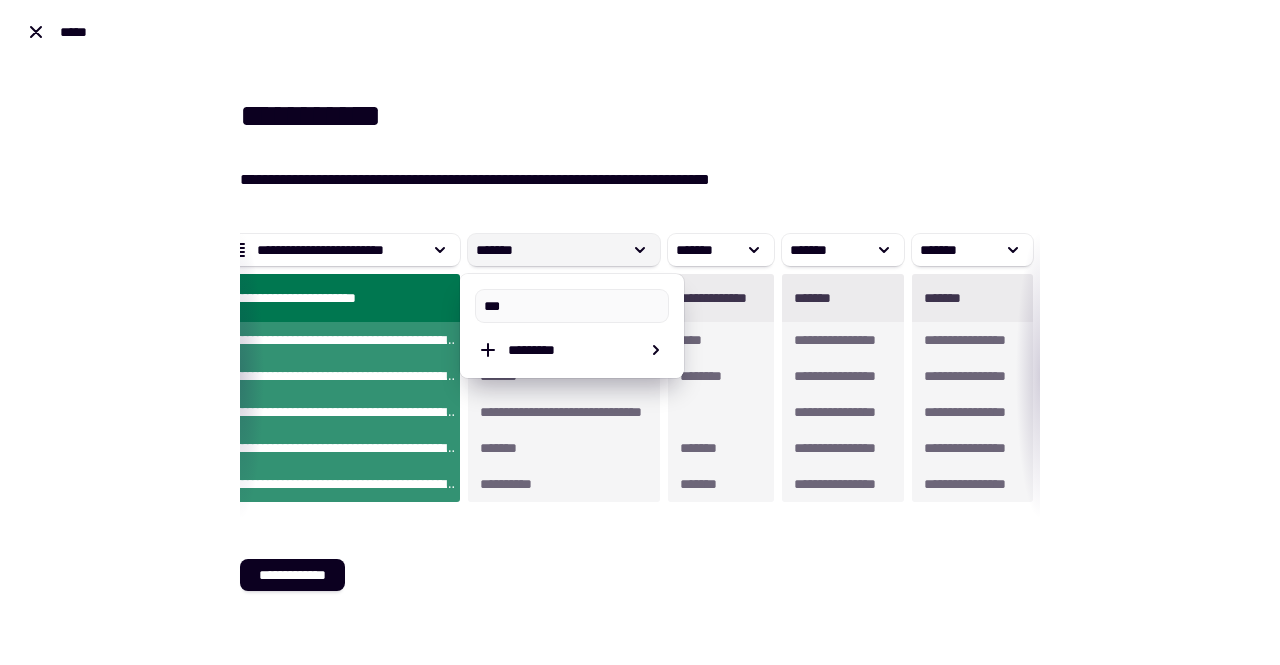 type on "***" 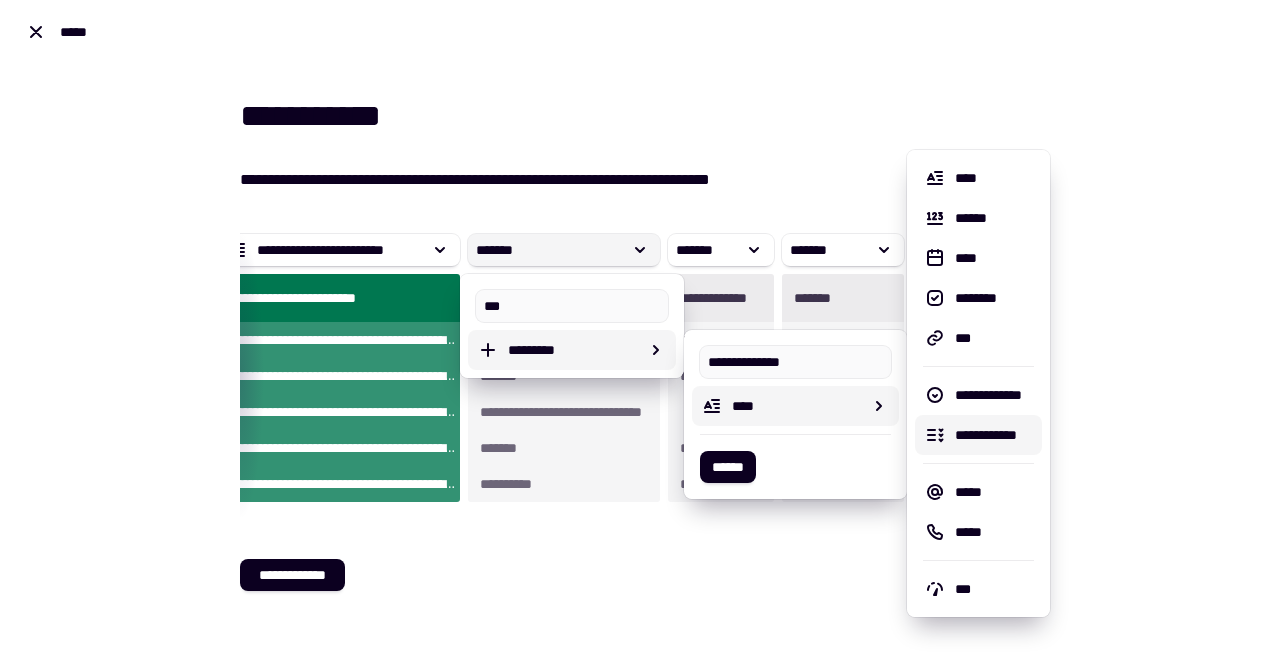 click on "**********" at bounding box center [994, 435] 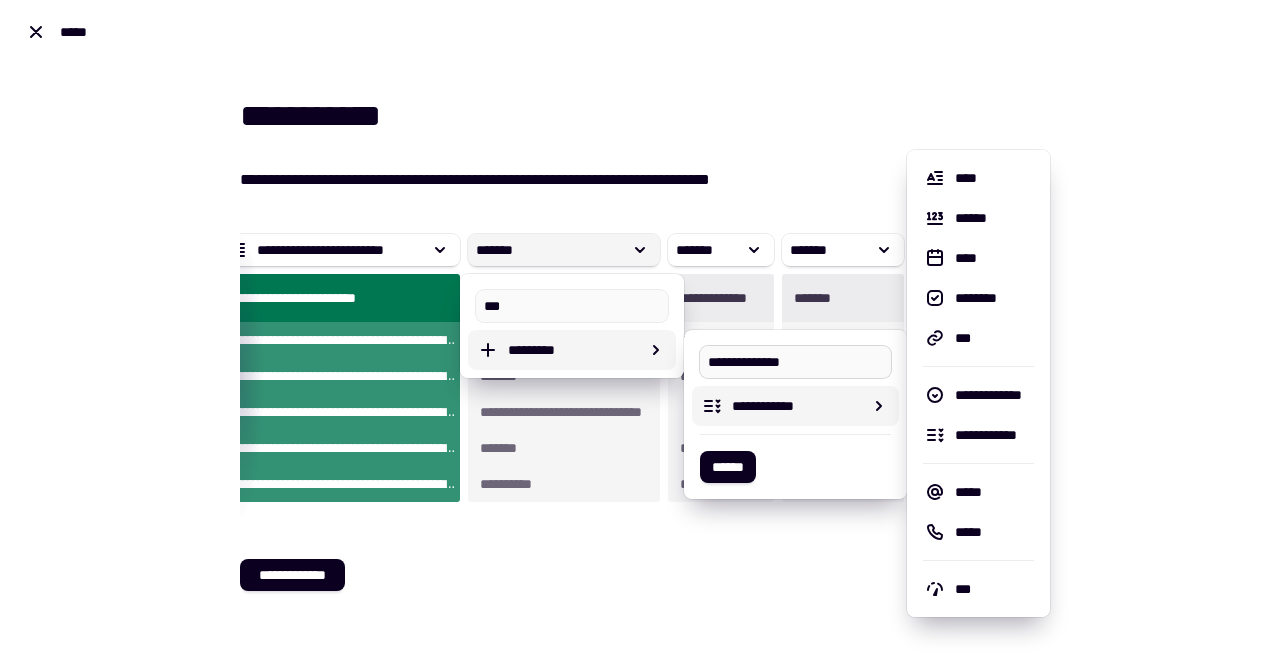 click on "**********" at bounding box center (795, 362) 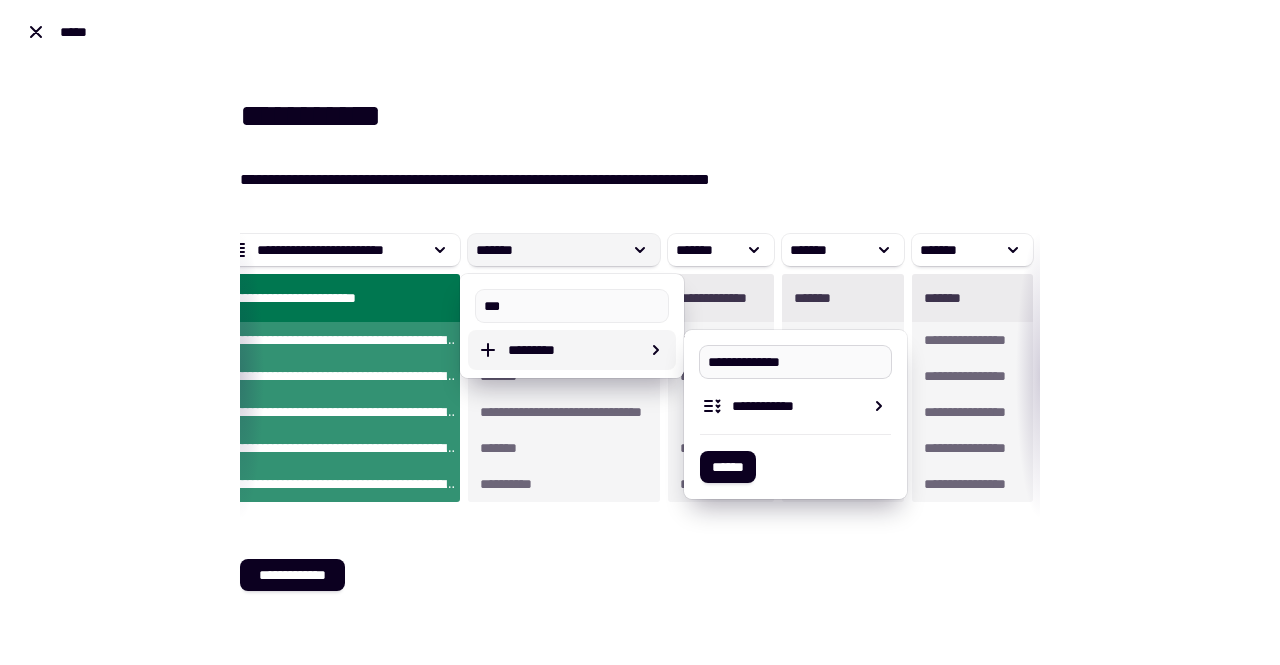 click on "**********" at bounding box center (795, 362) 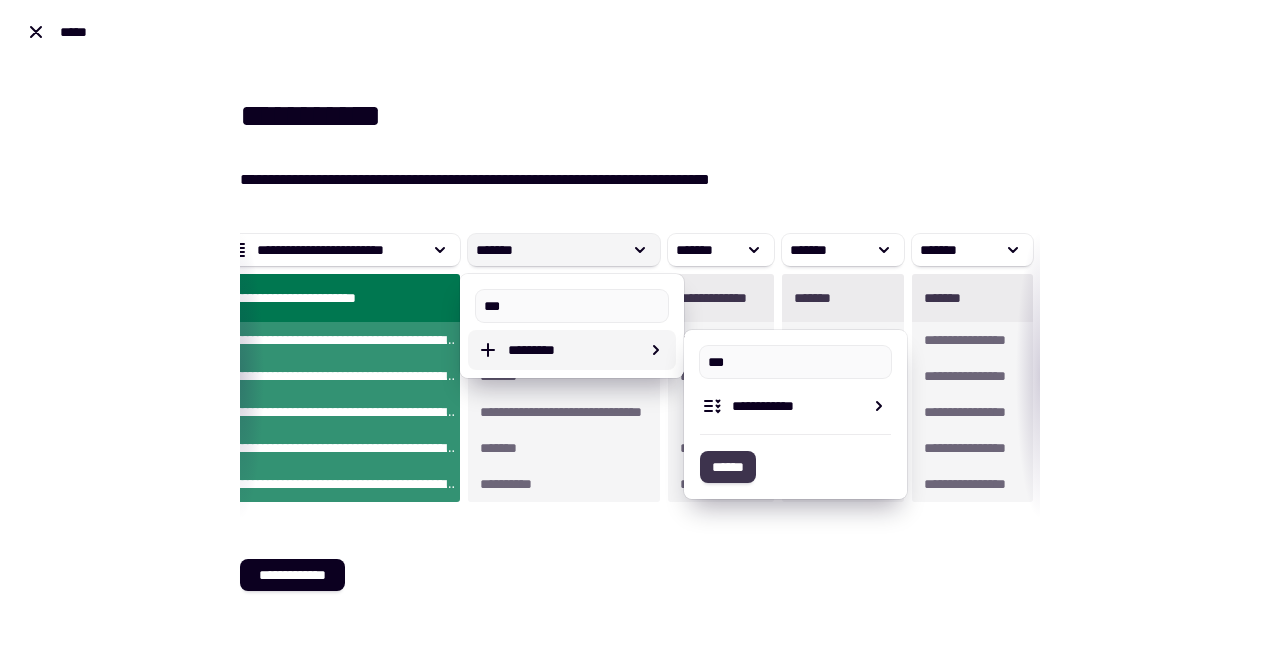 type on "***" 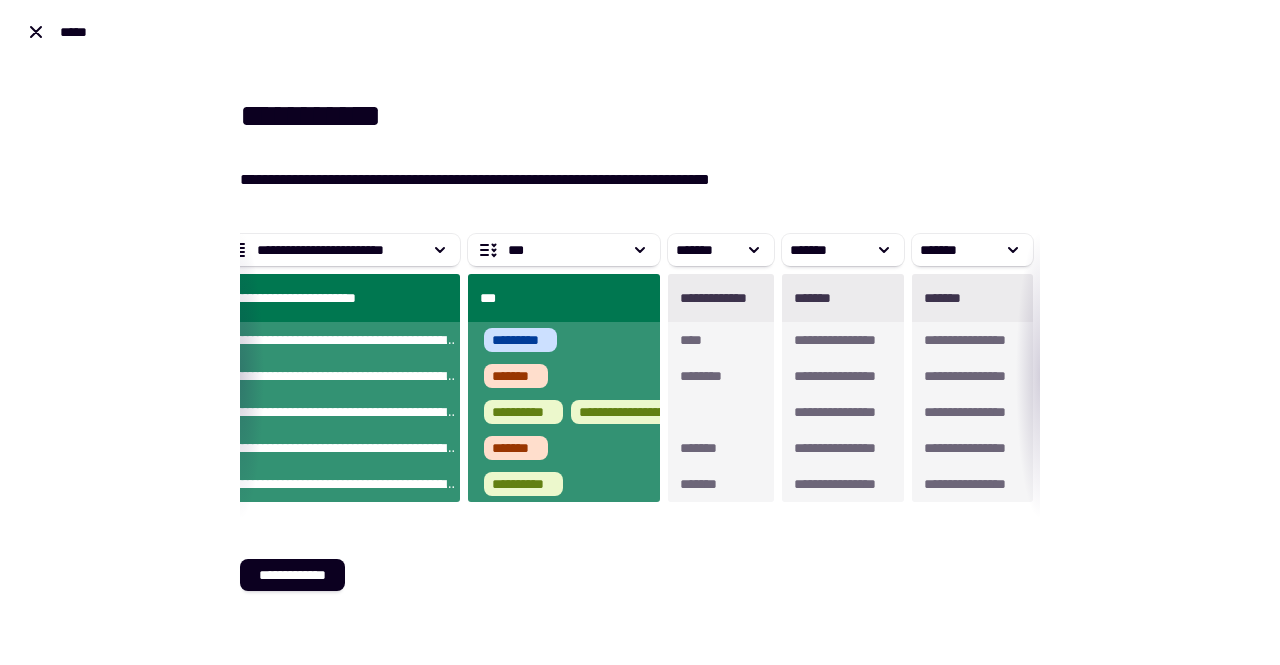 scroll, scrollTop: 0, scrollLeft: 1029, axis: horizontal 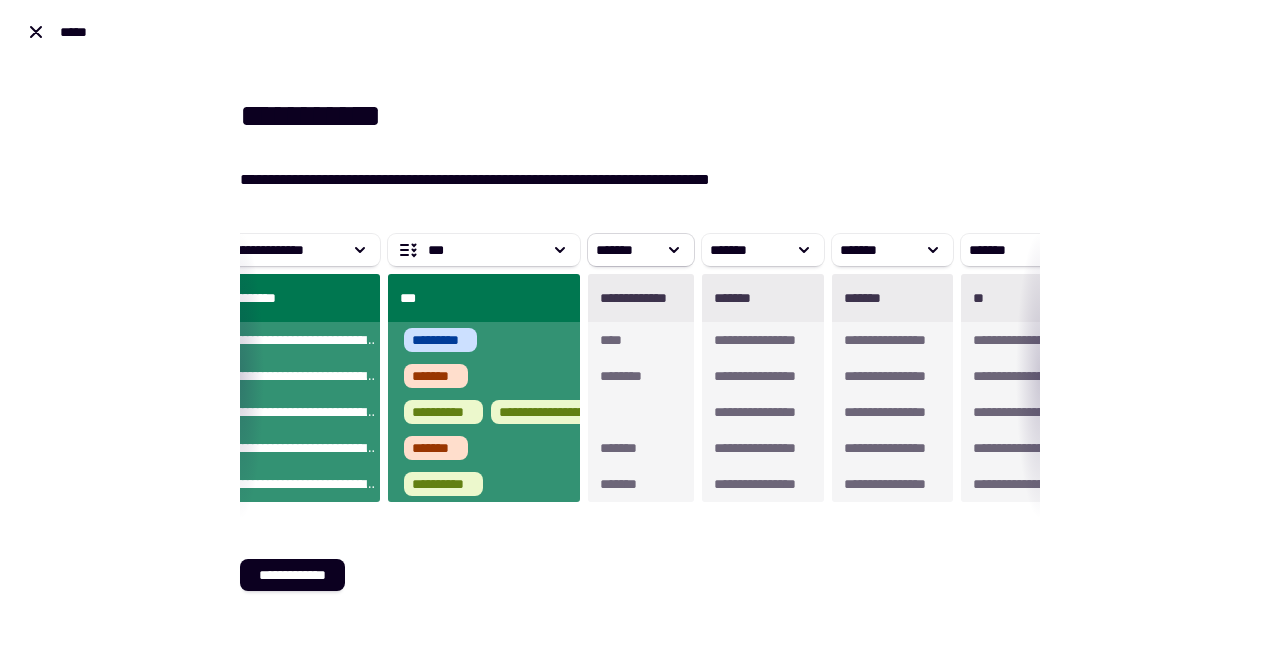 click on "*******" at bounding box center [625, 250] 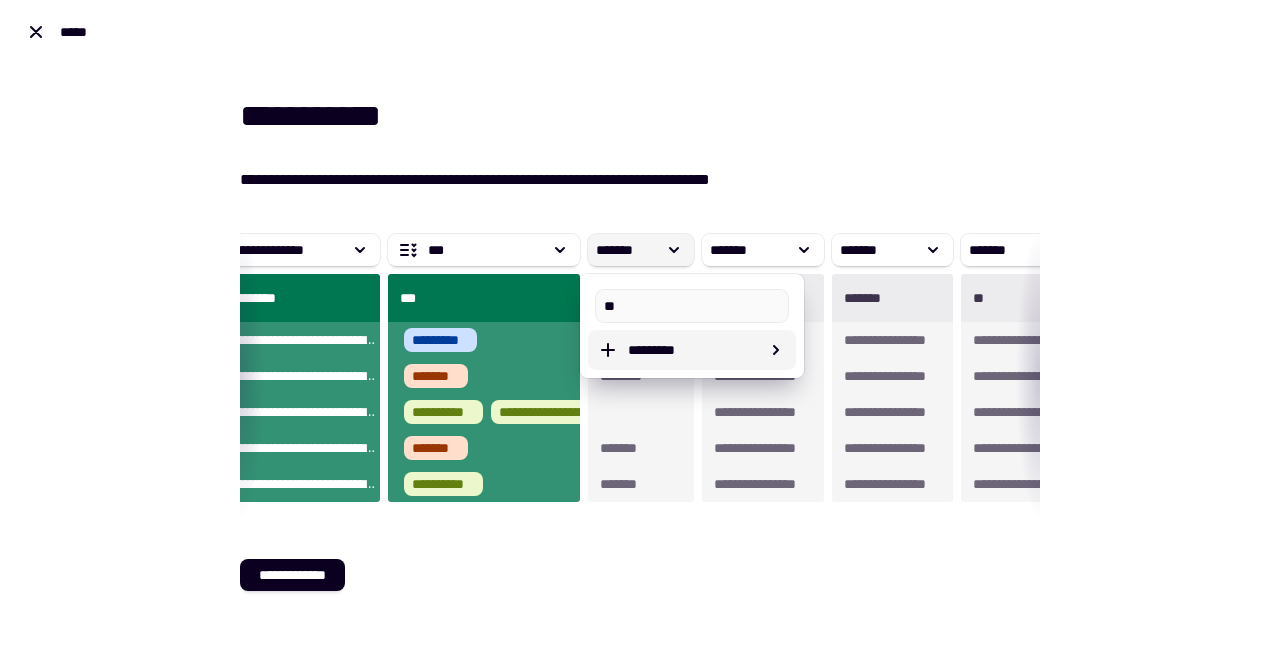 type on "**" 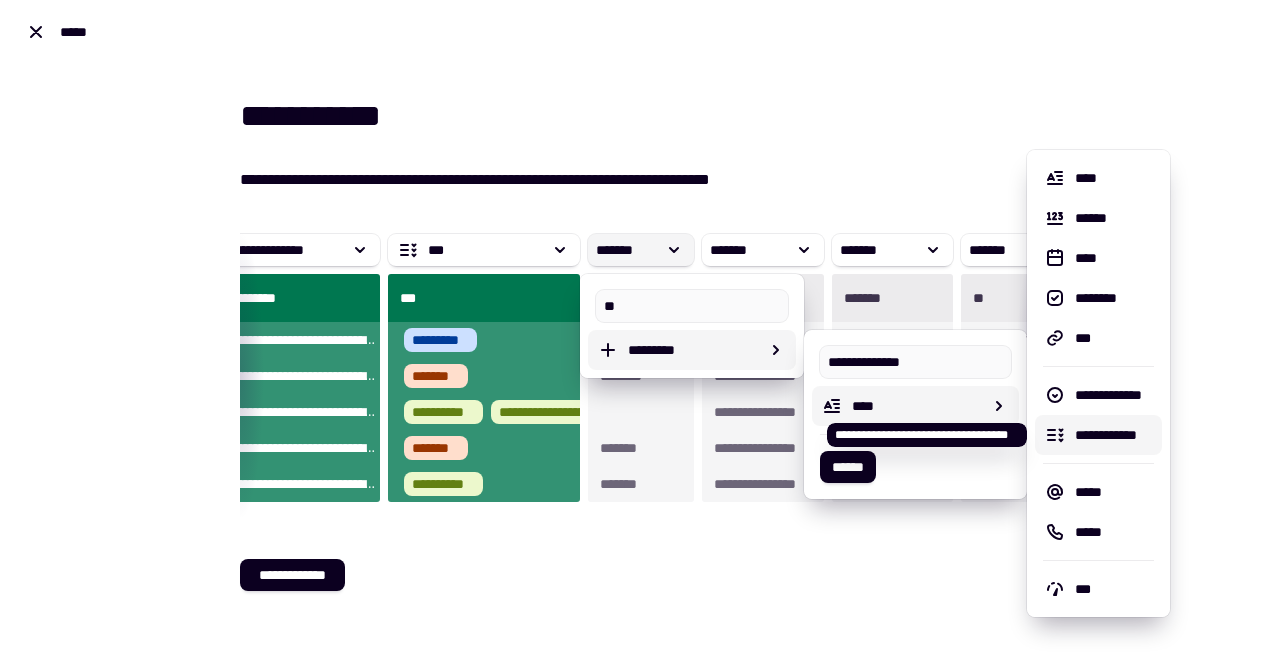 click on "**********" at bounding box center [1114, 435] 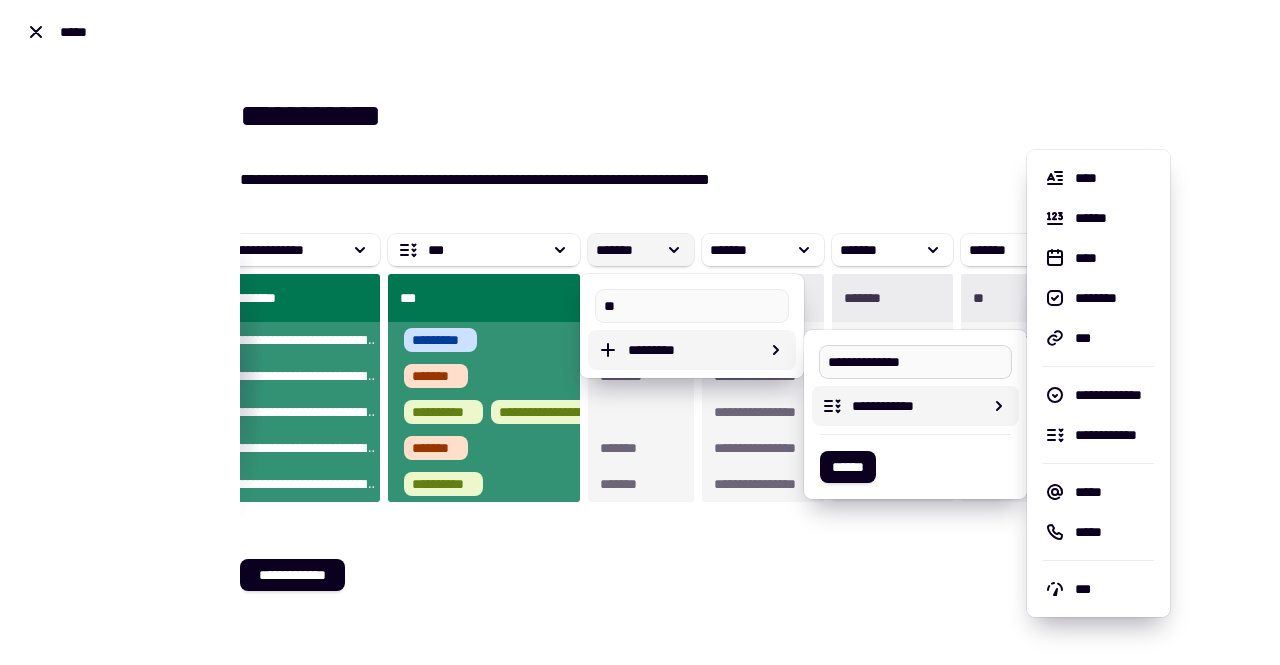 click on "**********" at bounding box center [915, 362] 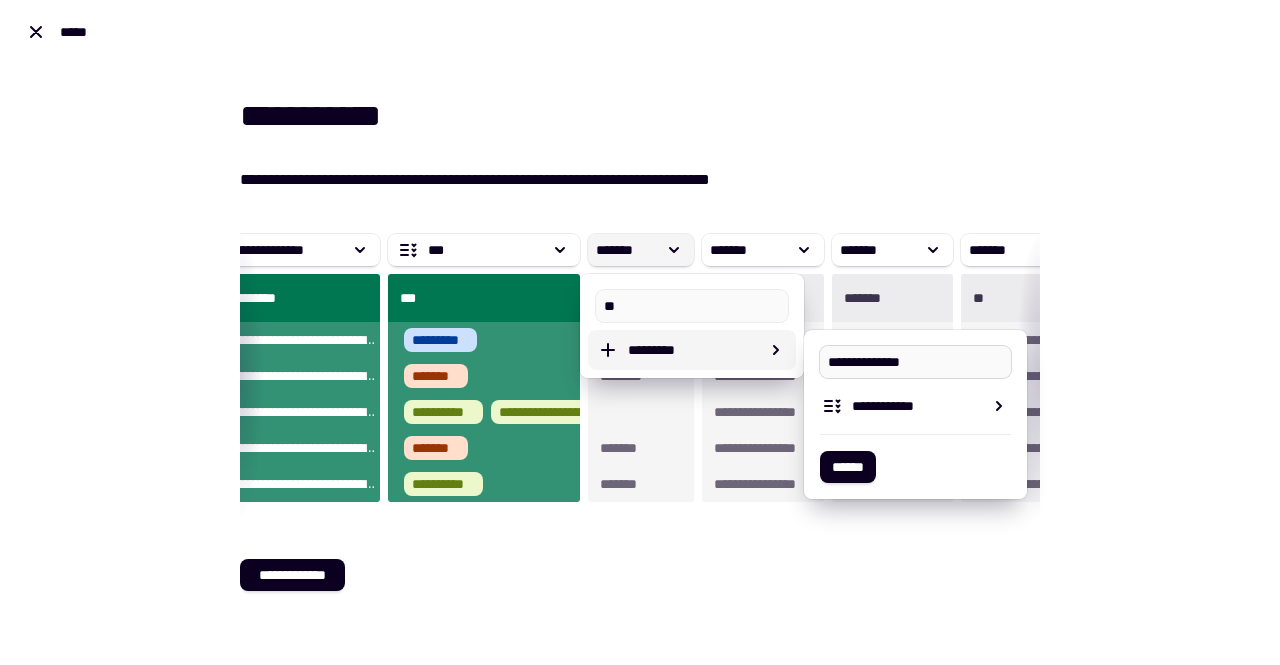click on "**********" at bounding box center (915, 362) 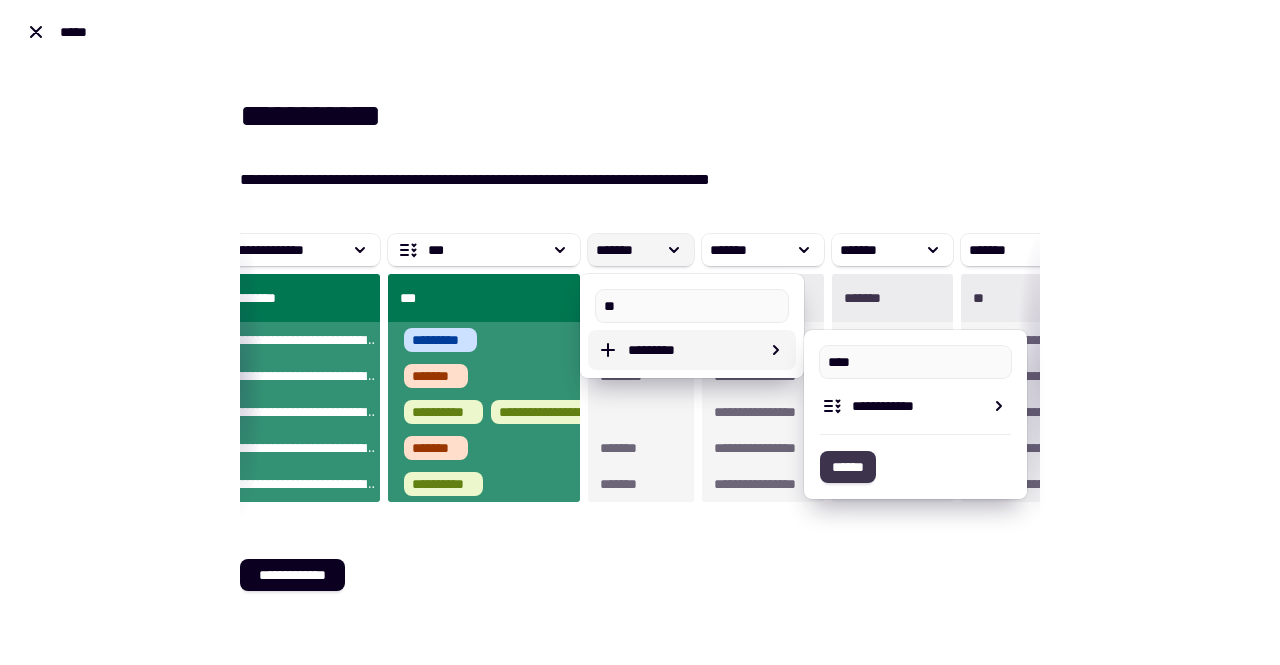 type on "****" 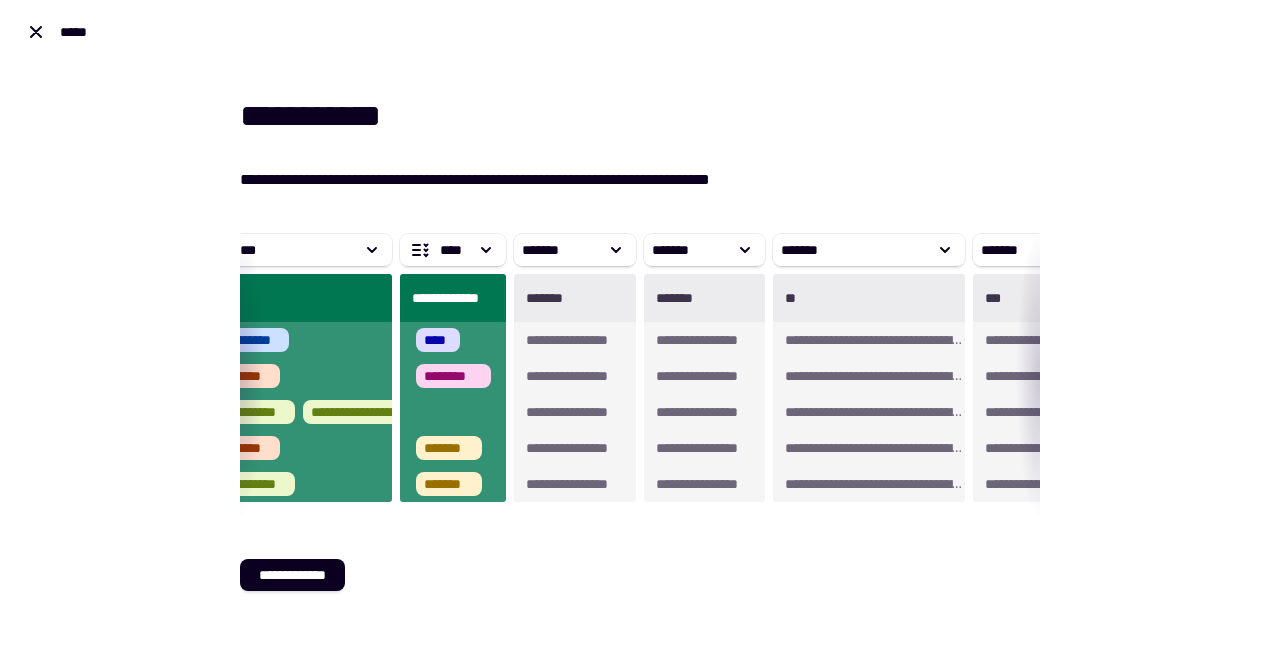 scroll, scrollTop: 0, scrollLeft: 1220, axis: horizontal 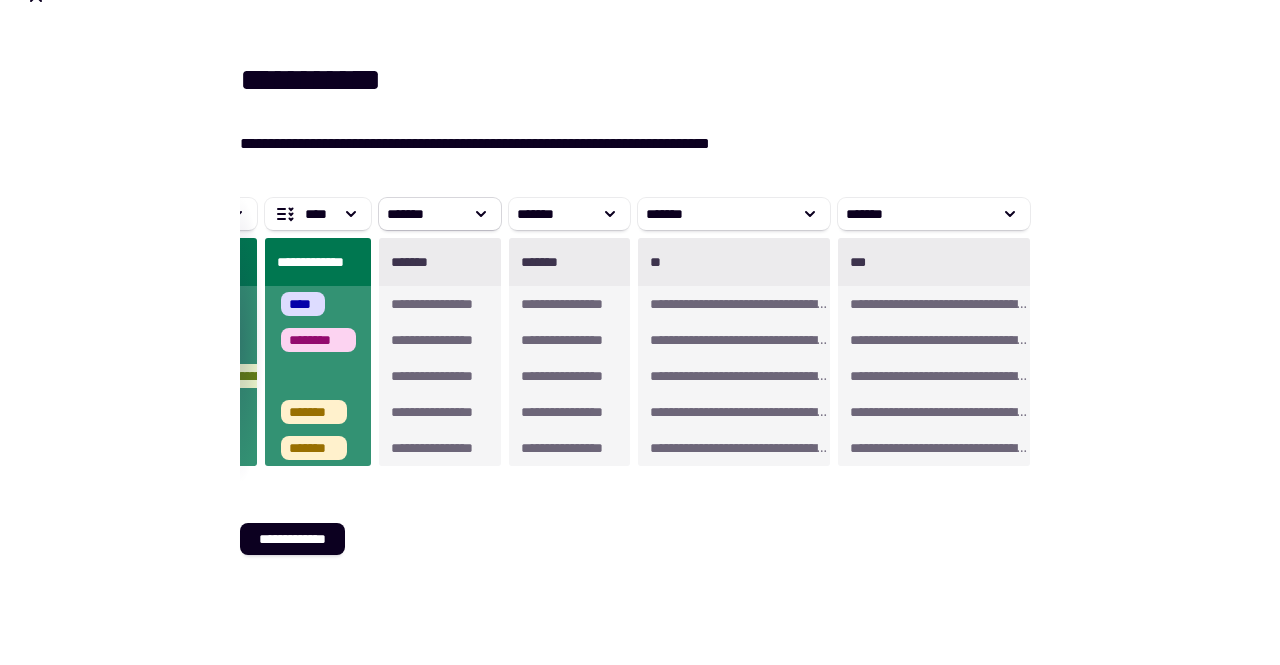 click on "*******" at bounding box center [440, 214] 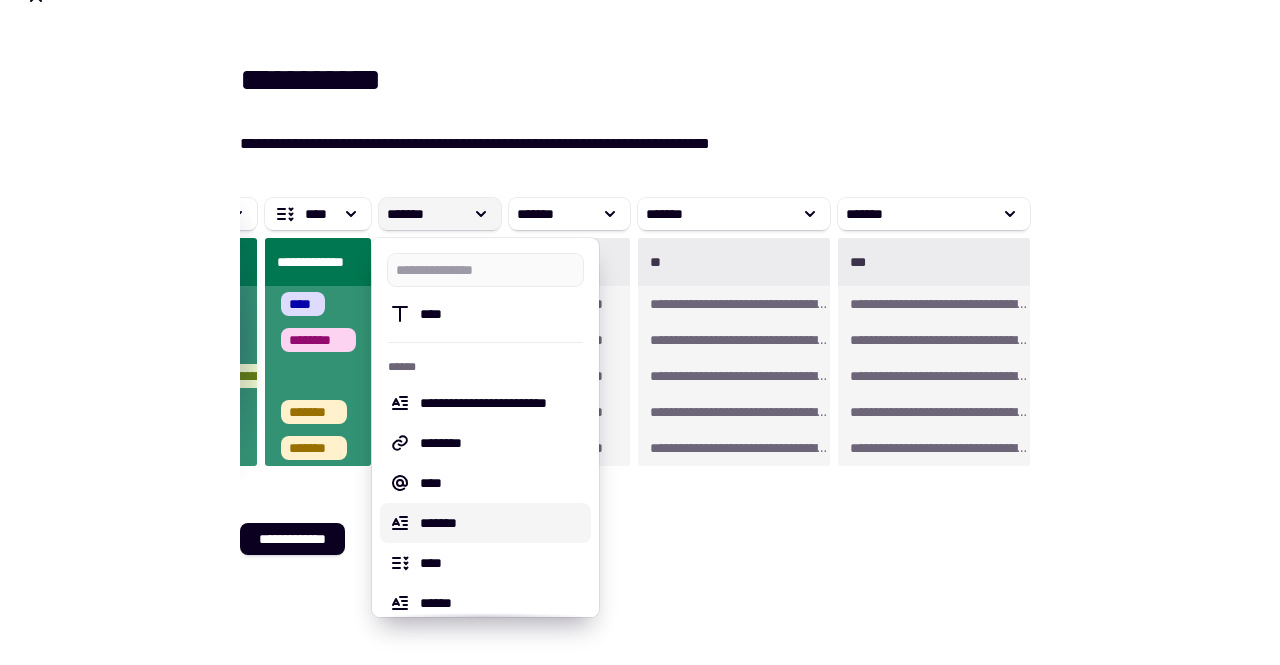 scroll, scrollTop: 94, scrollLeft: 0, axis: vertical 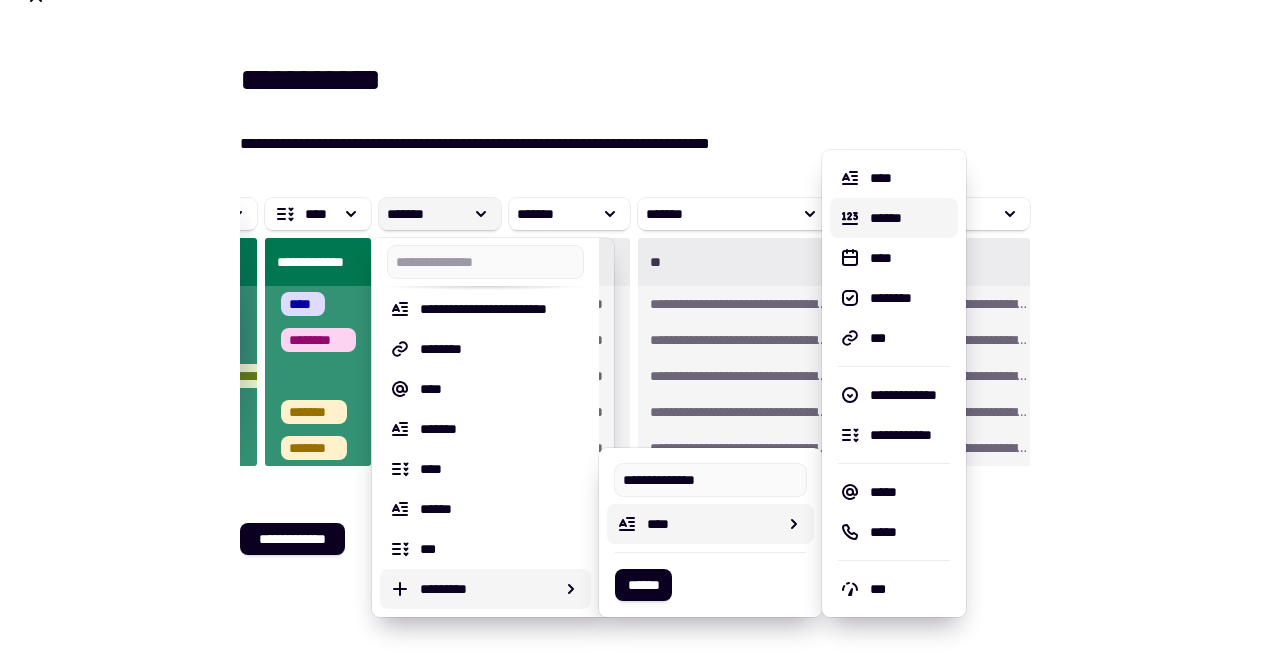 click on "**********" at bounding box center [640, 343] 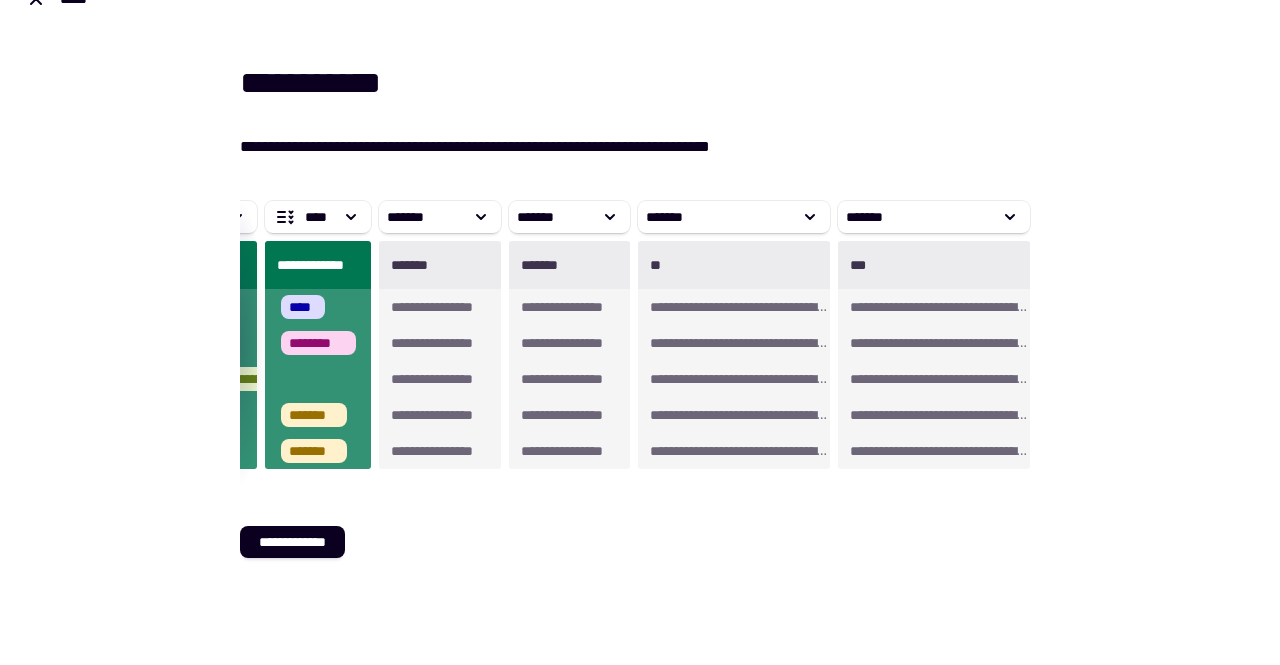 scroll, scrollTop: 33, scrollLeft: 0, axis: vertical 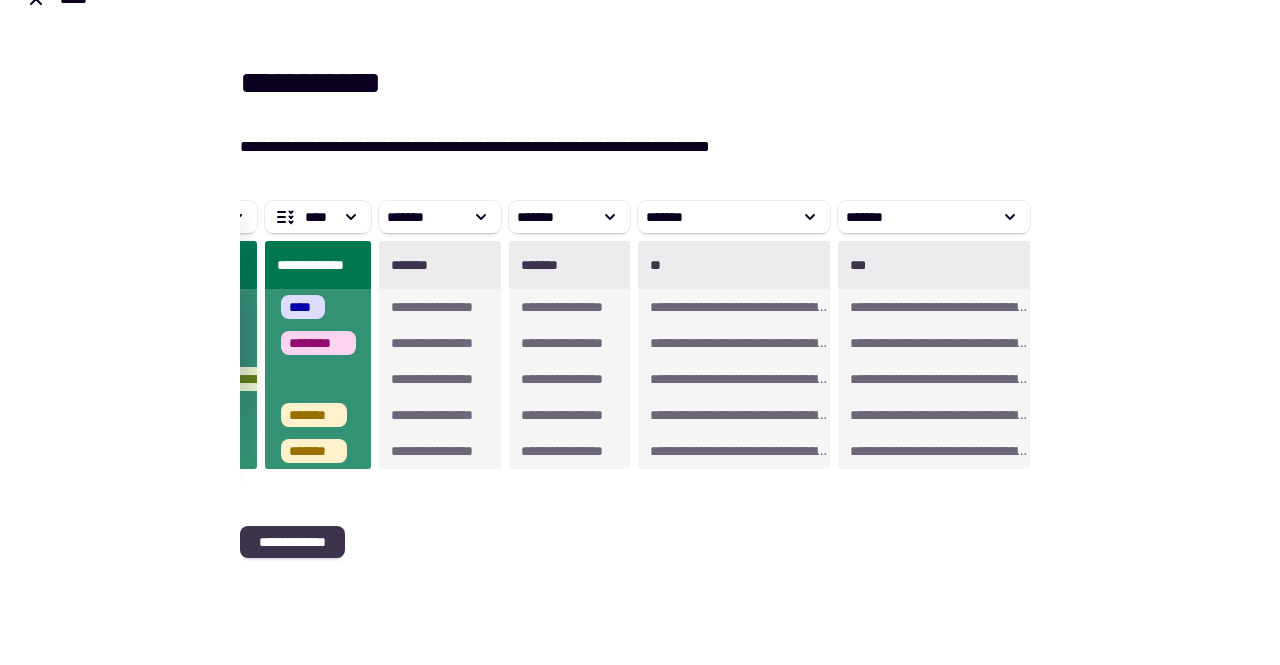 click on "**********" 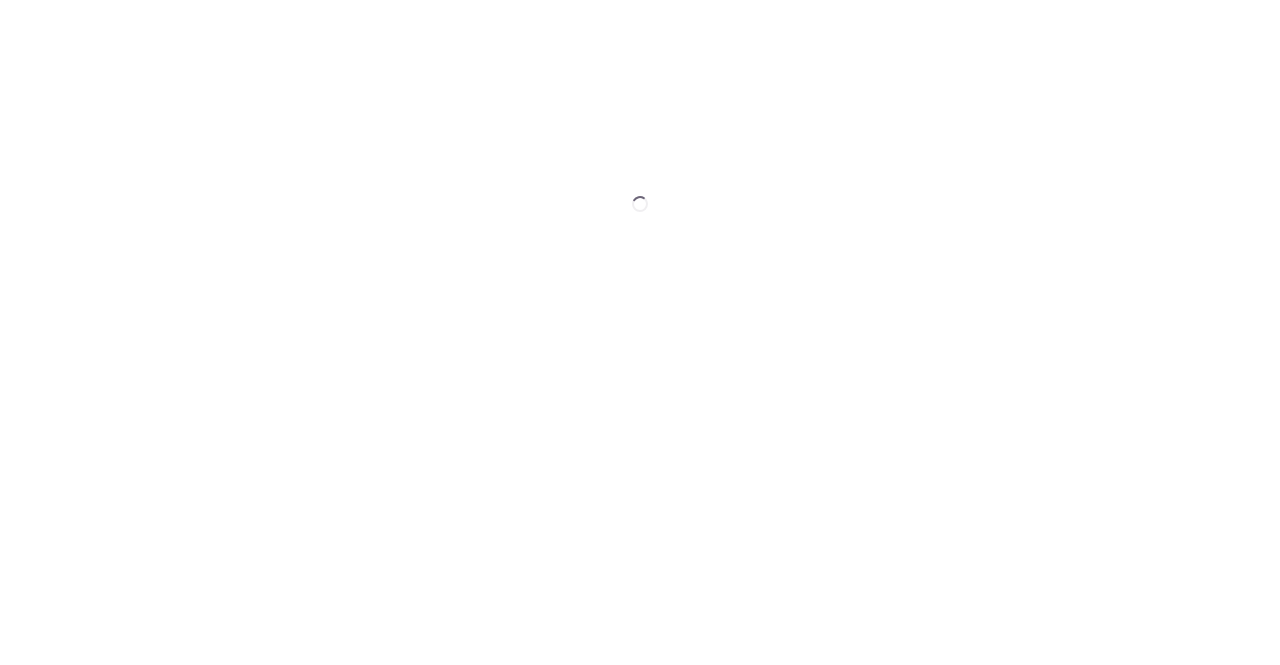 scroll, scrollTop: 0, scrollLeft: 0, axis: both 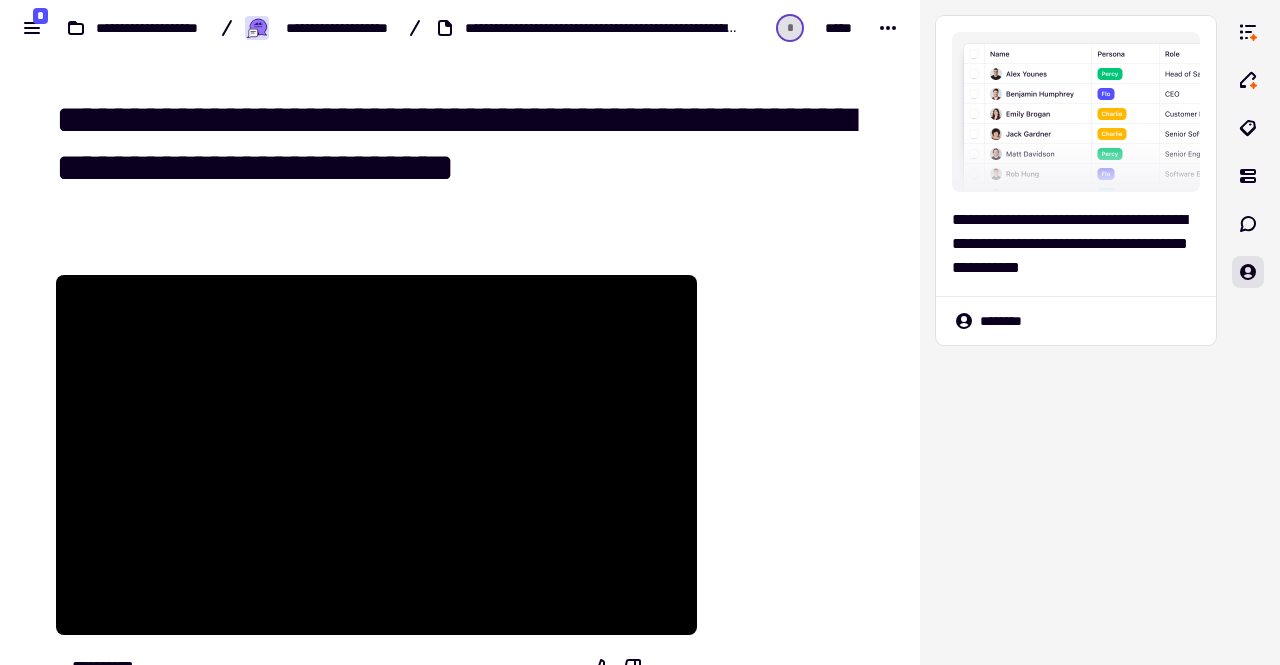 click on "*" at bounding box center (32, 28) 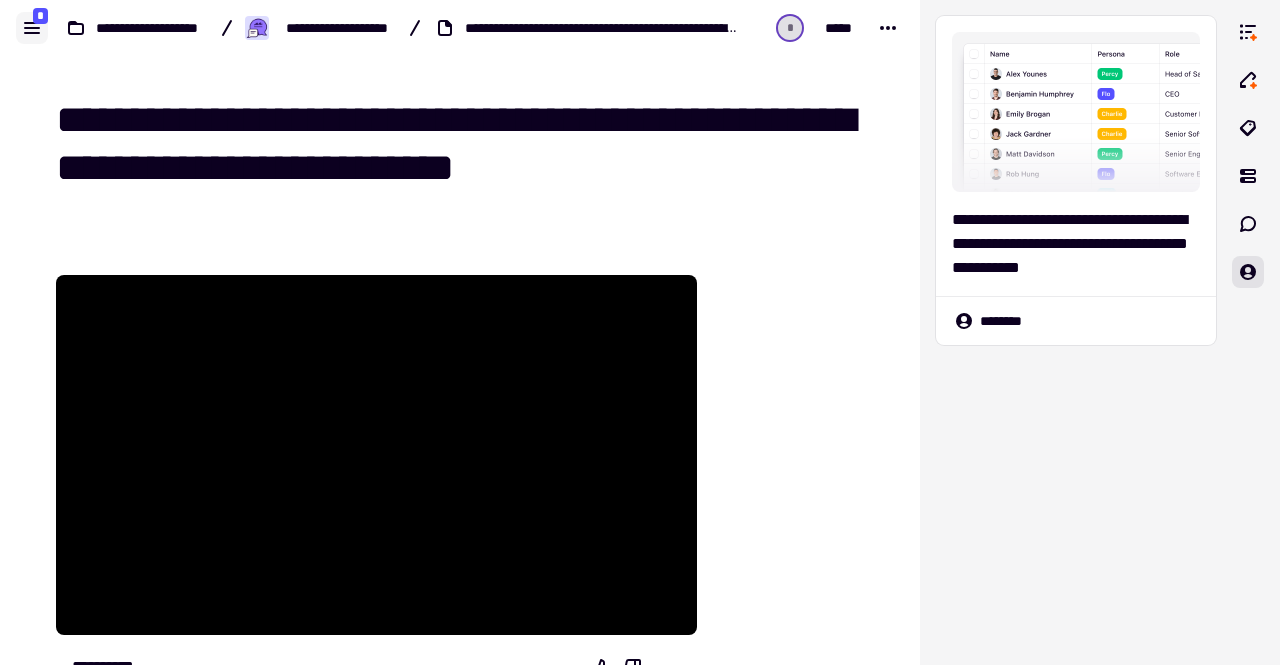 click 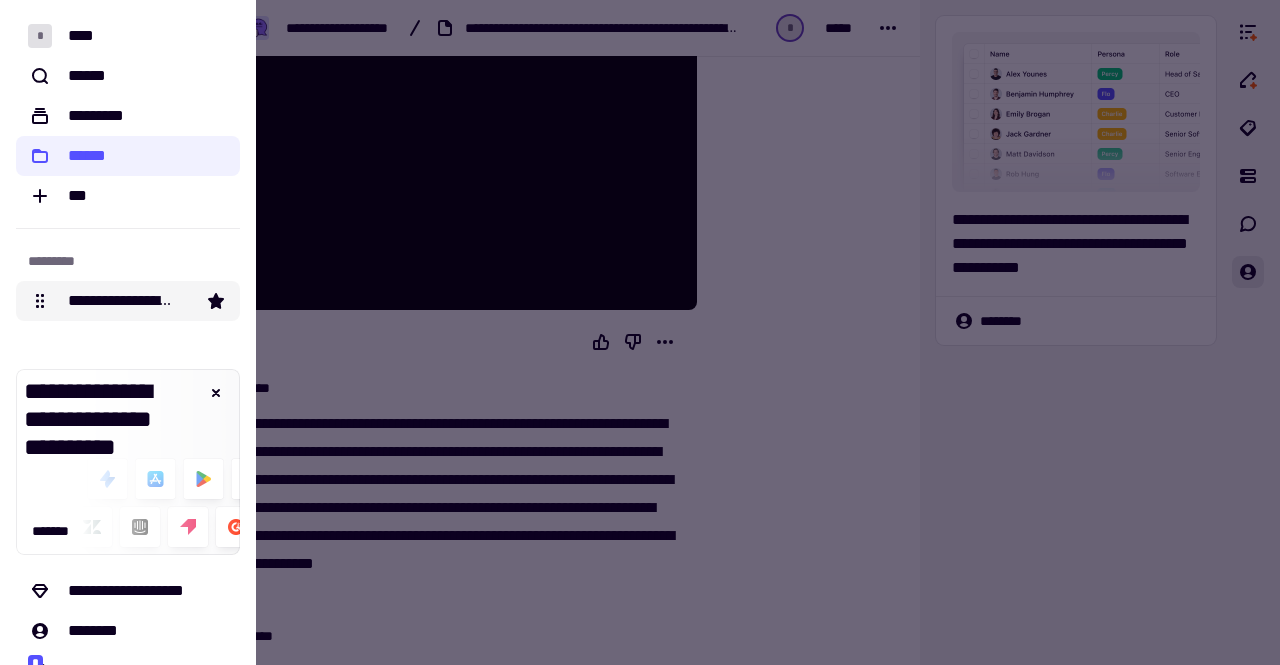 scroll, scrollTop: 48, scrollLeft: 0, axis: vertical 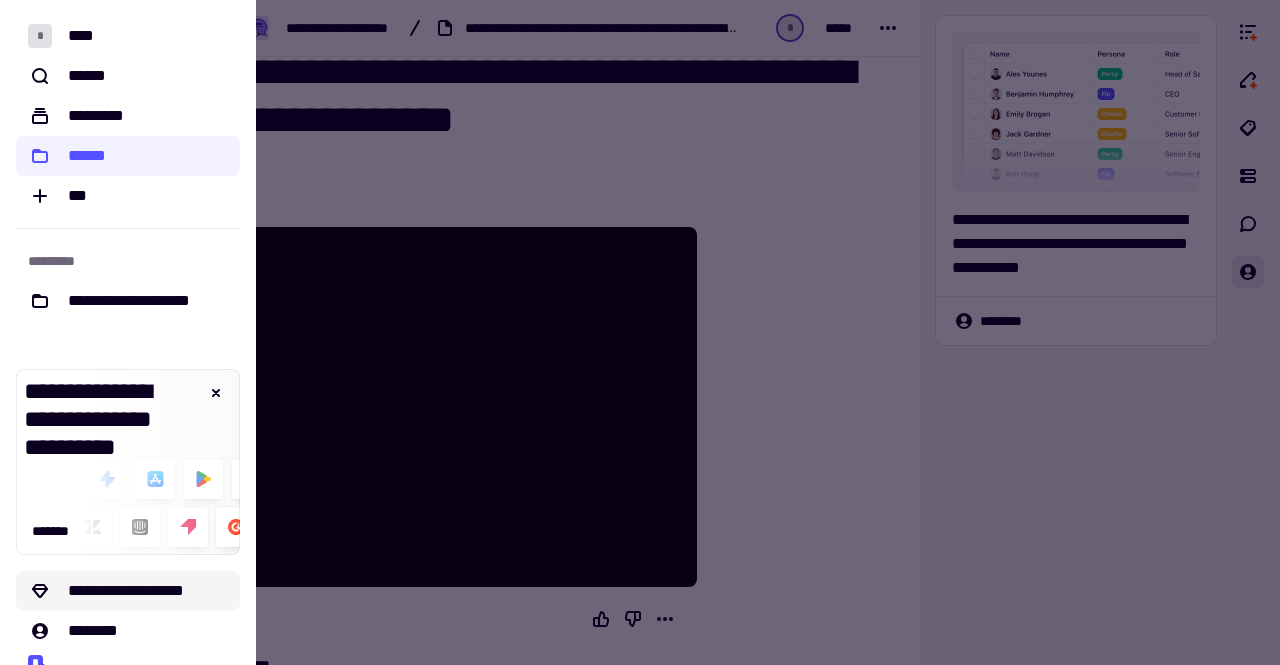 click on "**********" 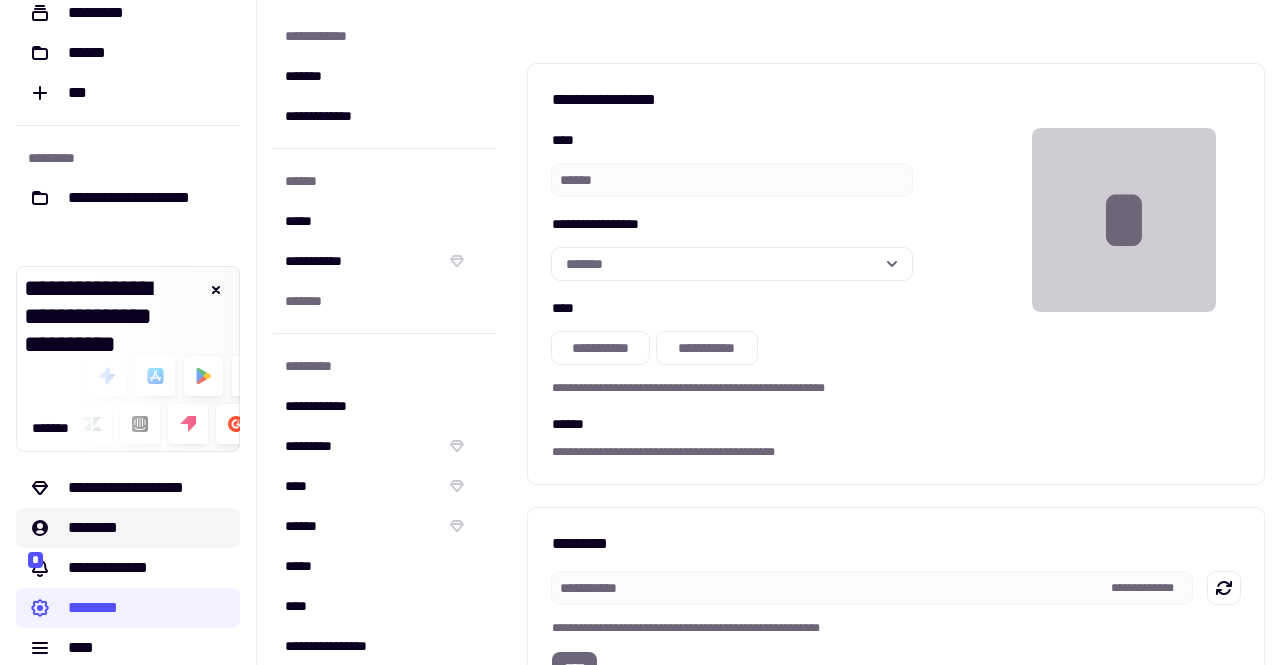 scroll, scrollTop: 0, scrollLeft: 0, axis: both 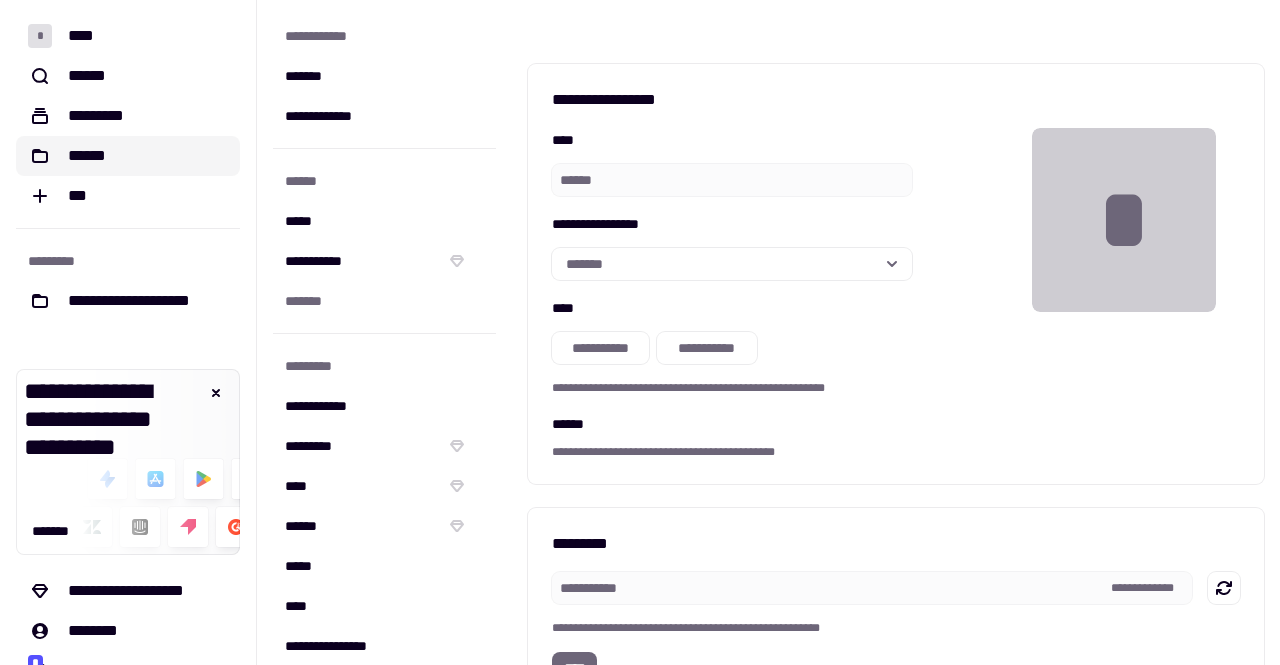 click on "******" 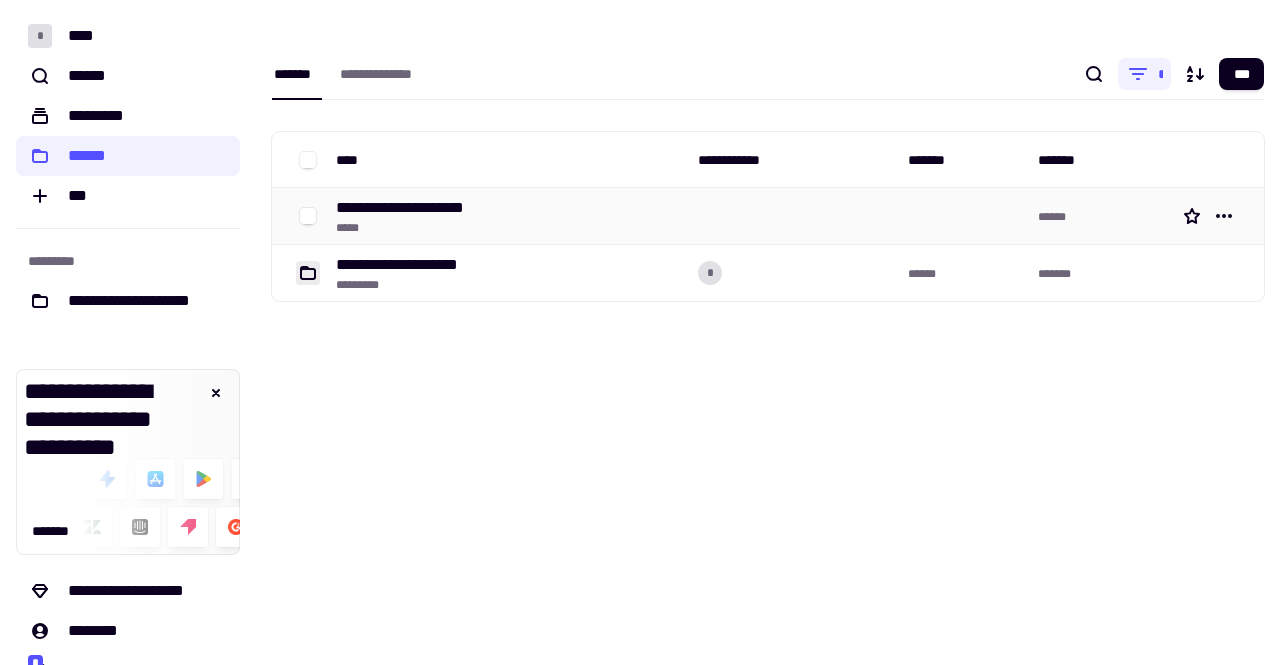 click on "**********" at bounding box center (414, 208) 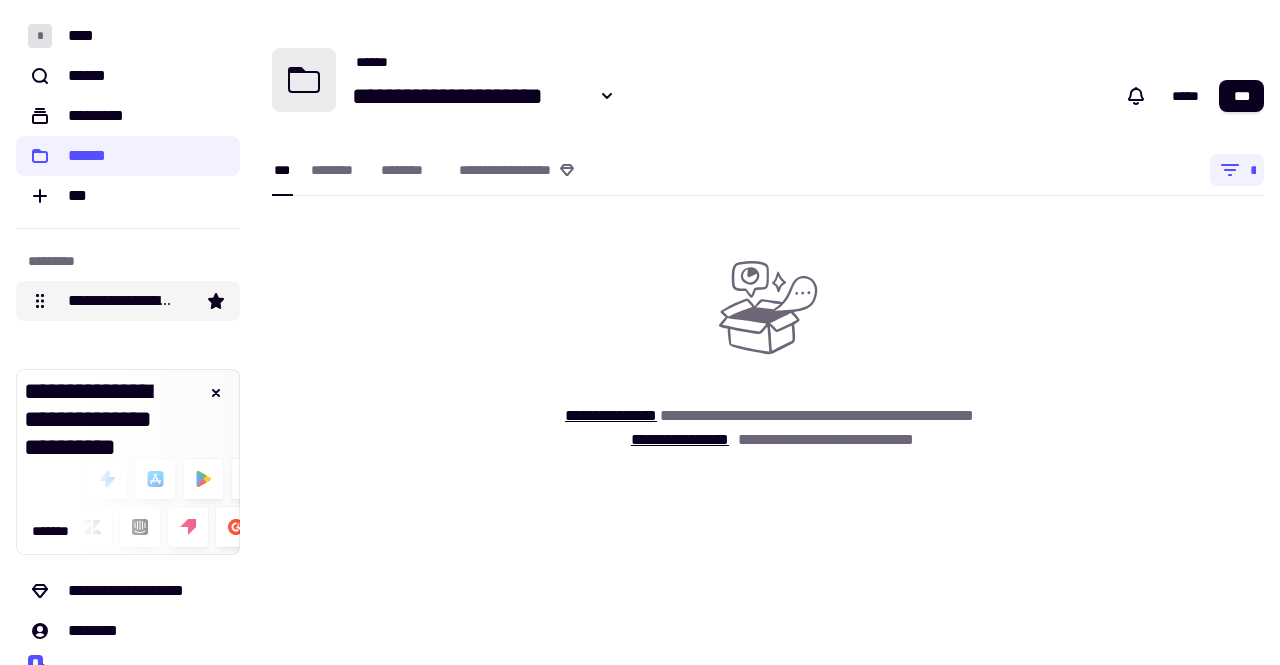 click on "**********" 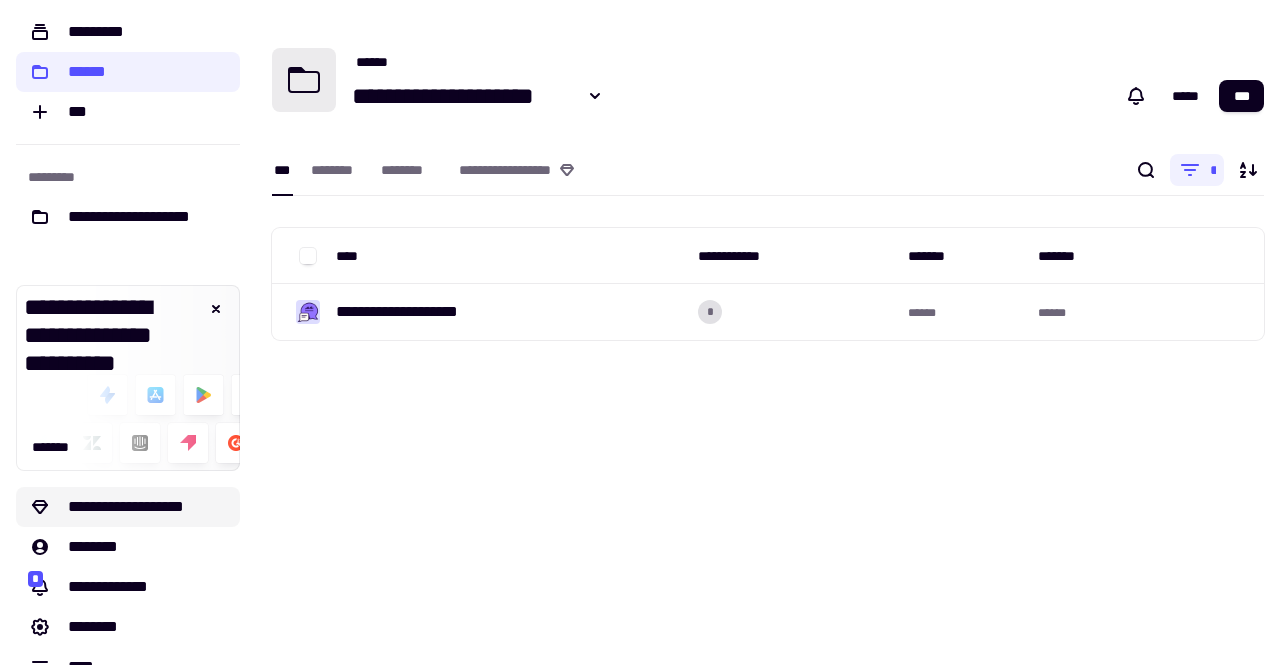 scroll, scrollTop: 122, scrollLeft: 0, axis: vertical 